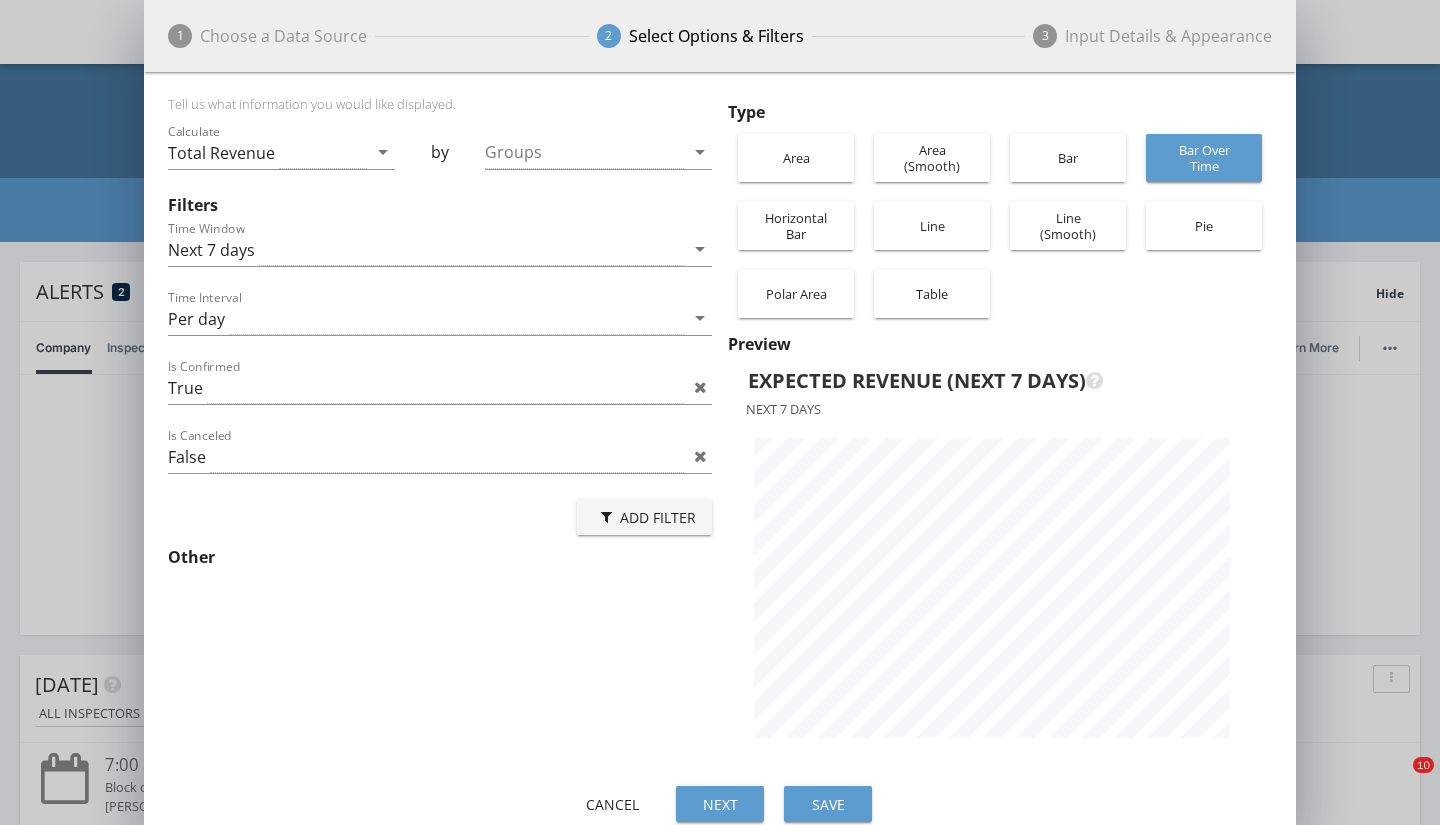 scroll, scrollTop: 2305, scrollLeft: 0, axis: vertical 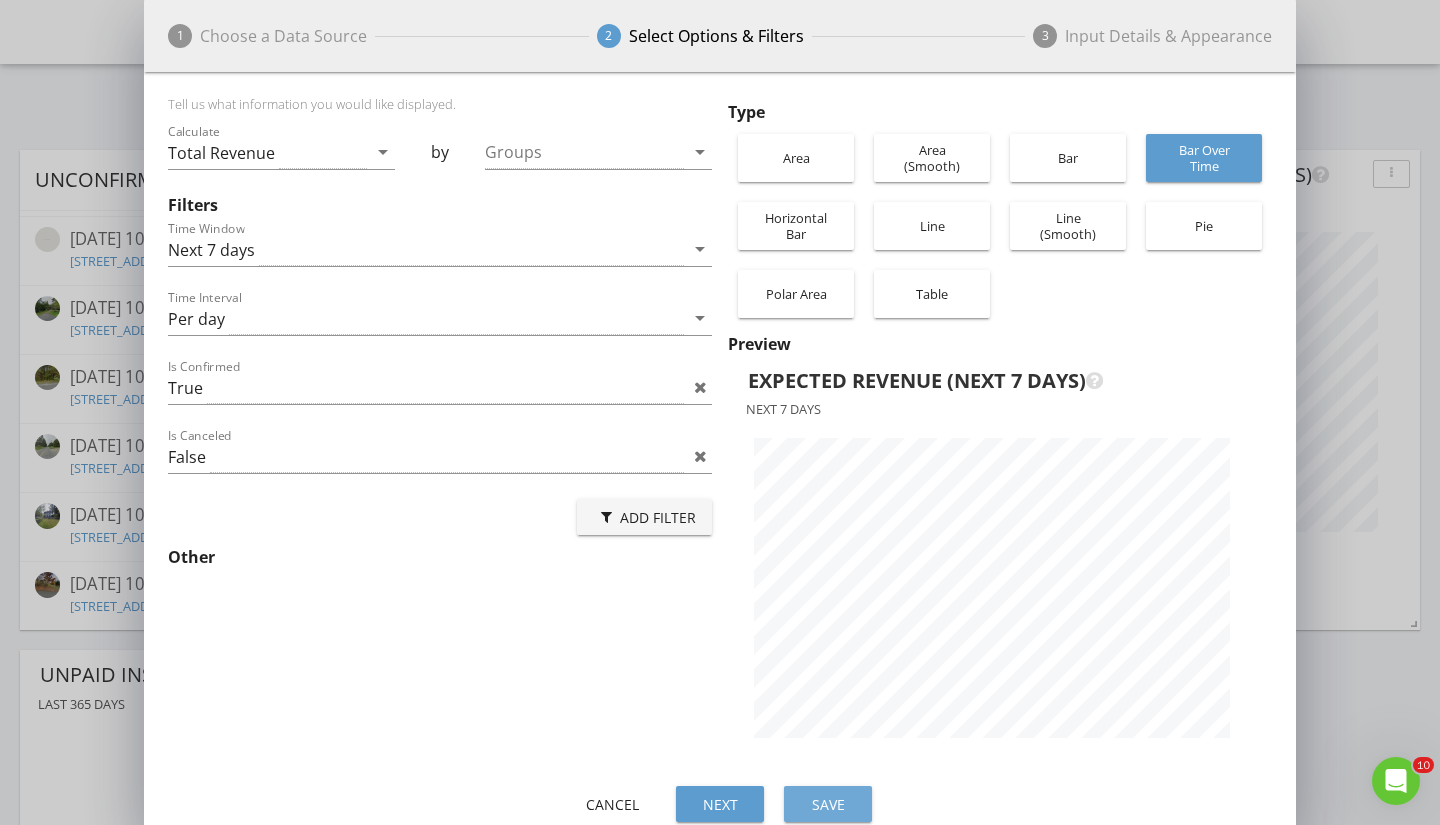 click on "Save" at bounding box center [828, 804] 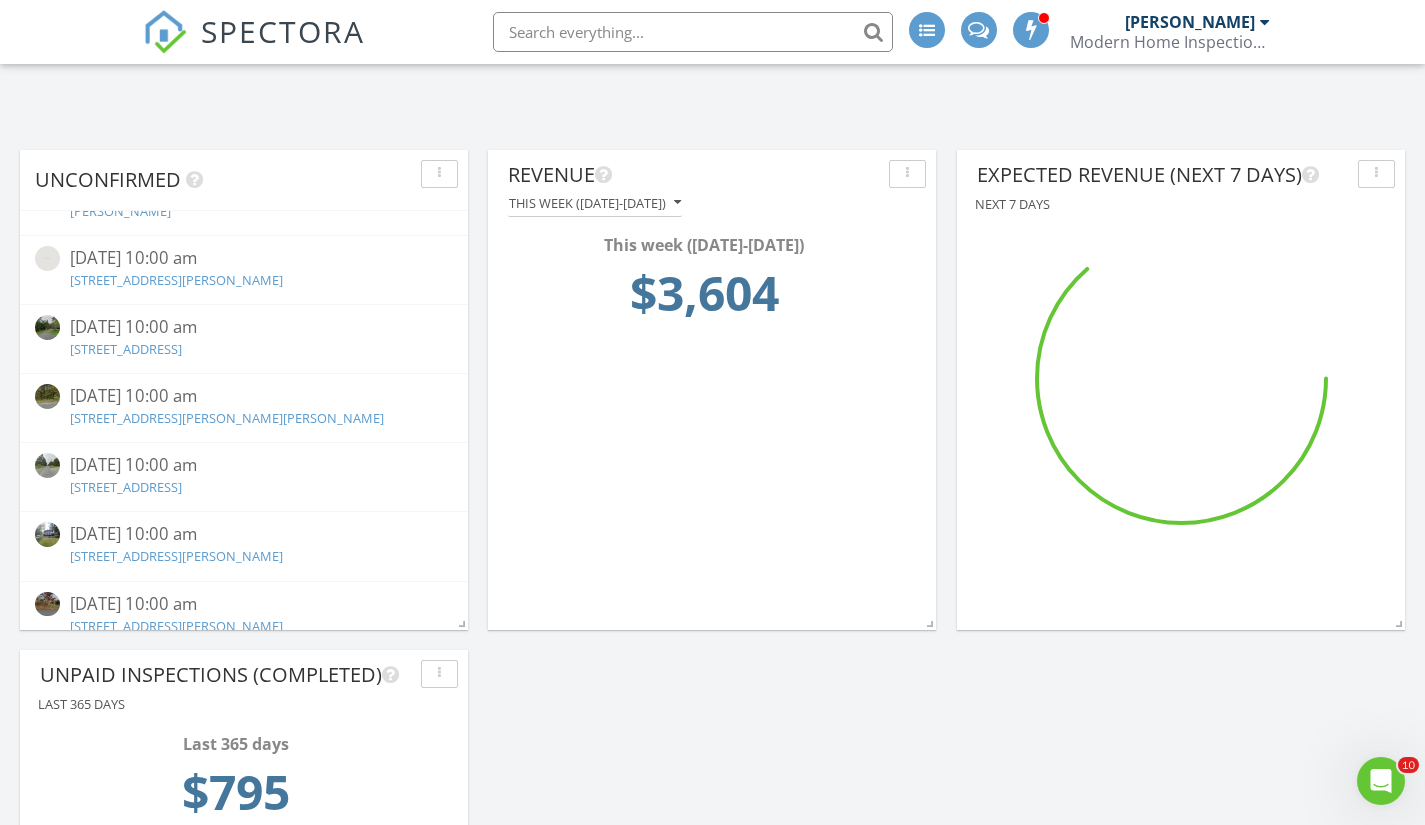 scroll, scrollTop: 3901, scrollLeft: 1456, axis: both 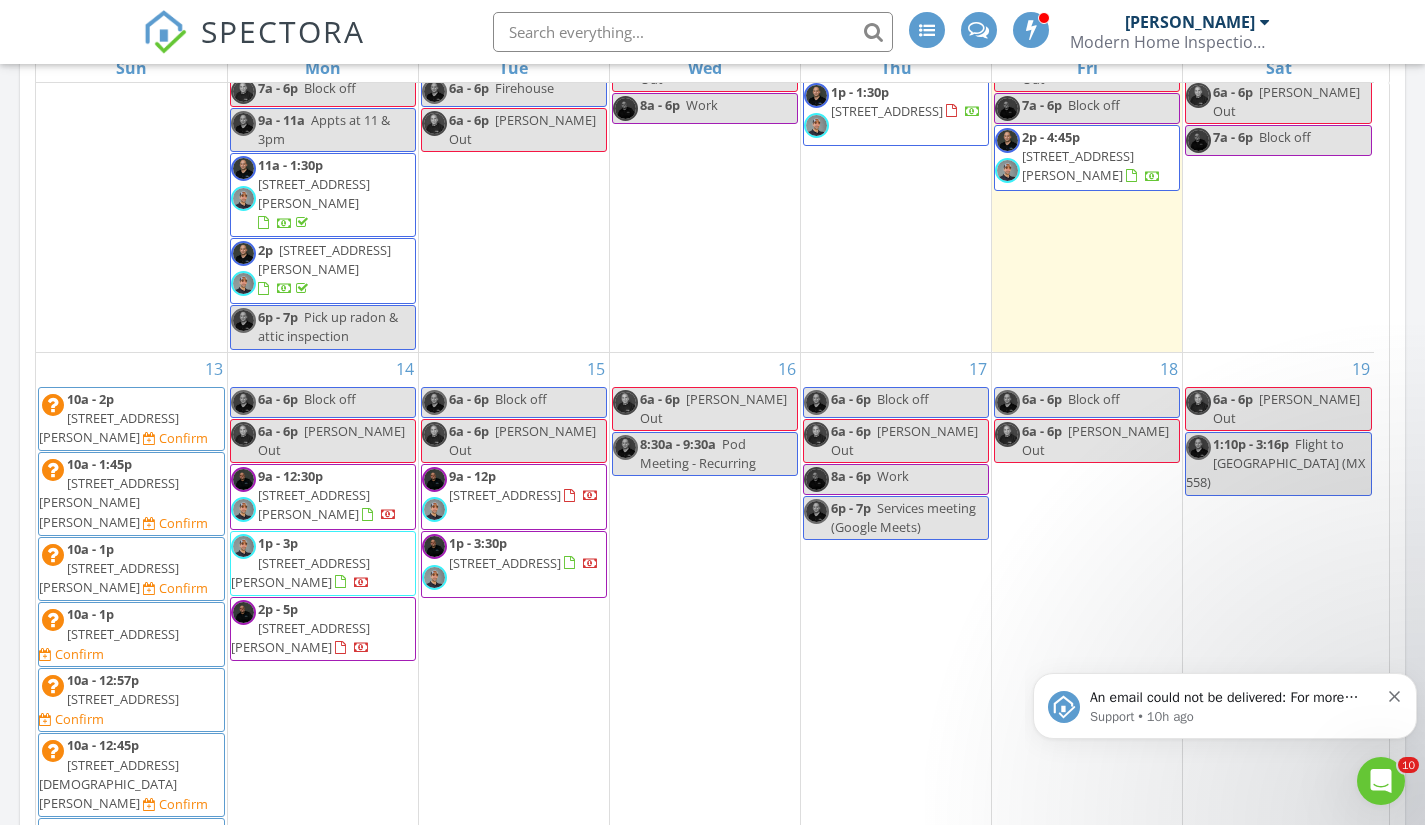 click 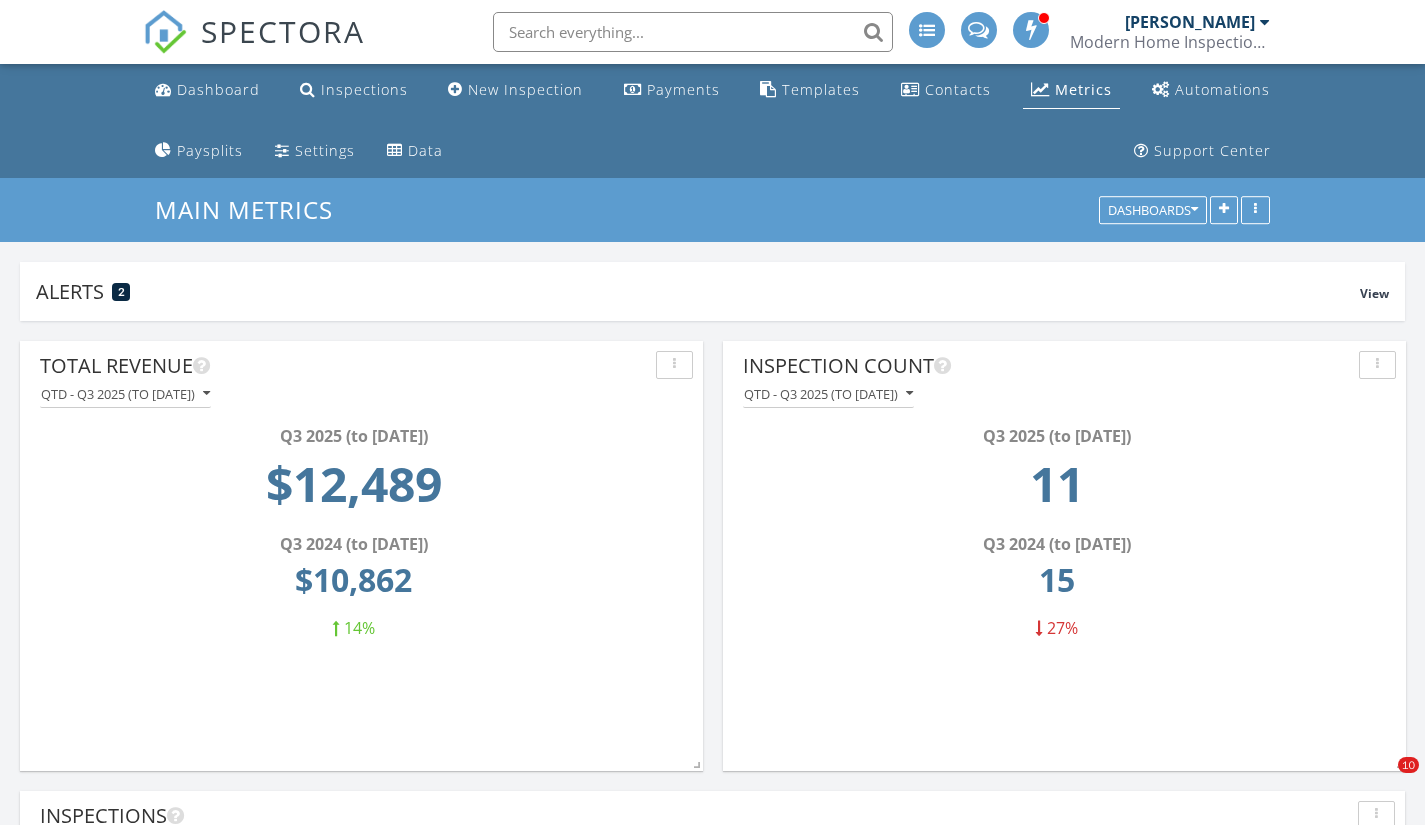 scroll, scrollTop: 1412, scrollLeft: 0, axis: vertical 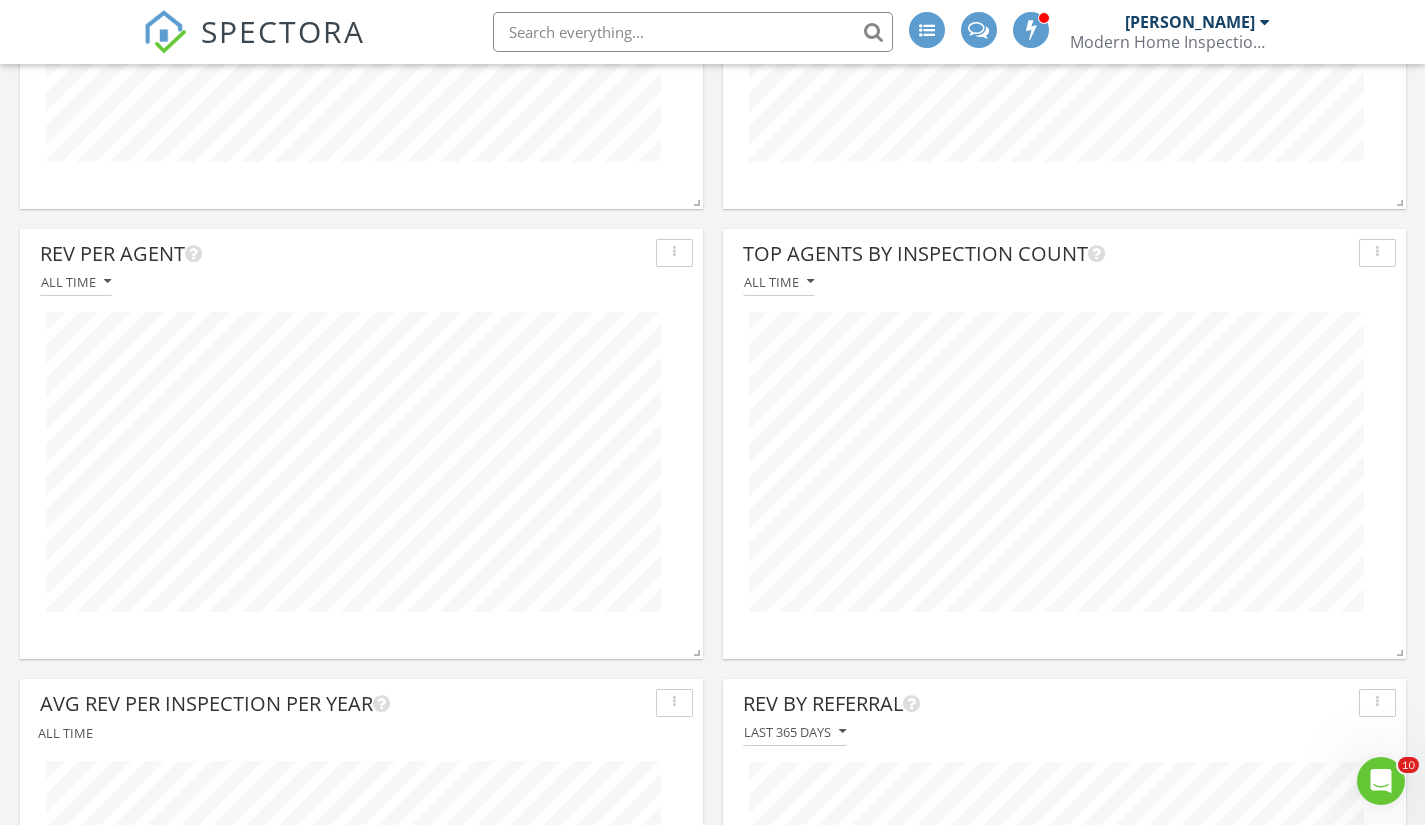 click on "[PERSON_NAME]" at bounding box center [1190, 22] 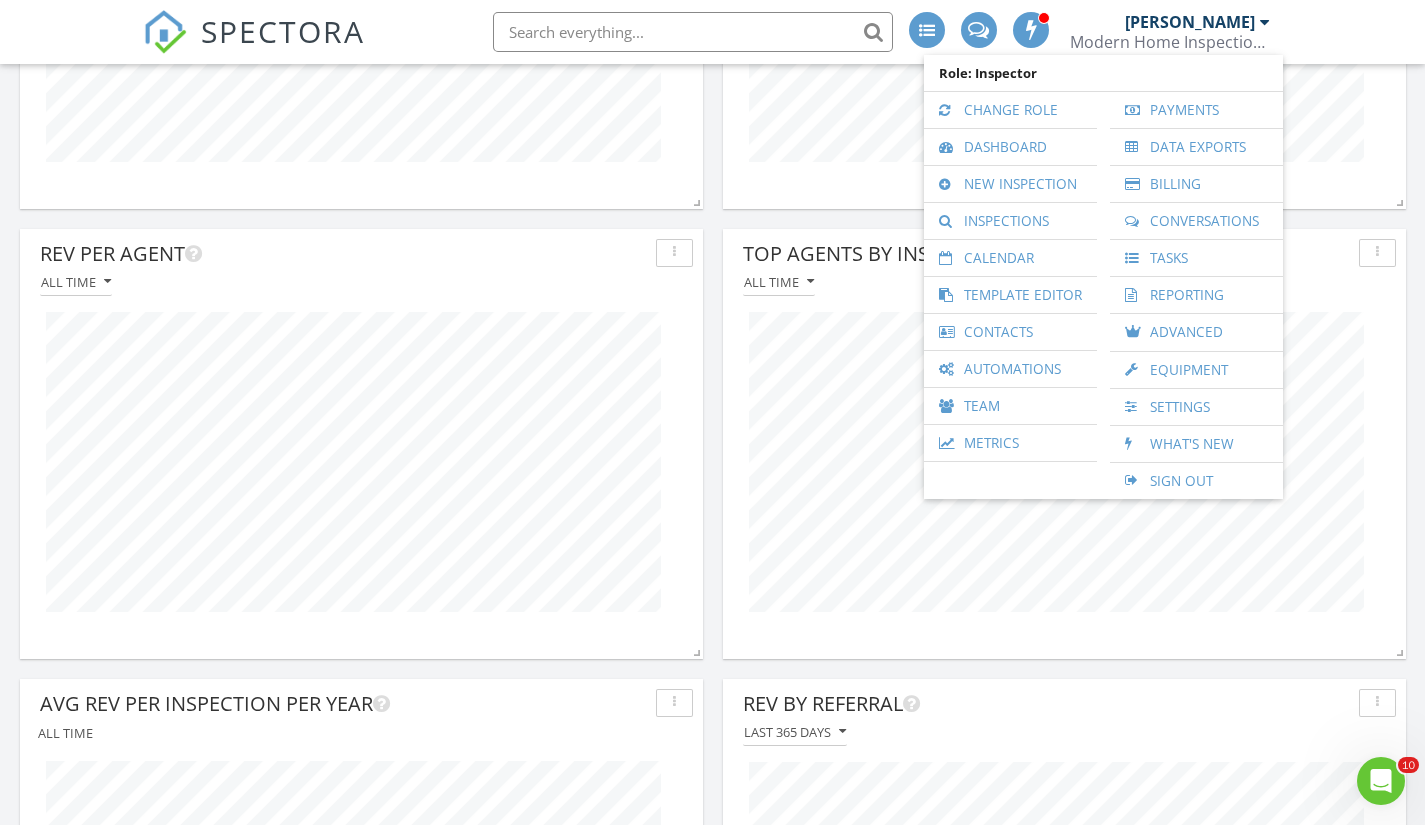 click on "Template Editor" at bounding box center [1010, 295] 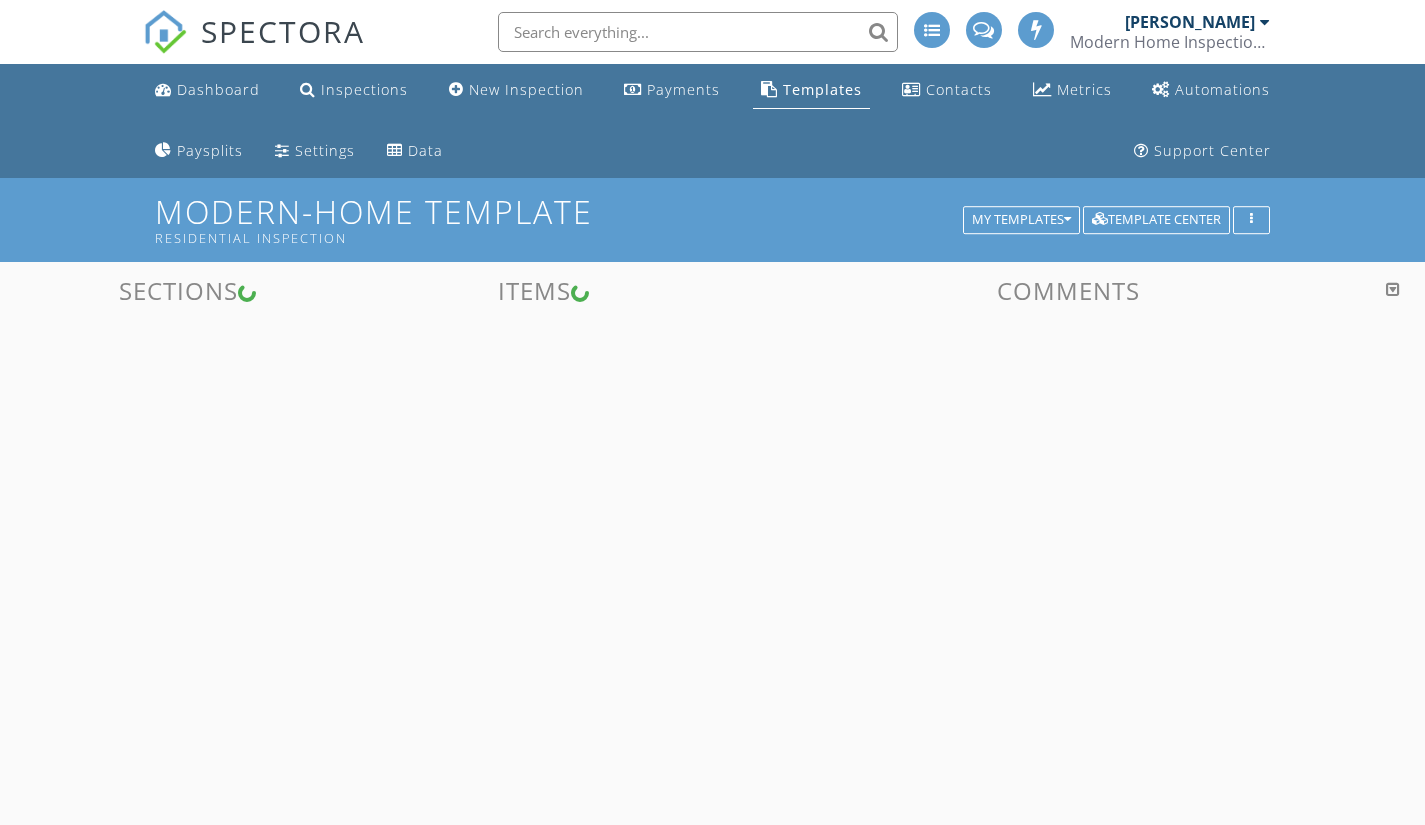 scroll, scrollTop: 0, scrollLeft: 0, axis: both 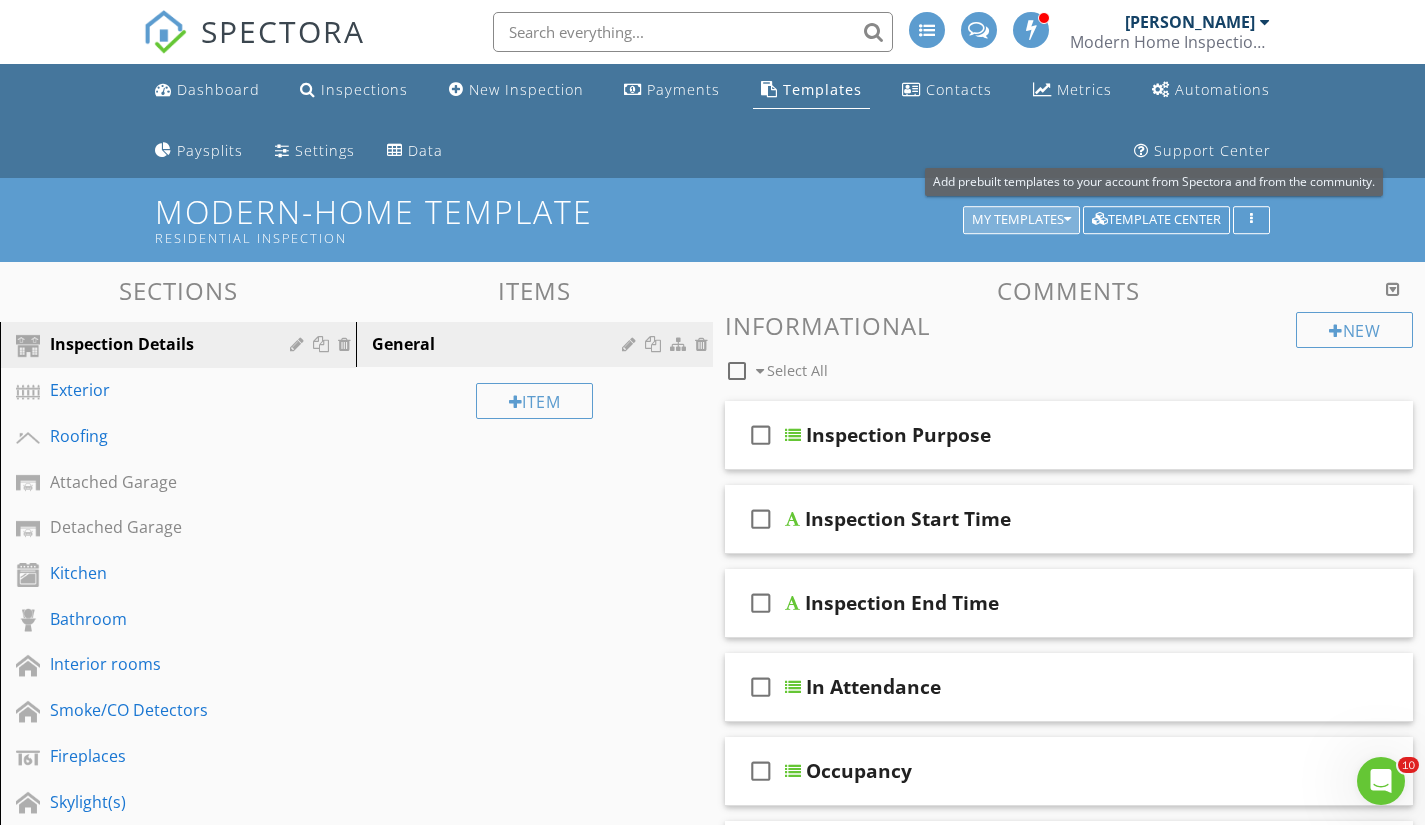 click on "My Templates" at bounding box center (1021, 220) 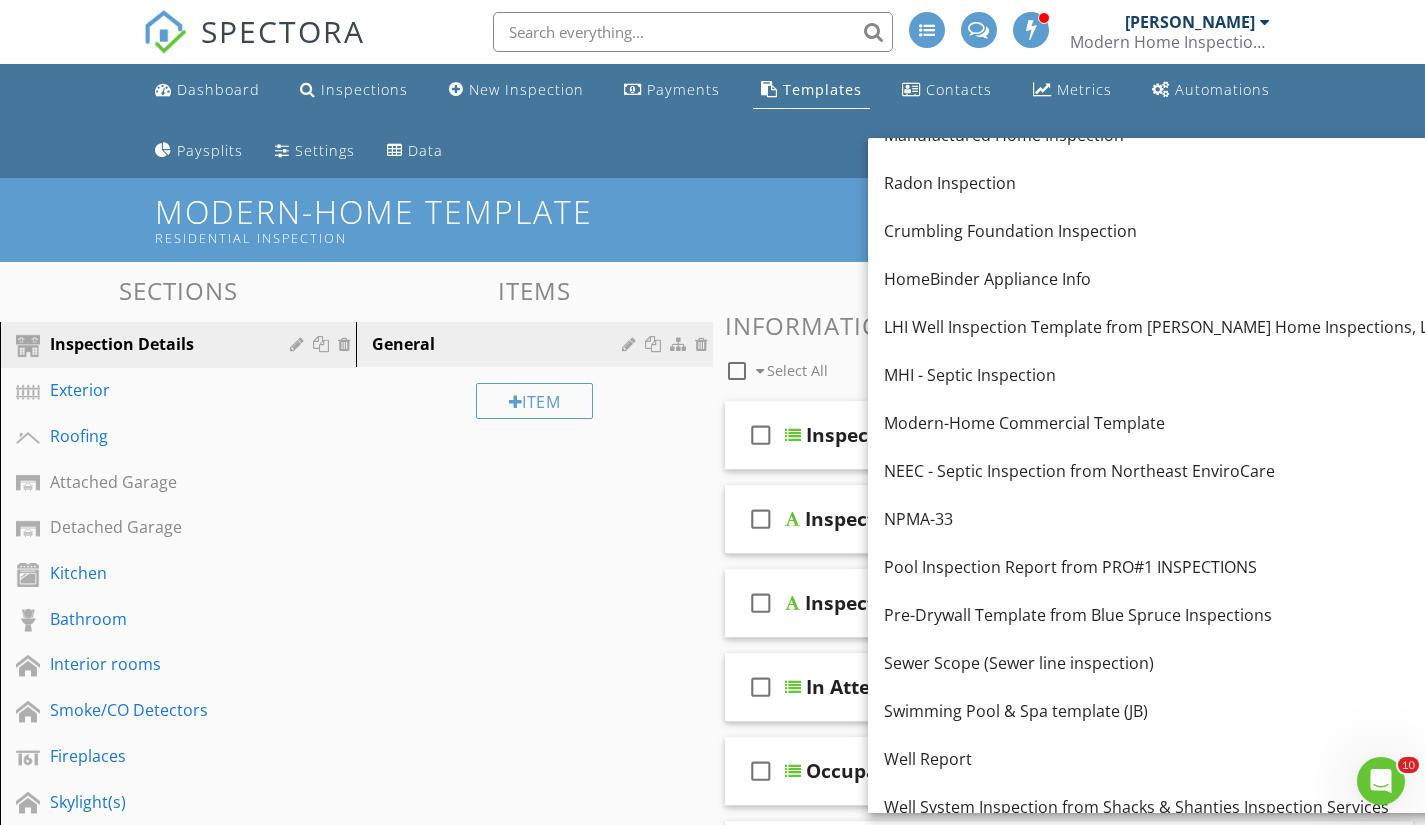 scroll, scrollTop: 333, scrollLeft: 0, axis: vertical 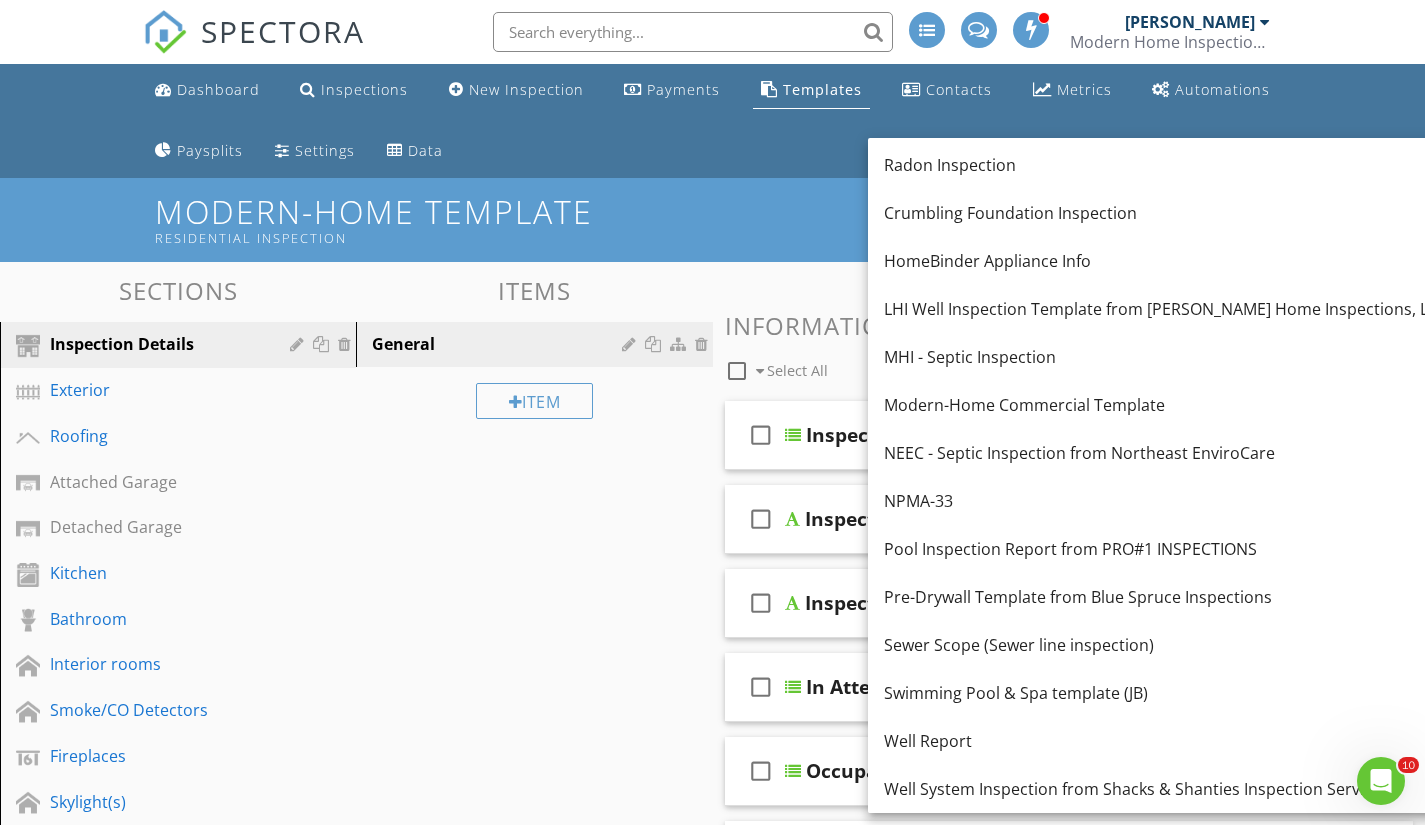 click on "Modern Home Inspections" at bounding box center (1170, 42) 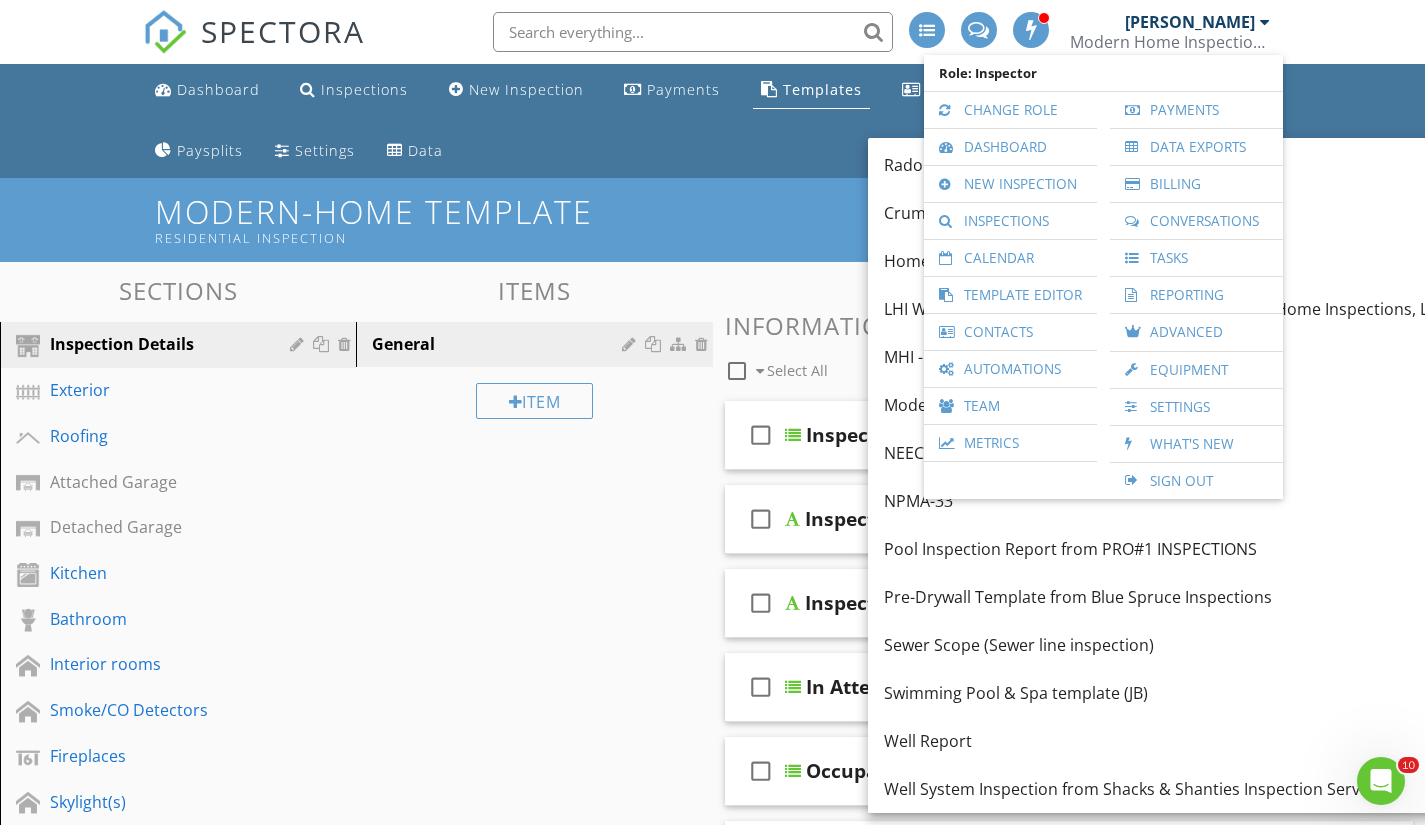 click on "Settings" at bounding box center (1196, 407) 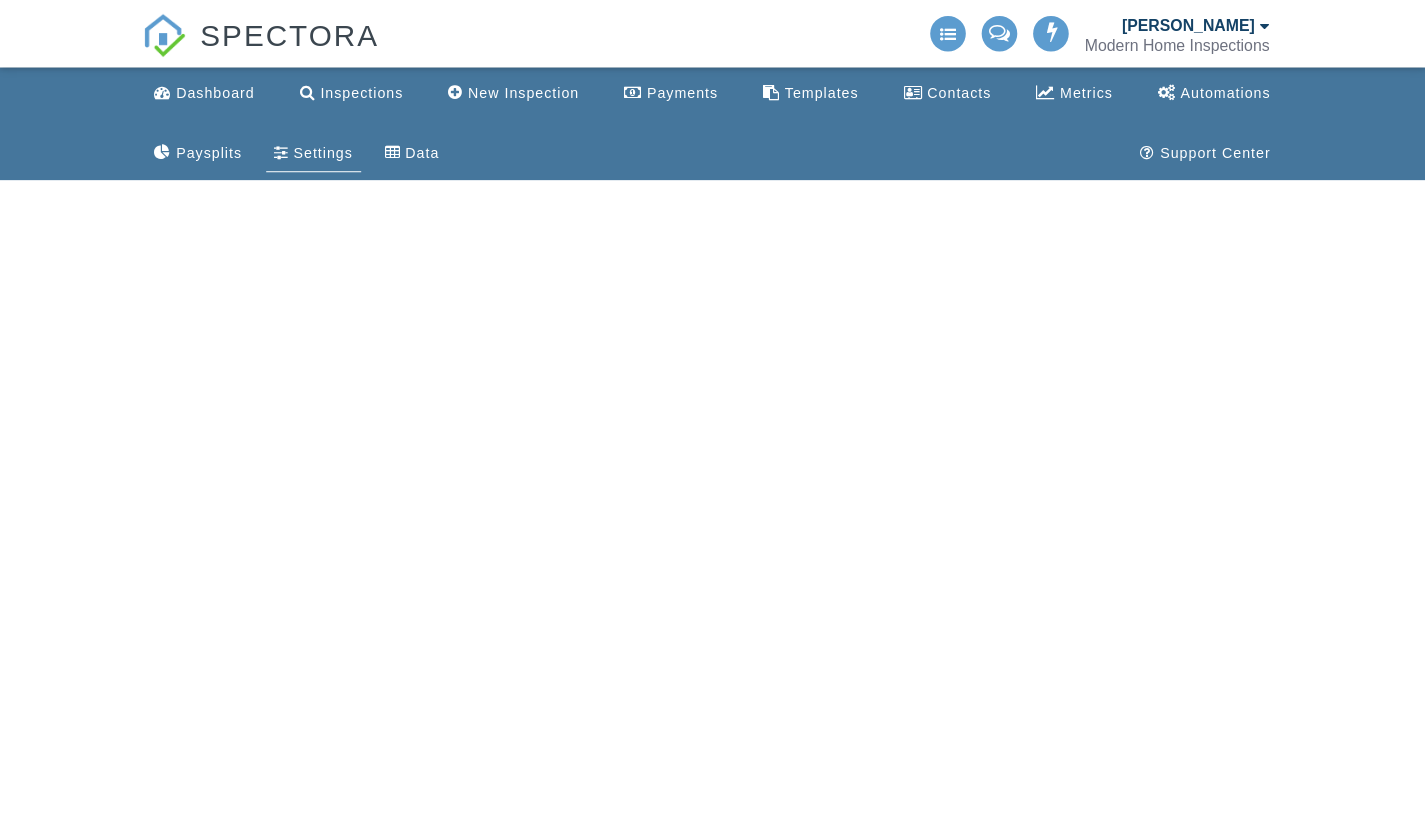 scroll, scrollTop: 0, scrollLeft: 0, axis: both 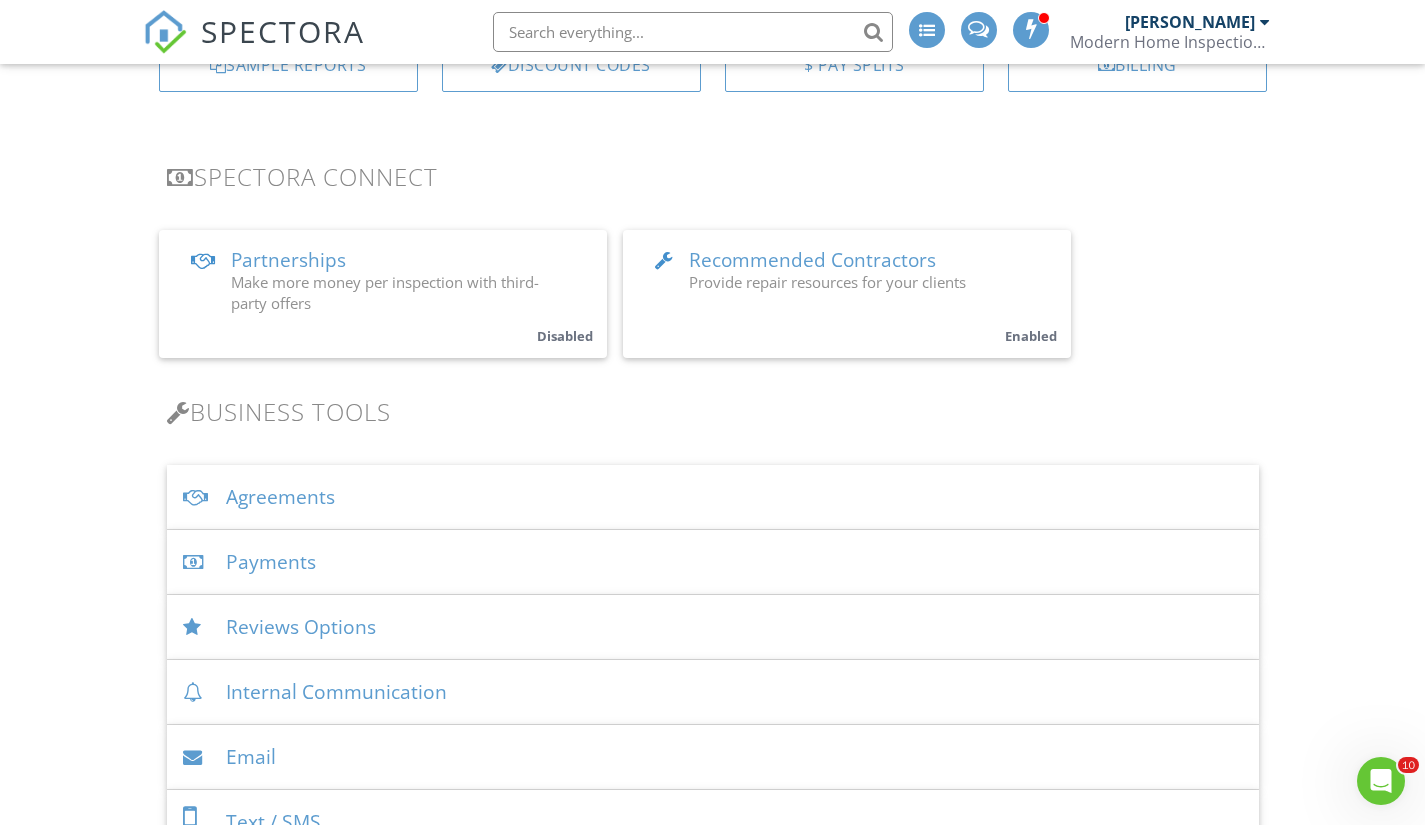 click on "Agreements" at bounding box center (713, 497) 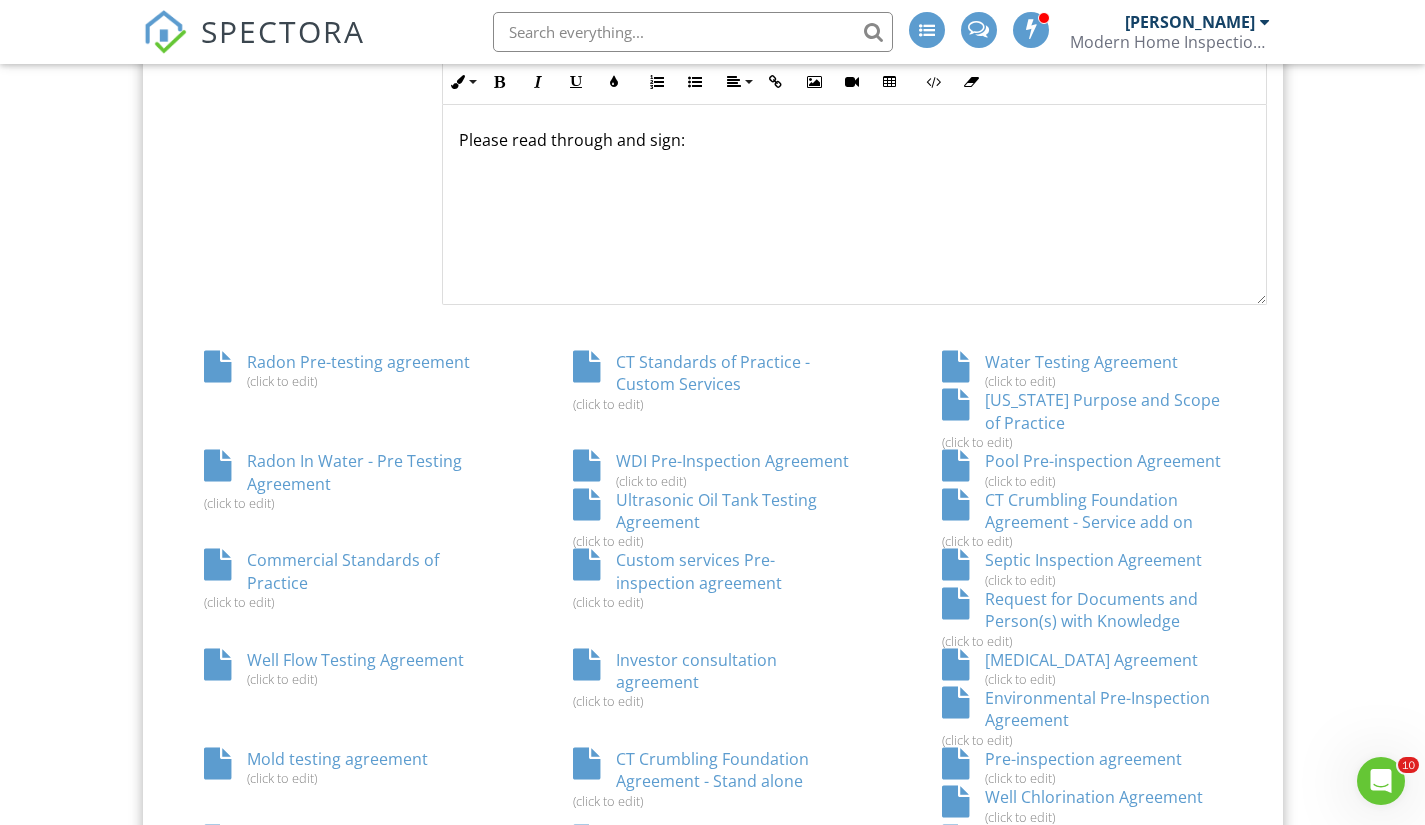 scroll, scrollTop: 1200, scrollLeft: 0, axis: vertical 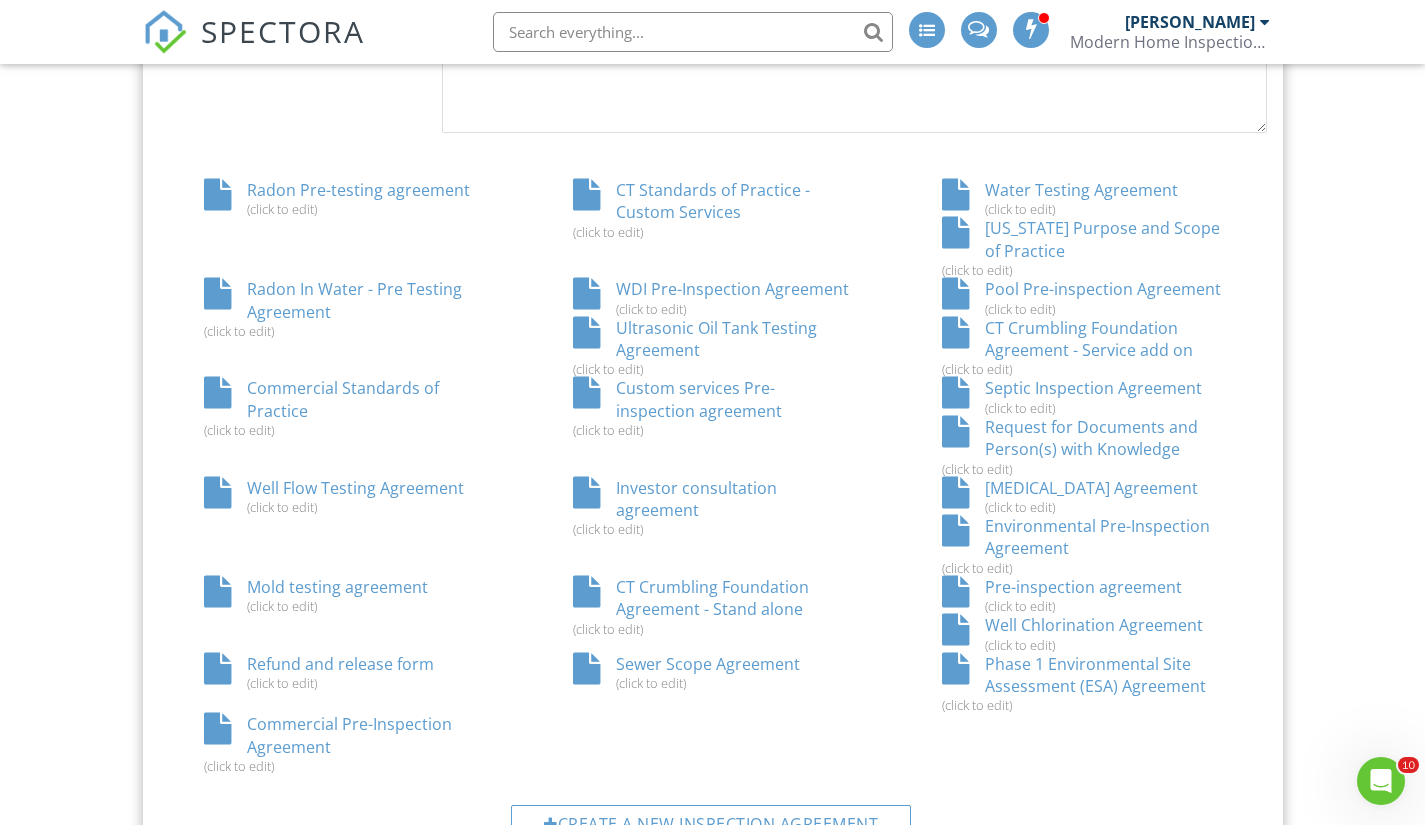 click on "Sewer Scope Agreement
(click to edit)" at bounding box center [712, 672] 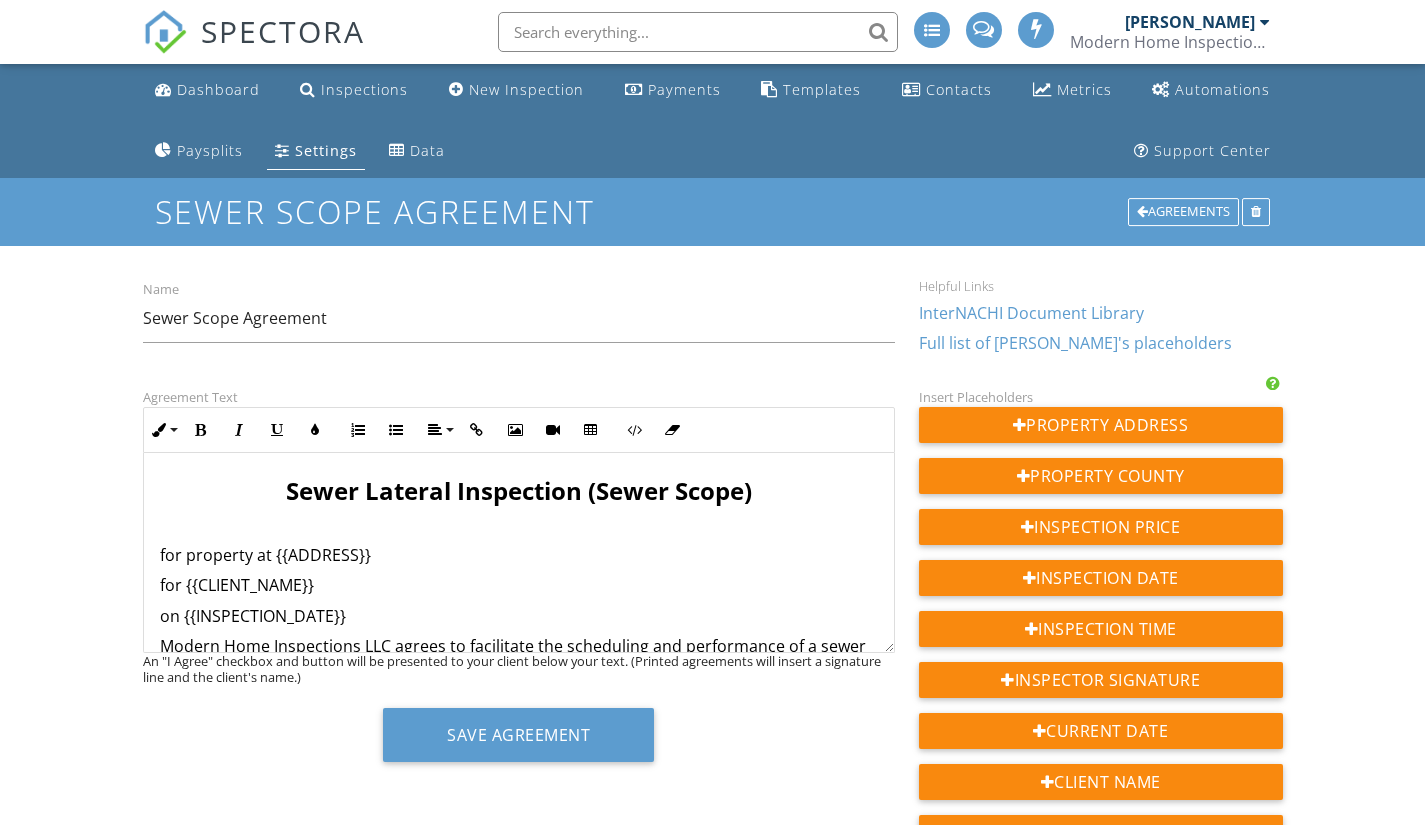 scroll, scrollTop: 0, scrollLeft: 0, axis: both 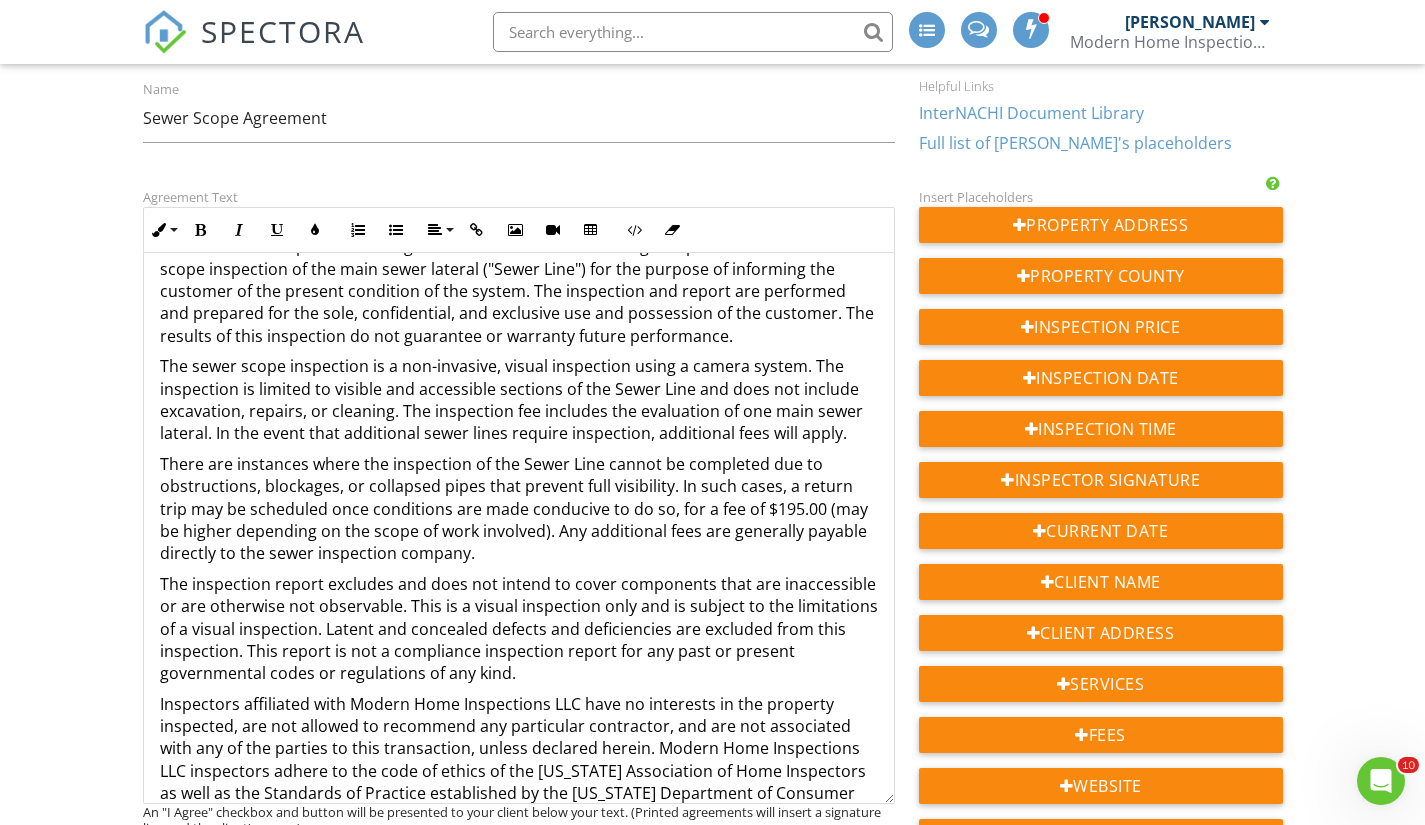 drag, startPoint x: 882, startPoint y: 445, endPoint x: 890, endPoint y: 872, distance: 427.07492 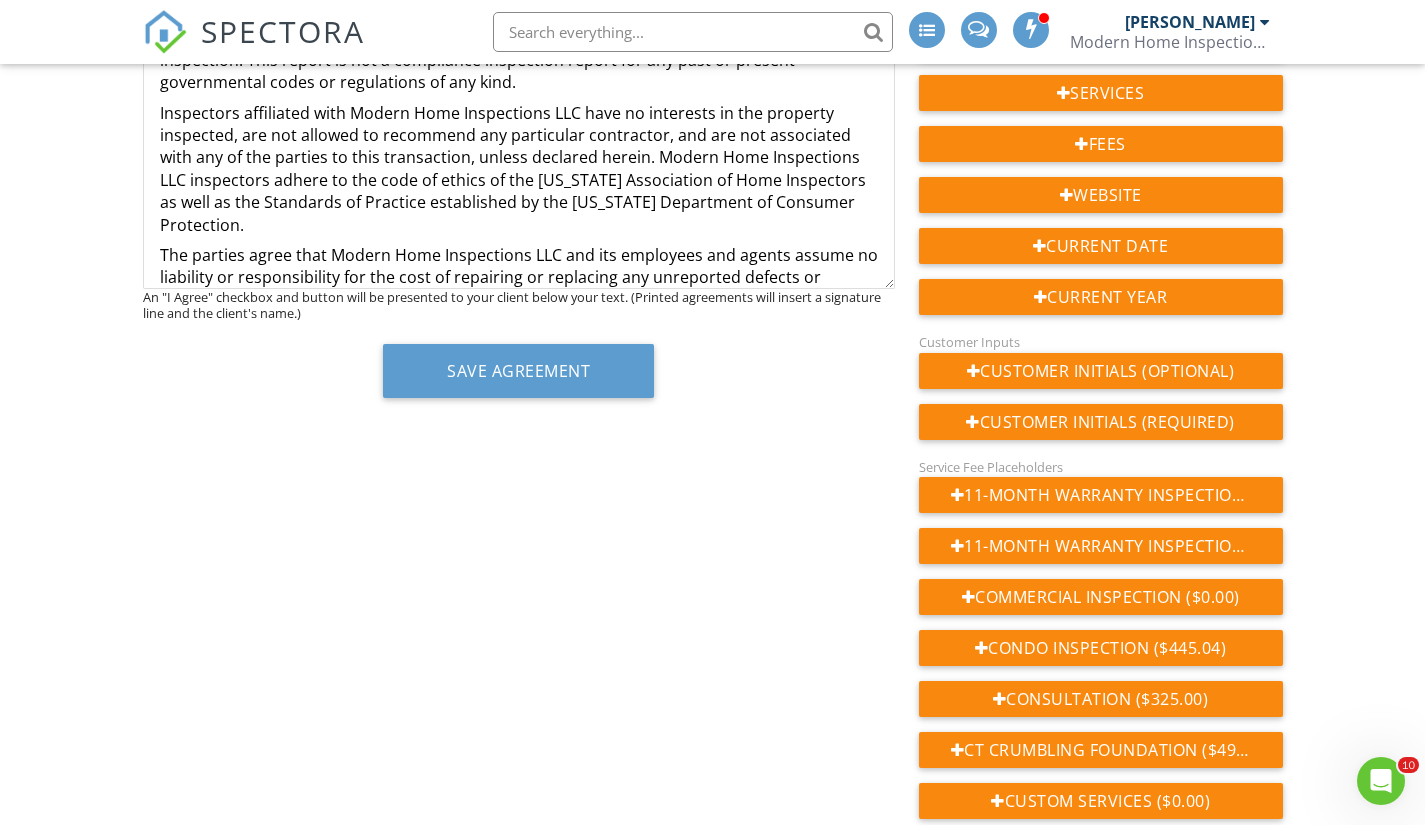 scroll, scrollTop: 800, scrollLeft: 0, axis: vertical 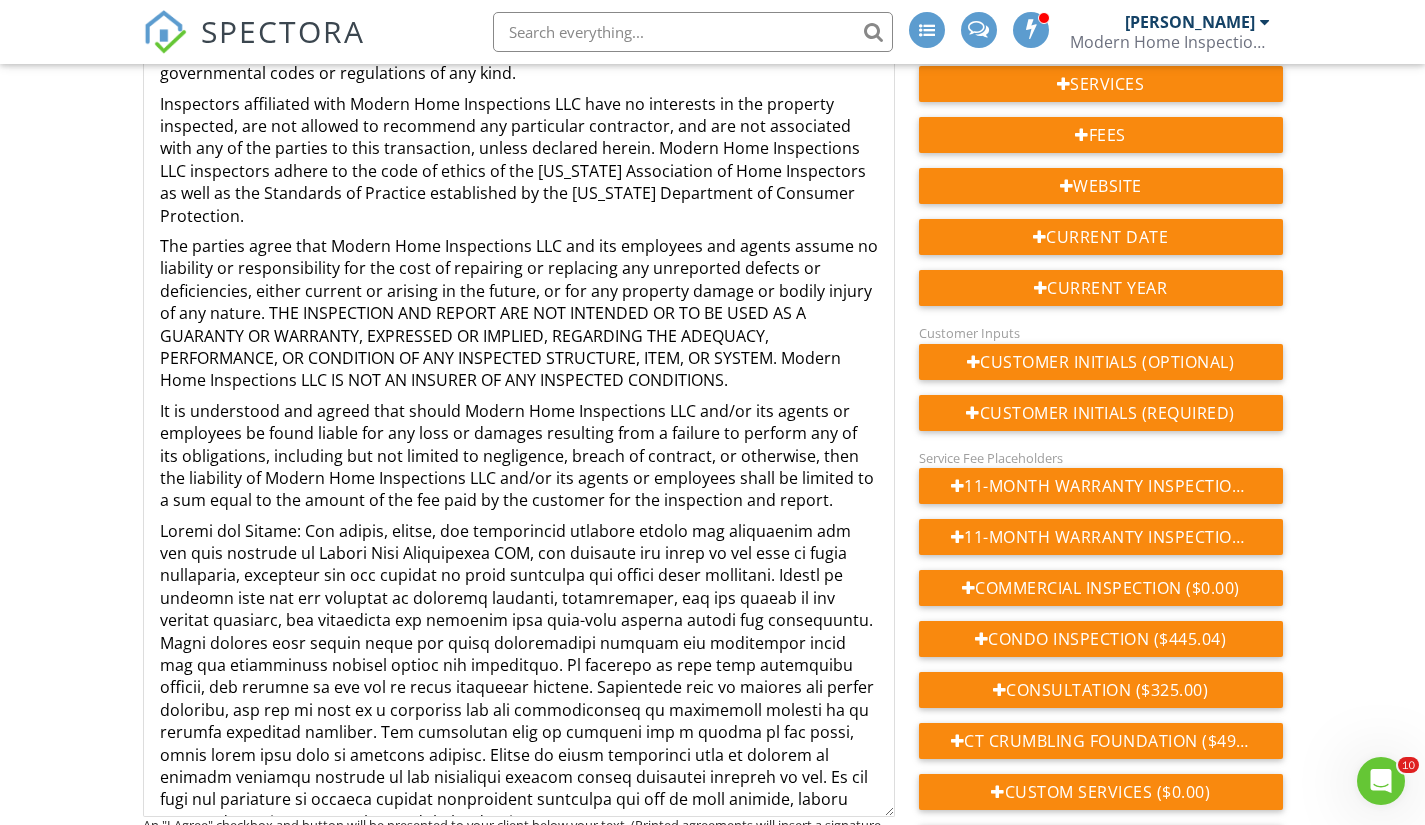 drag, startPoint x: 891, startPoint y: 275, endPoint x: 882, endPoint y: 823, distance: 548.0739 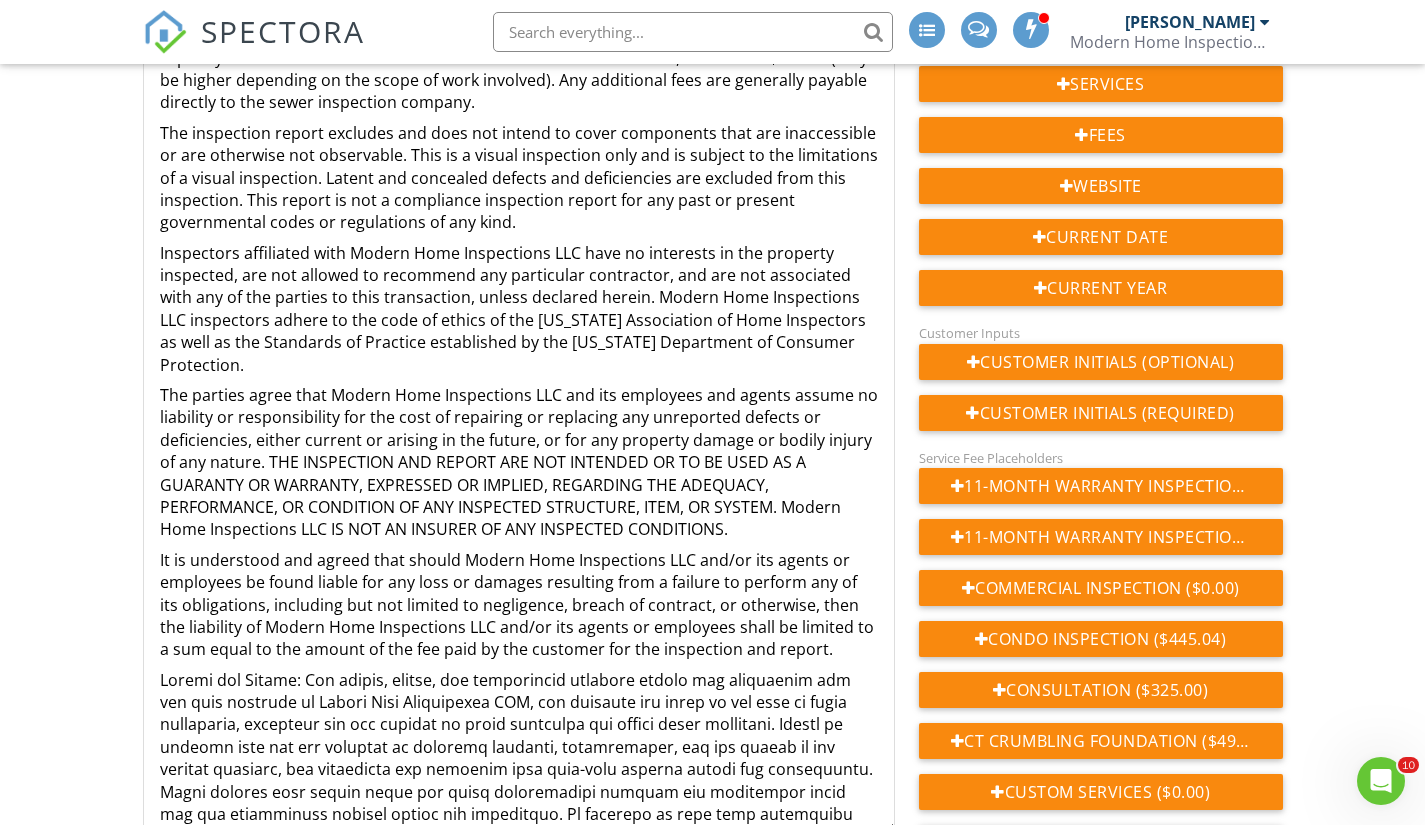 scroll, scrollTop: 0, scrollLeft: 0, axis: both 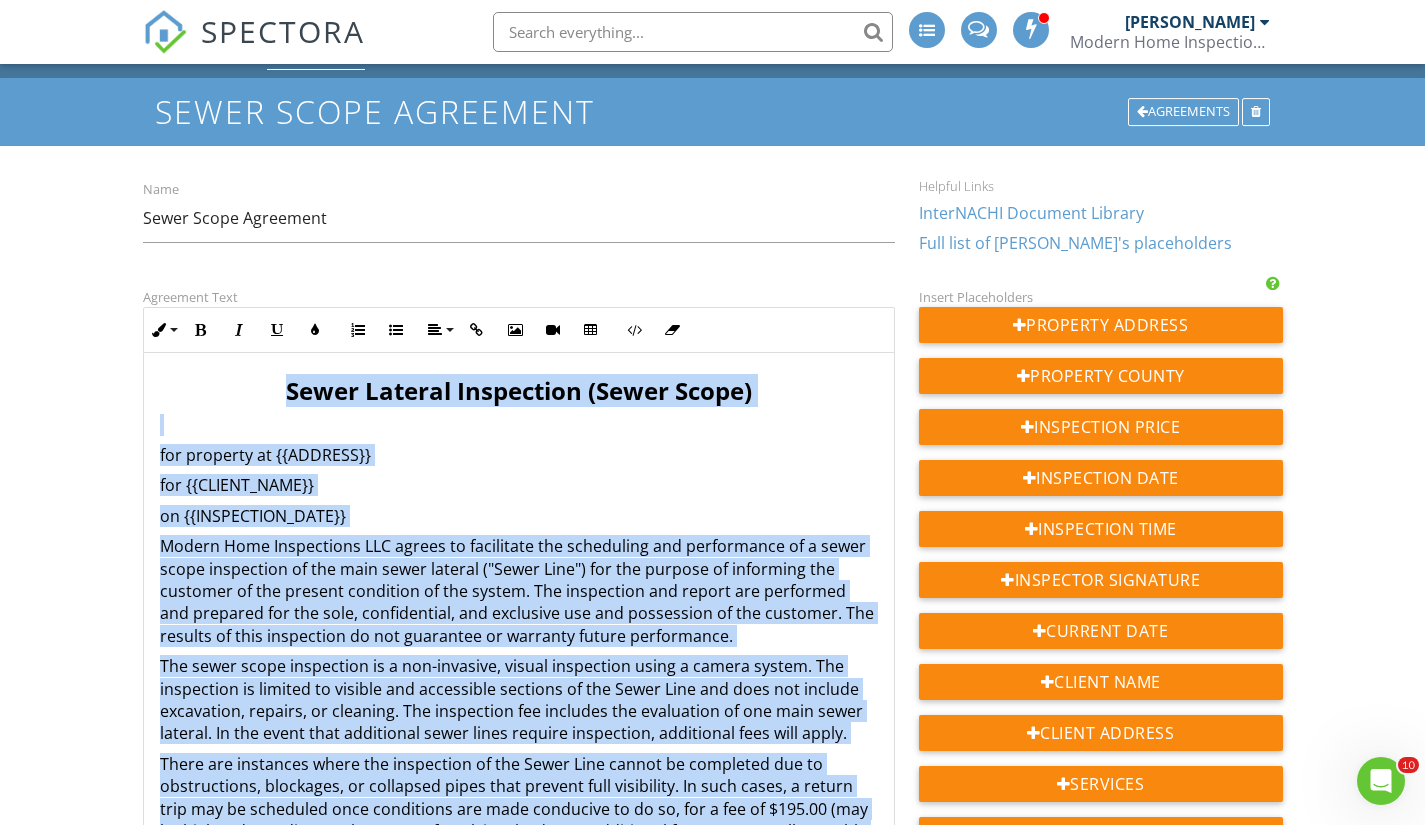 drag, startPoint x: 704, startPoint y: 610, endPoint x: 276, endPoint y: 399, distance: 477.18445 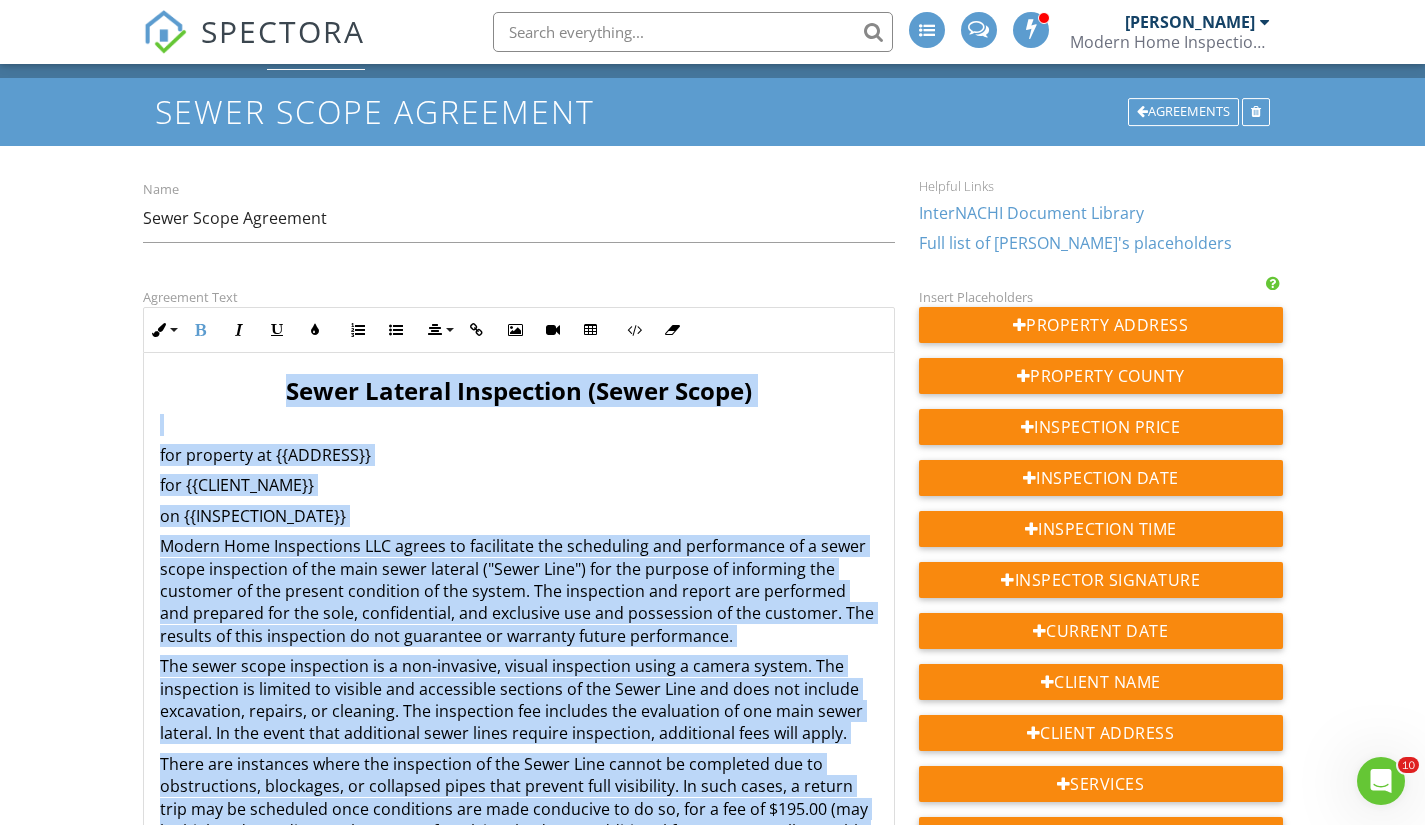 copy on "Sewer Lateral Inspection (Sewer Scope) for property at {{ADDRESS}} for {{CLIENT_NAME}} on {{INSPECTION_DATE}} Modern Home Inspections LLC agrees to facilitate the scheduling and performance of a sewer scope inspection of the main sewer lateral ("Sewer Line") for the purpose of informing the customer of the present condition of the system. The inspection and report are performed and prepared for the sole, confidential, and exclusive use and possession of the customer. The results of this inspection do not guarantee or warranty future performance. The sewer scope inspection is a non-invasive, visual inspection using a camera system. The inspection is limited to visible and accessible sections of the Sewer Line and does not include excavation, repairs, or cleaning. The inspection fee includes the evaluation of one main sewer lateral. In the event that additional sewer lines require inspection, additional fees will apply. There are instances where the inspection of the Sewer Line cannot be completed due to obs..." 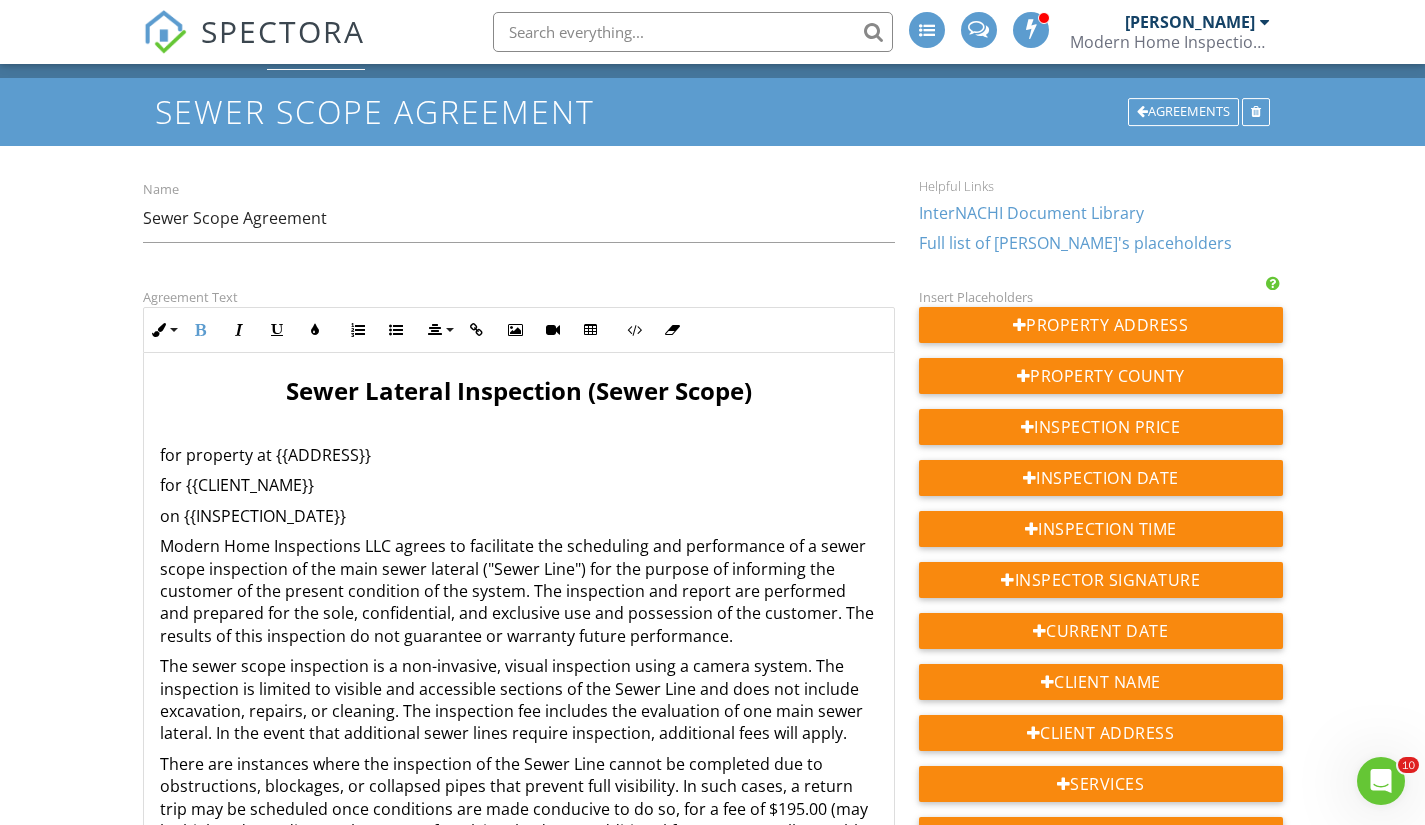 click on "[PERSON_NAME]" at bounding box center (1190, 22) 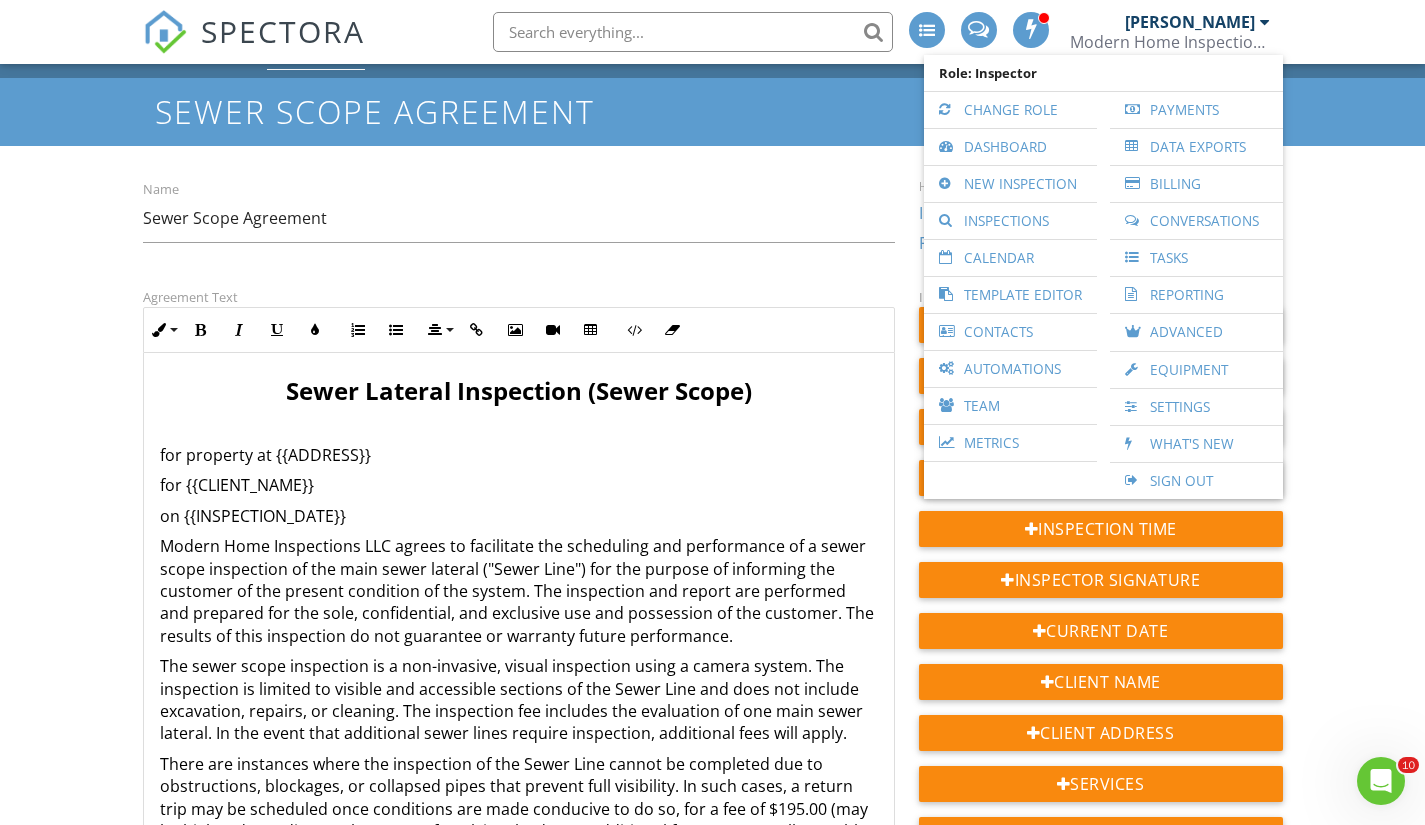 click on "Template Editor" at bounding box center [1010, 295] 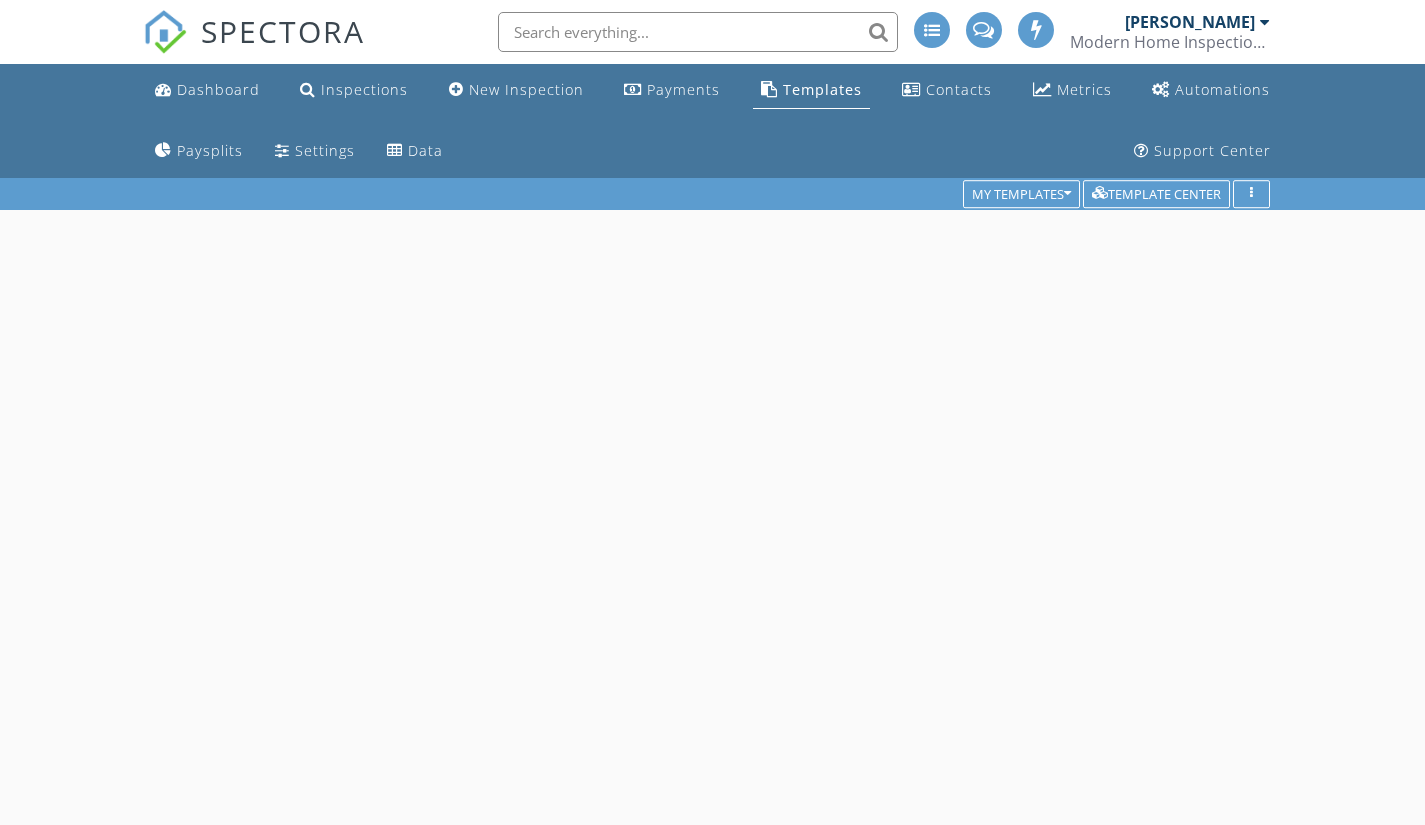 scroll, scrollTop: 0, scrollLeft: 0, axis: both 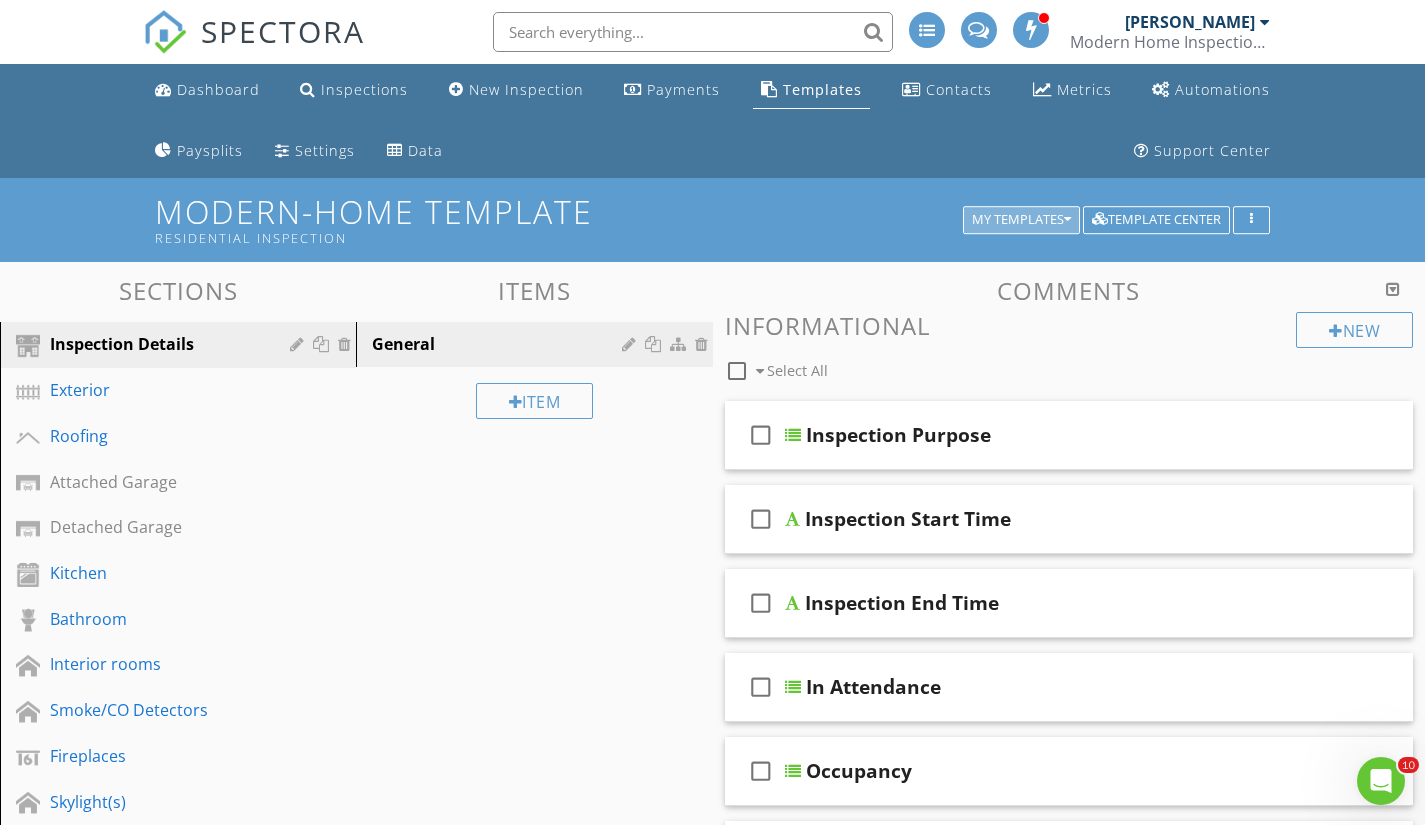 click on "My Templates" at bounding box center [1021, 220] 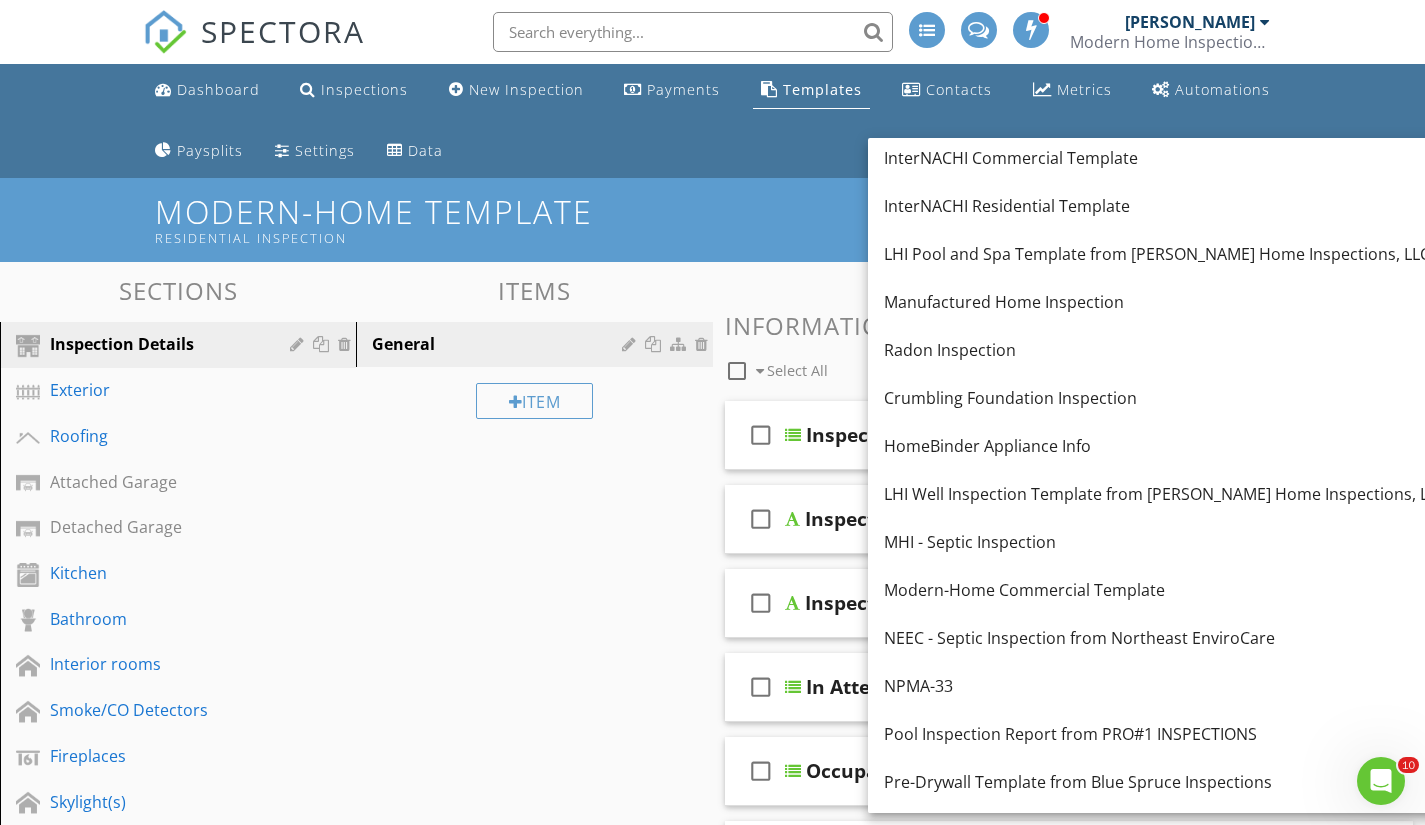 scroll, scrollTop: 300, scrollLeft: 0, axis: vertical 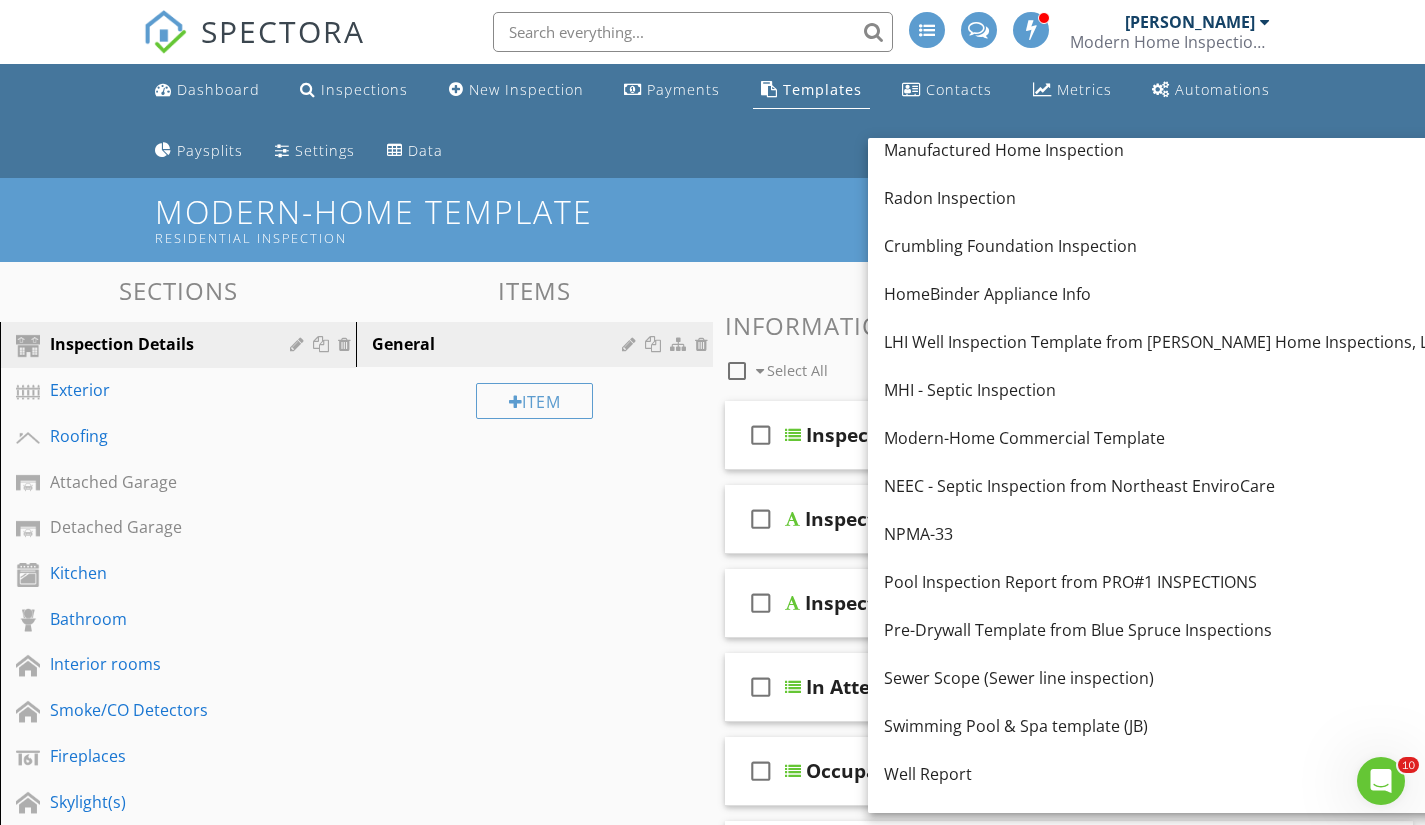 click on "Well Report" at bounding box center (1165, 774) 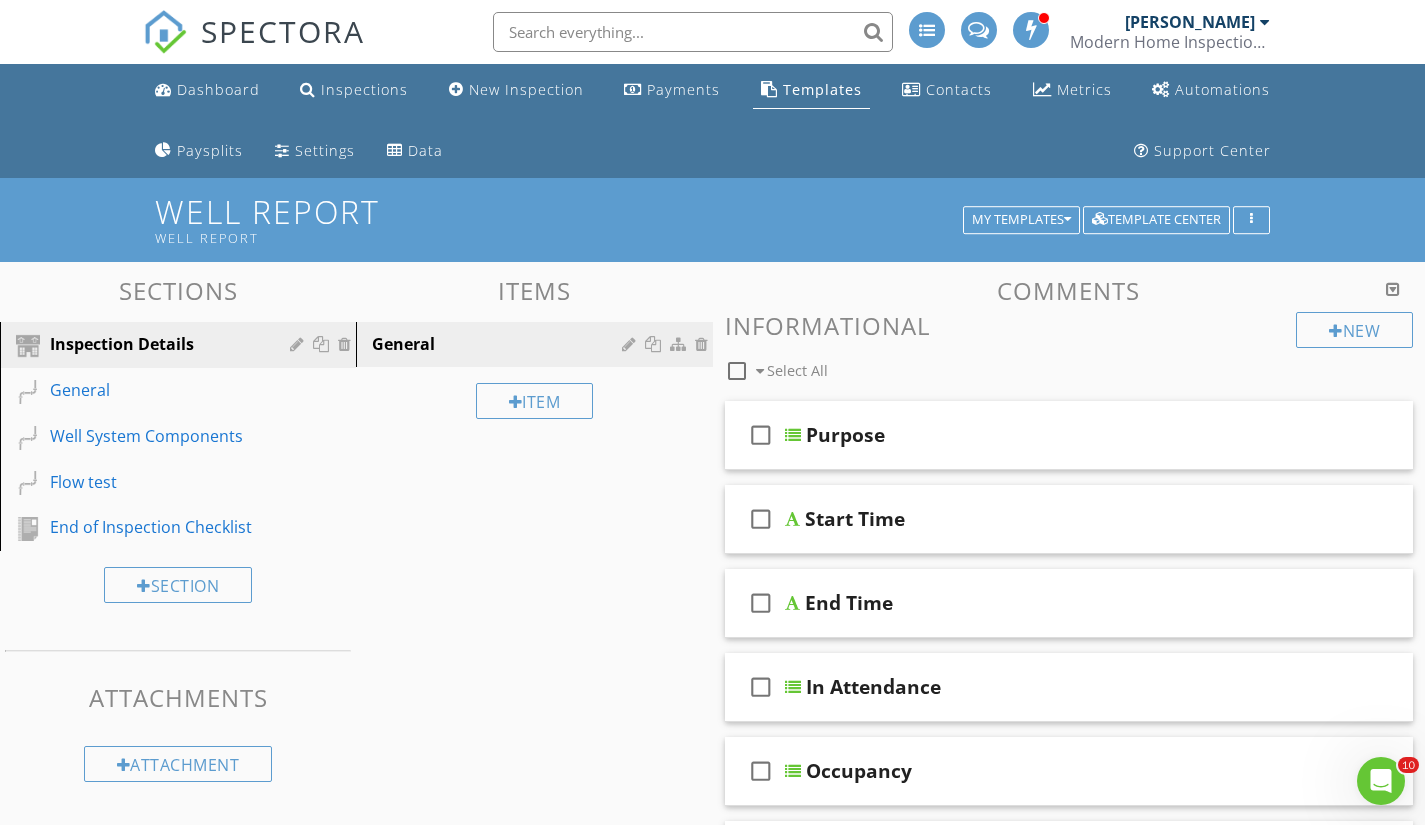 click on "General" at bounding box center (155, 390) 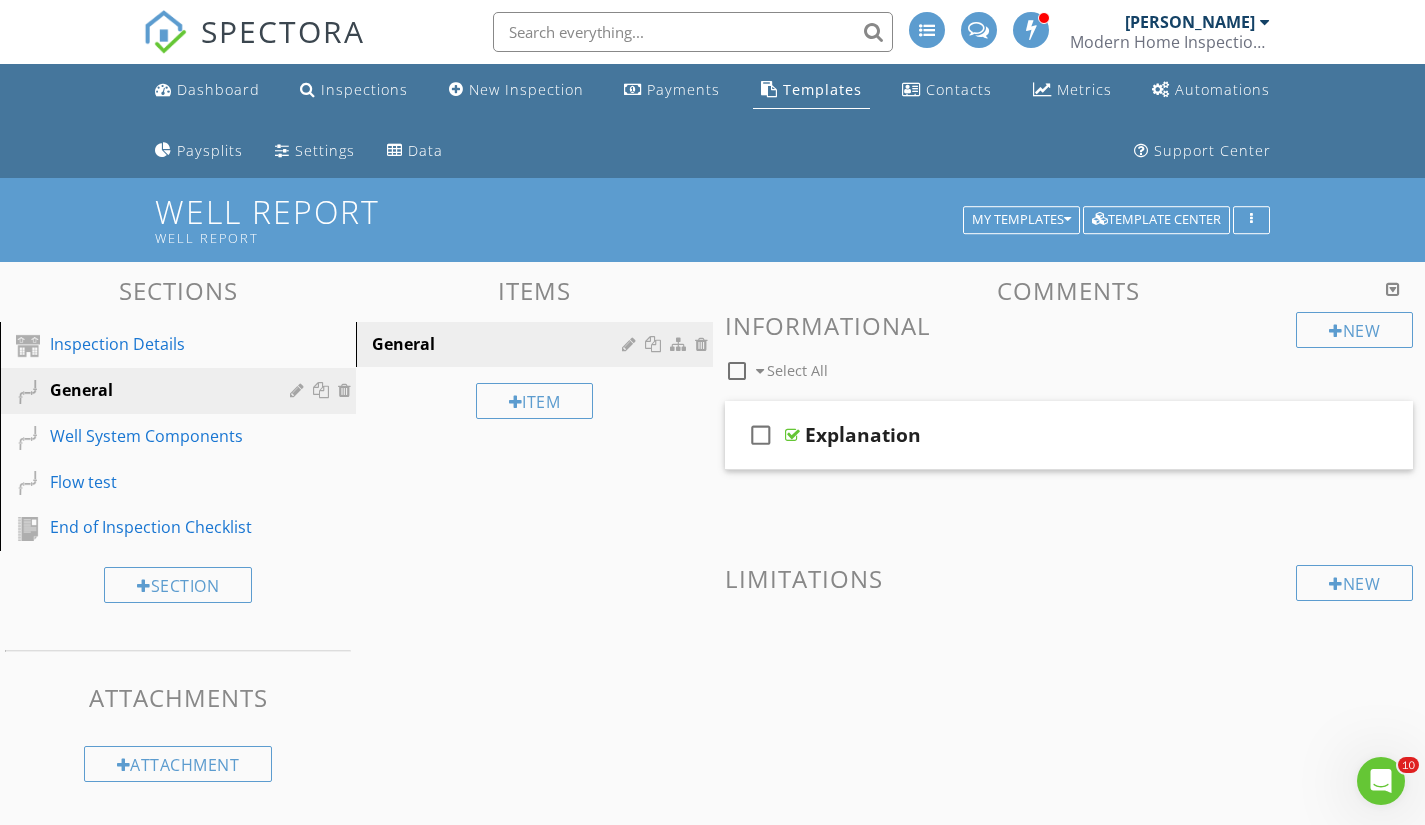 click on "Well System Components" at bounding box center [155, 436] 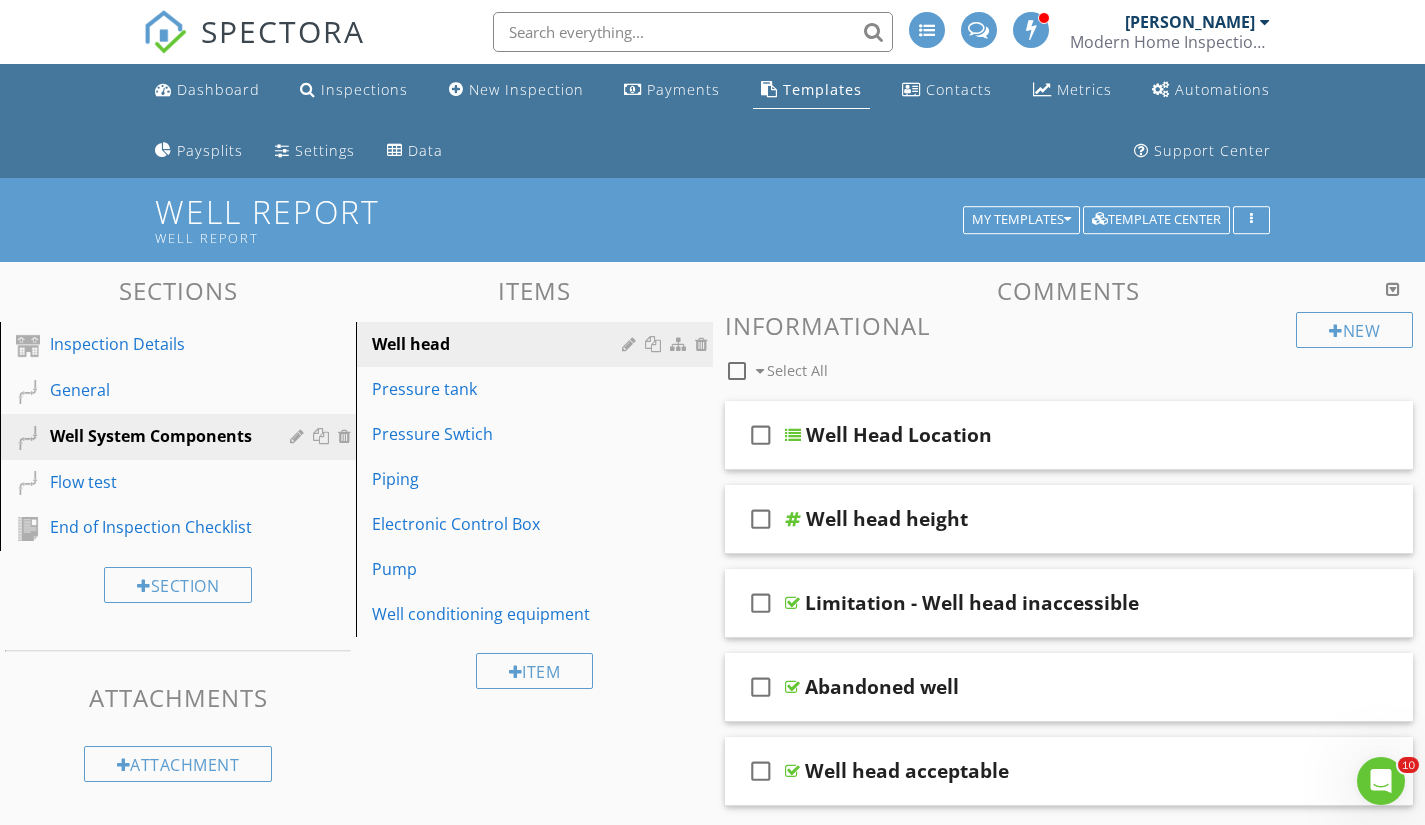 click on "General" at bounding box center [155, 390] 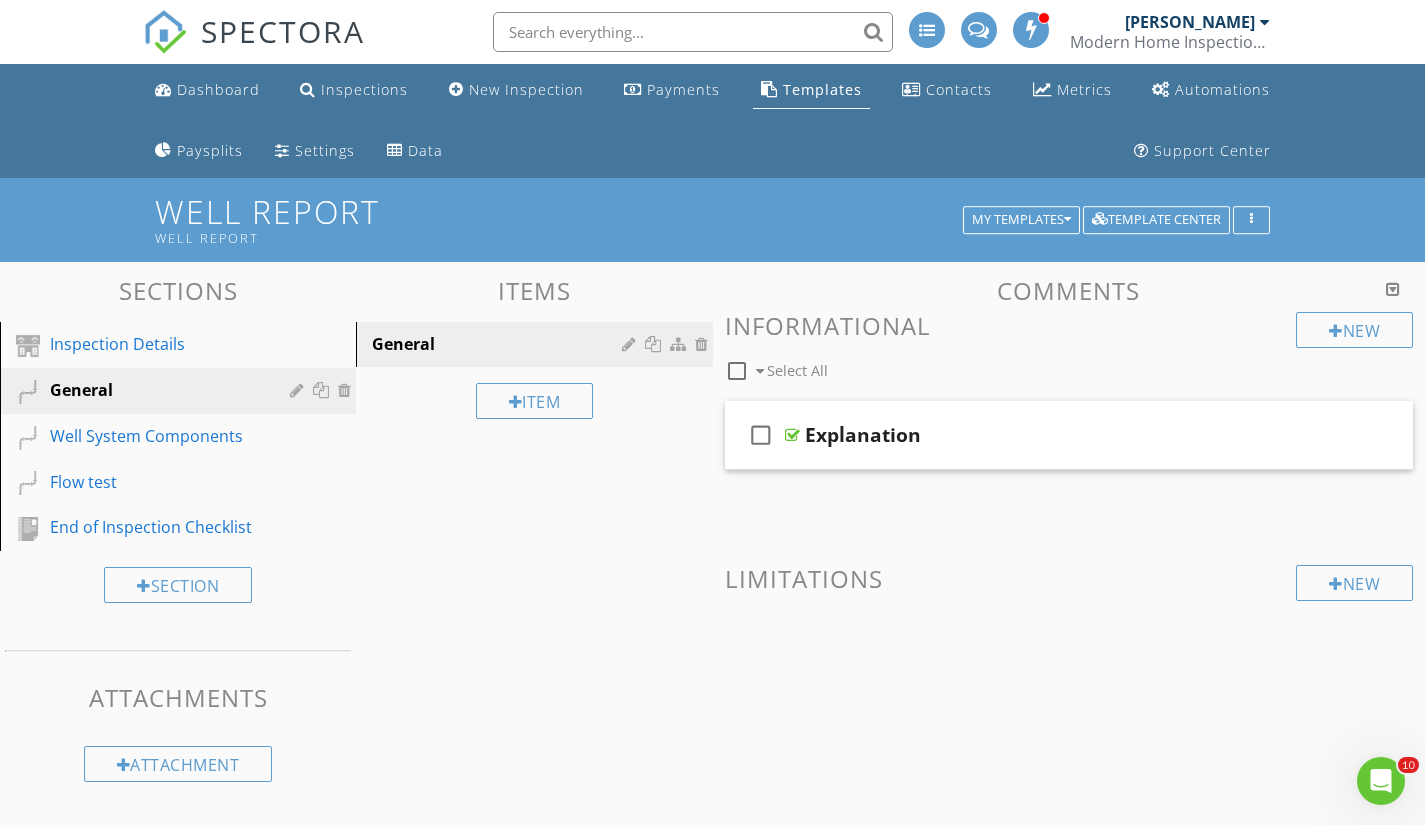 click at bounding box center (1278, 434) 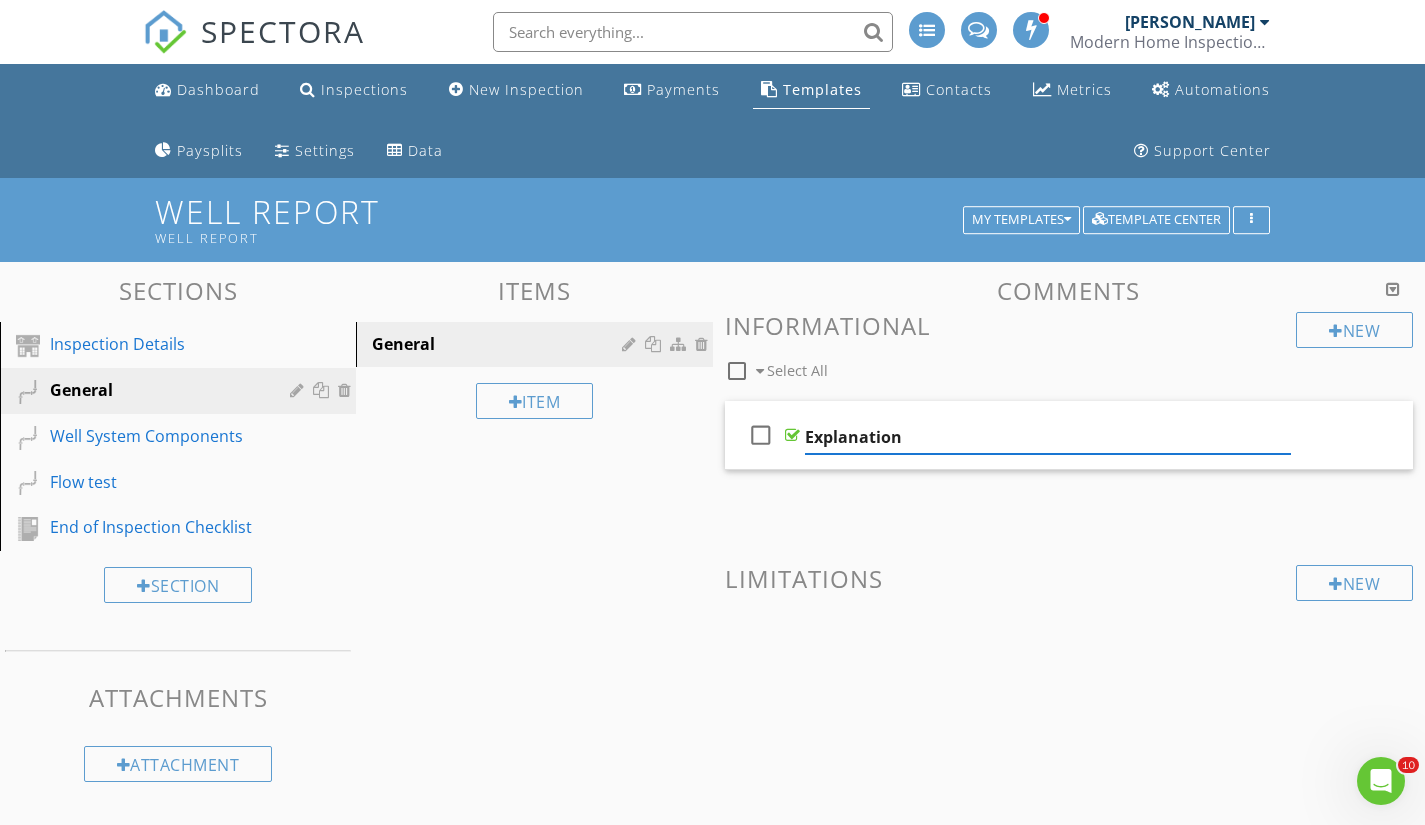 click at bounding box center (792, 435) 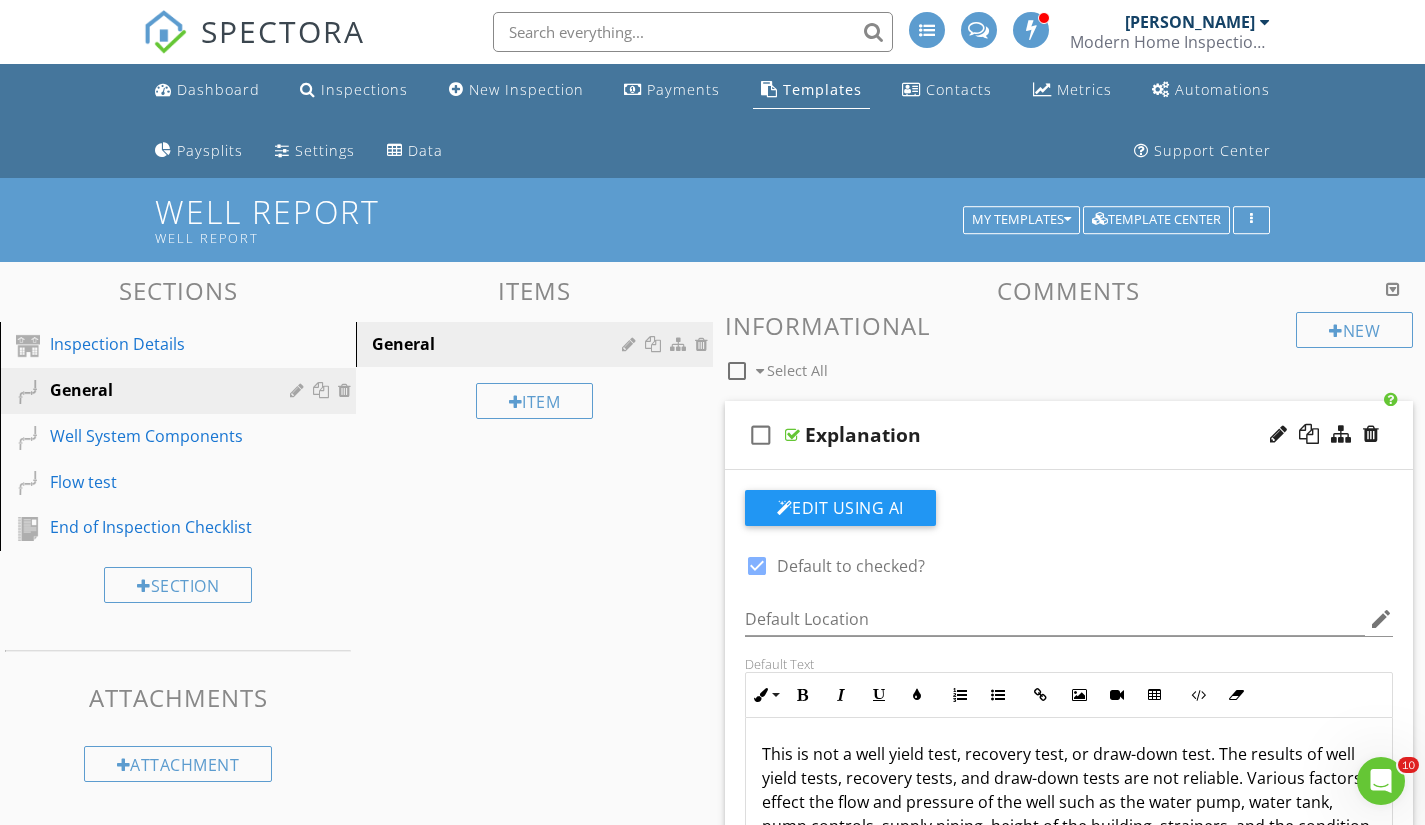 click at bounding box center (792, 435) 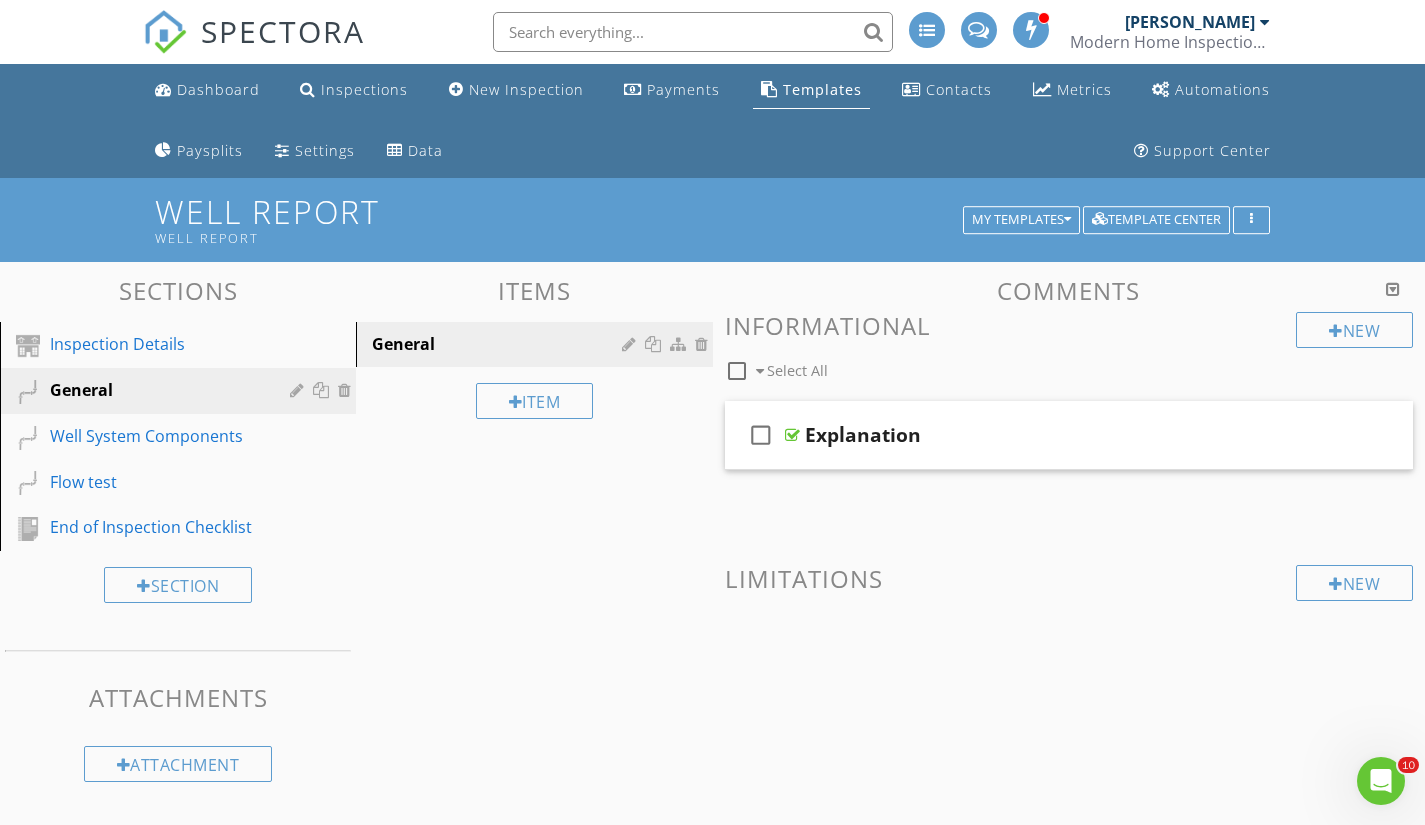 click at bounding box center (792, 435) 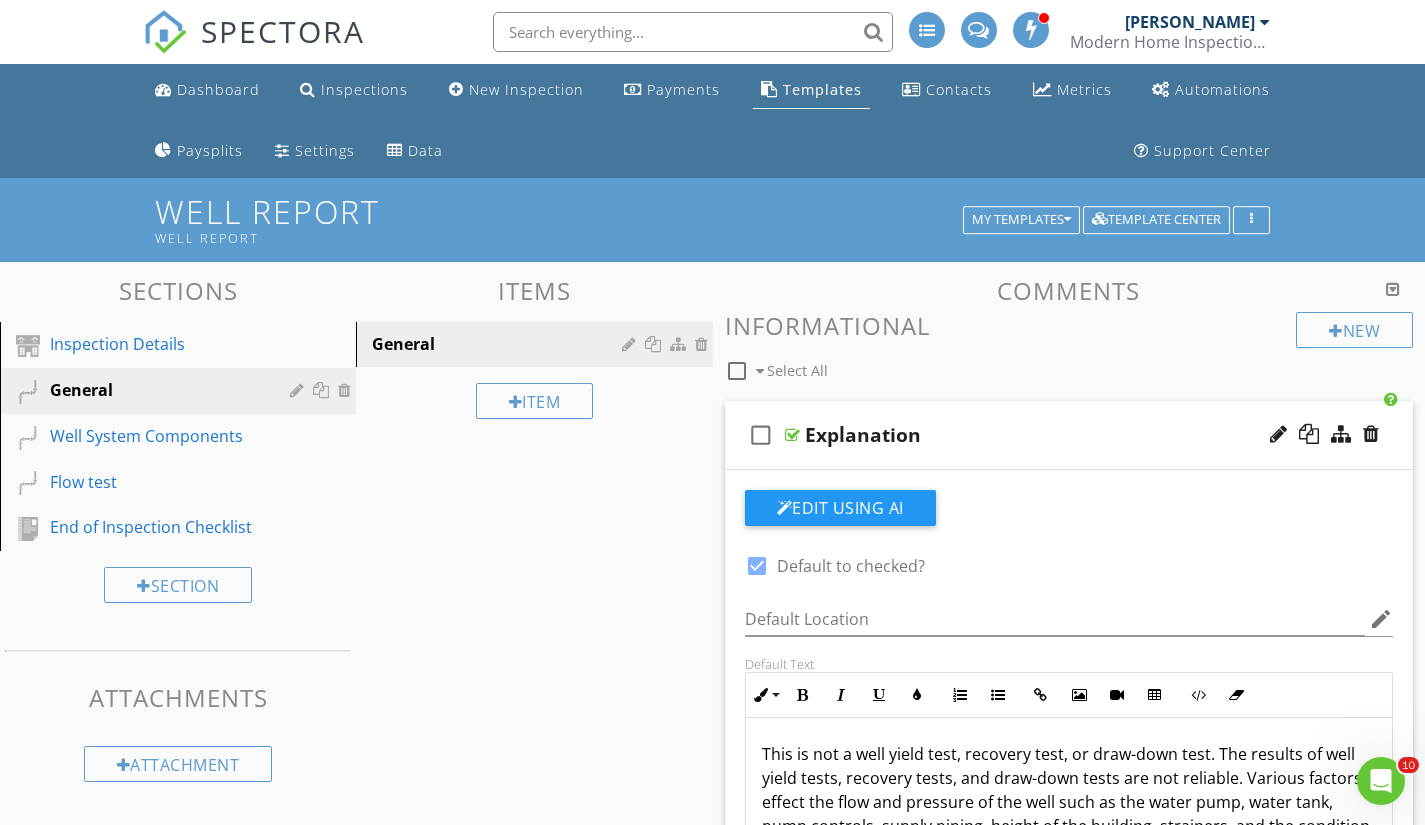 click at bounding box center (757, 566) 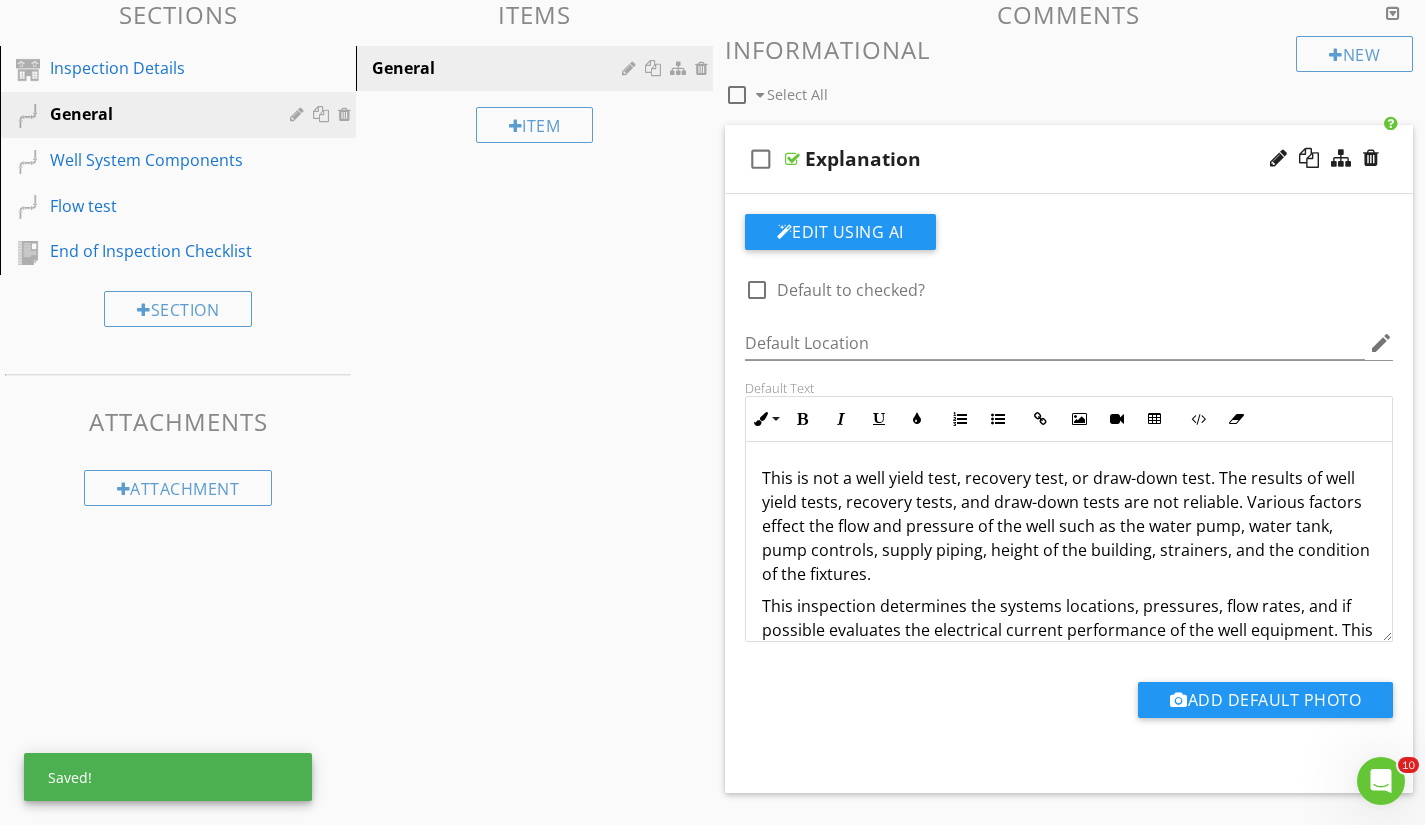 scroll, scrollTop: 300, scrollLeft: 0, axis: vertical 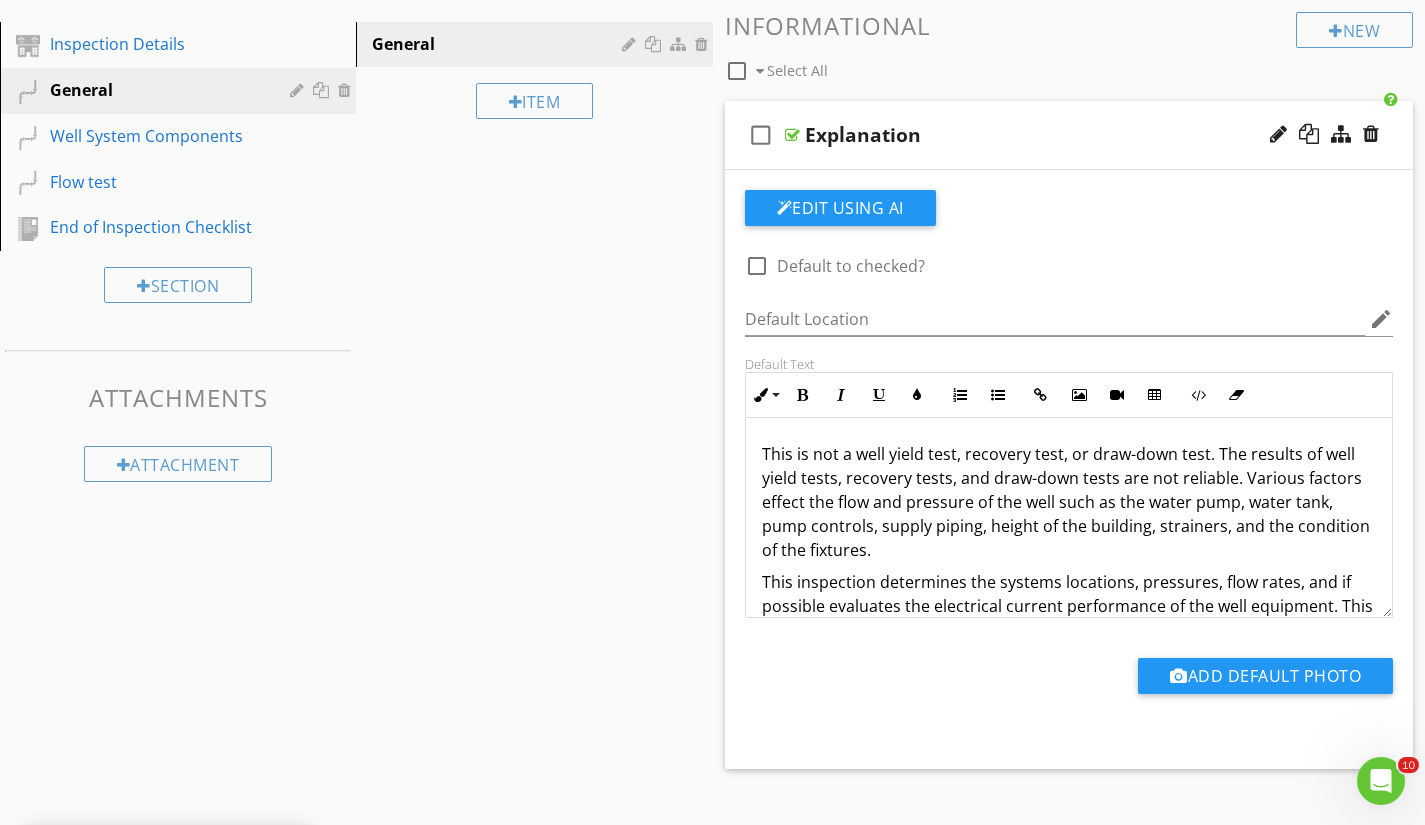 click at bounding box center [757, 266] 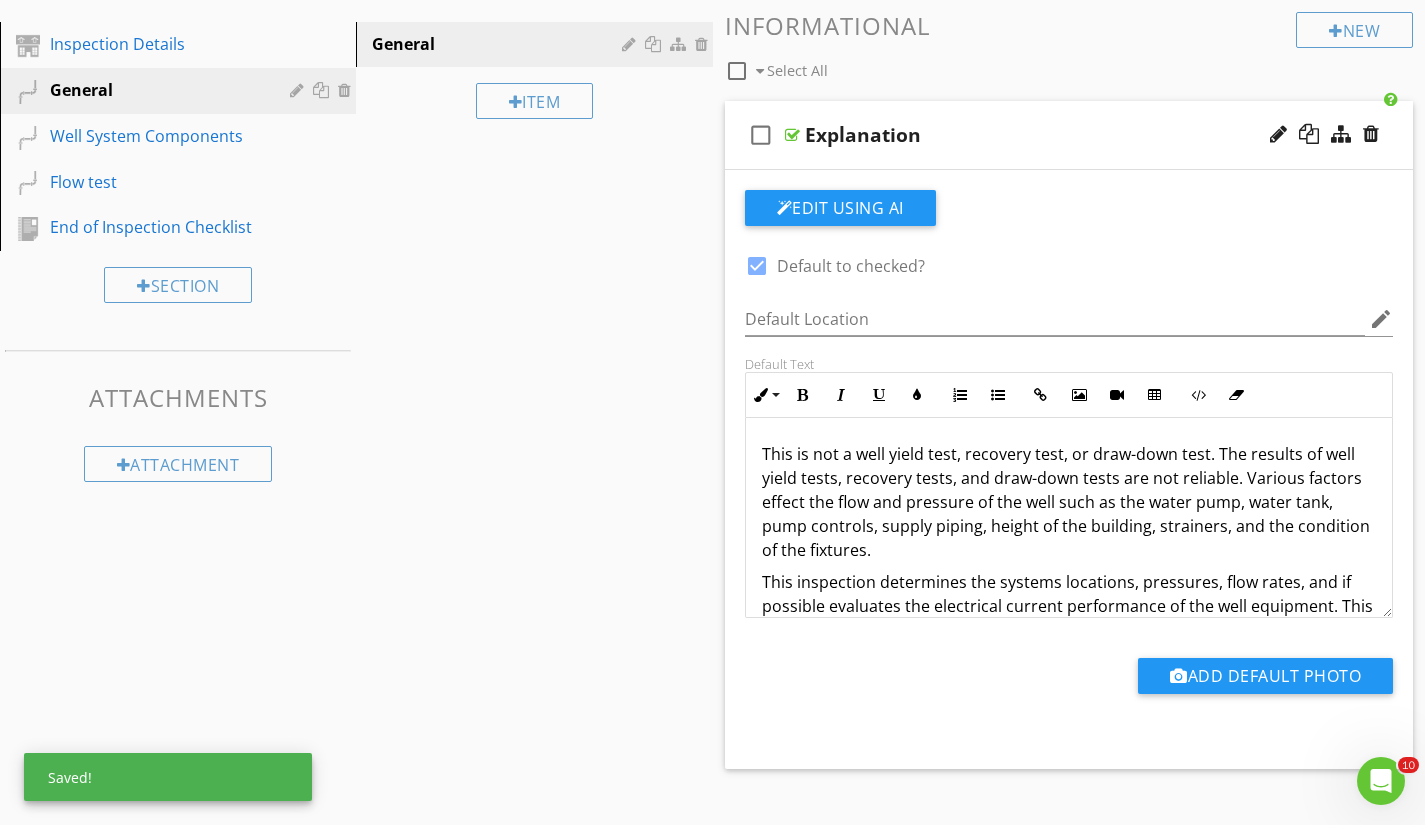 click at bounding box center [792, 135] 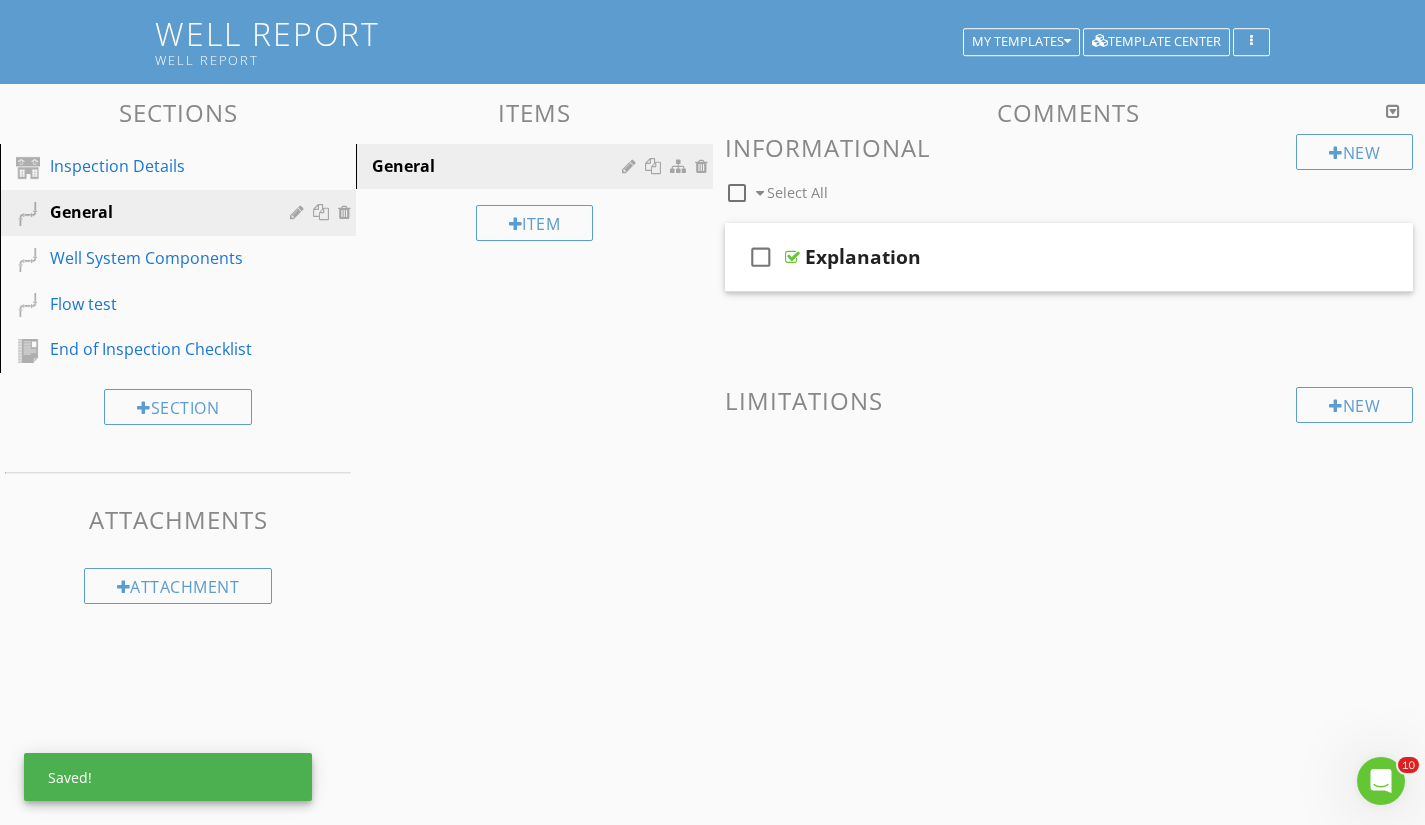 click on "Well System Components" at bounding box center (155, 258) 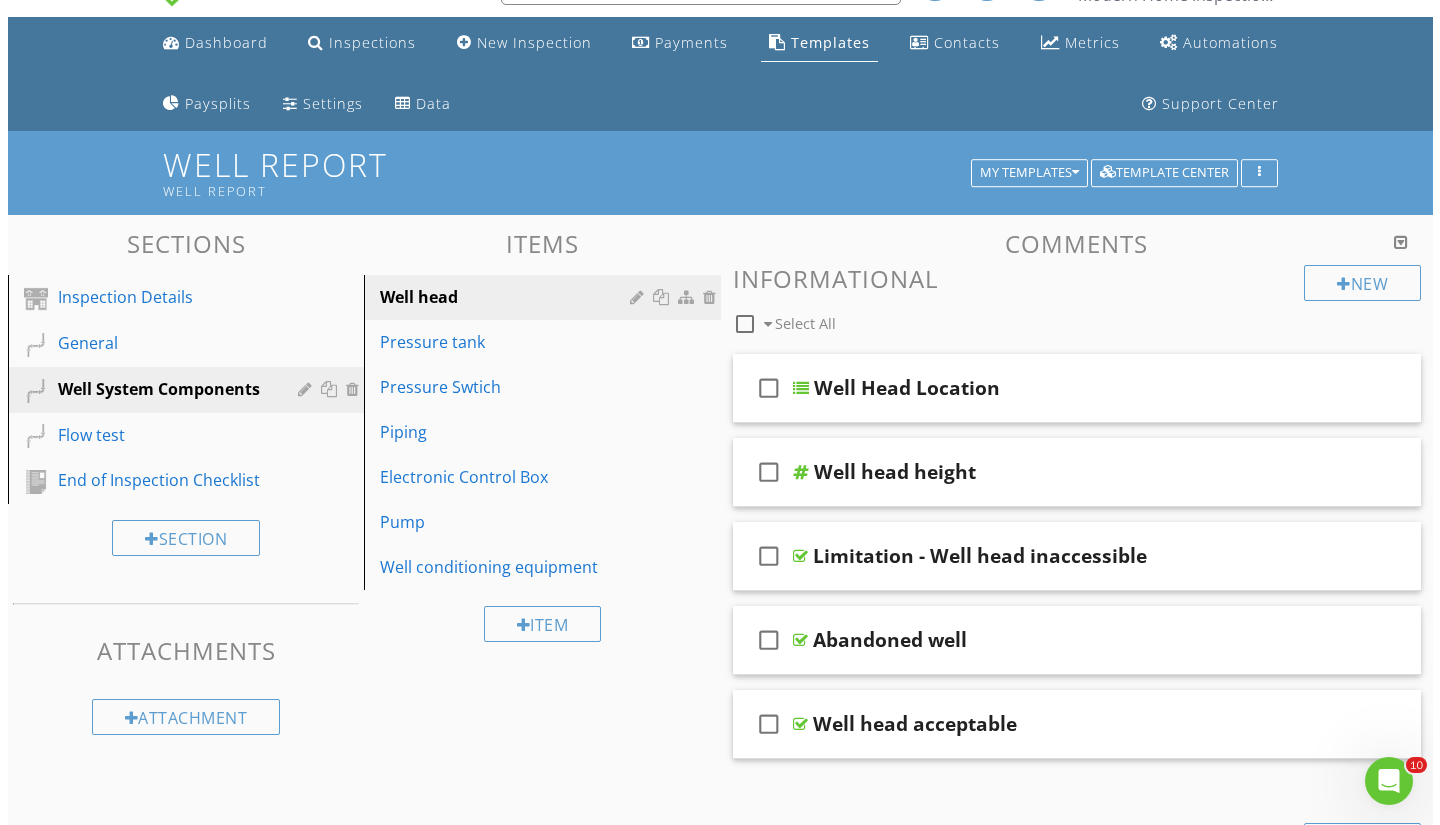 scroll, scrollTop: 0, scrollLeft: 0, axis: both 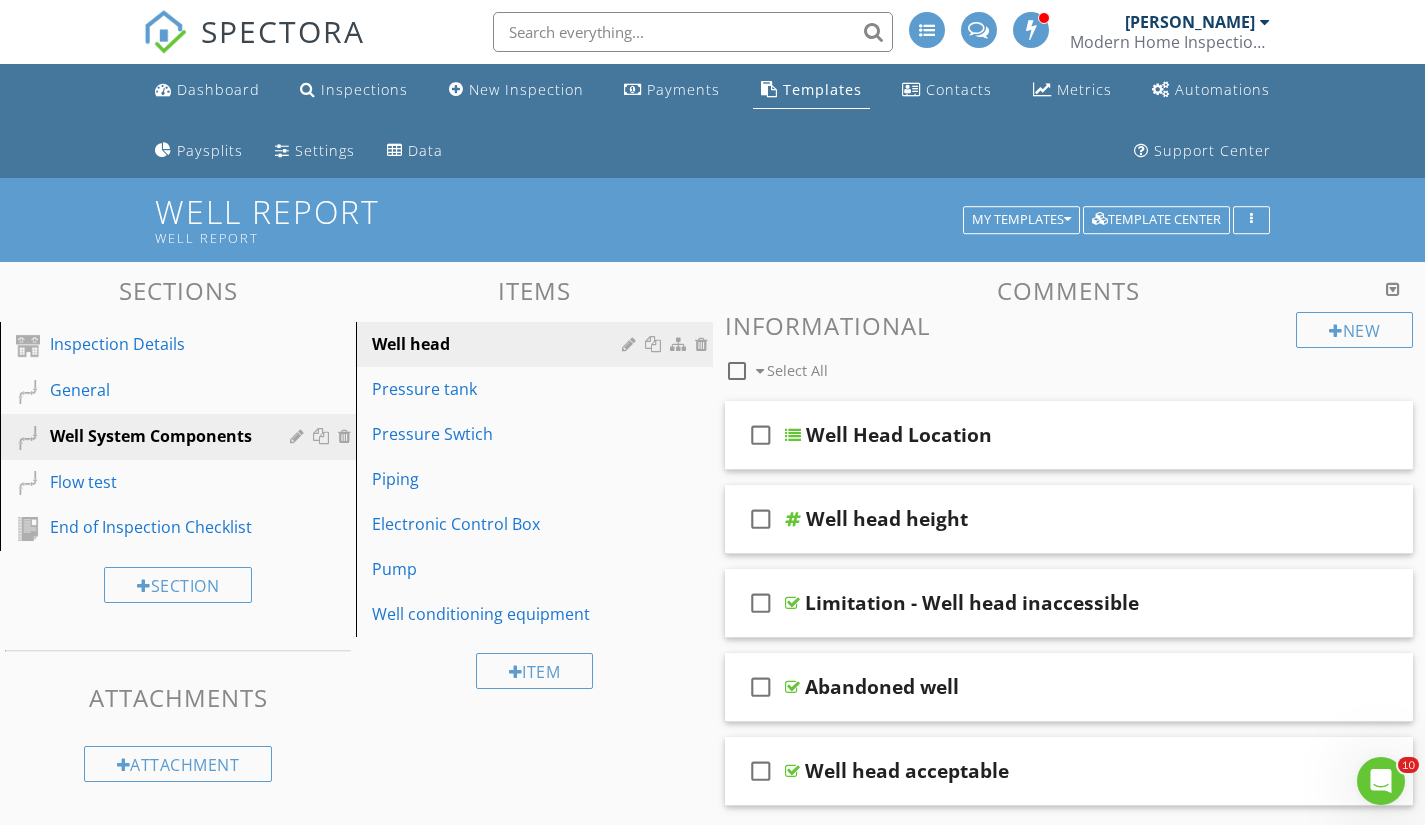 click on "Well System Components" at bounding box center (155, 436) 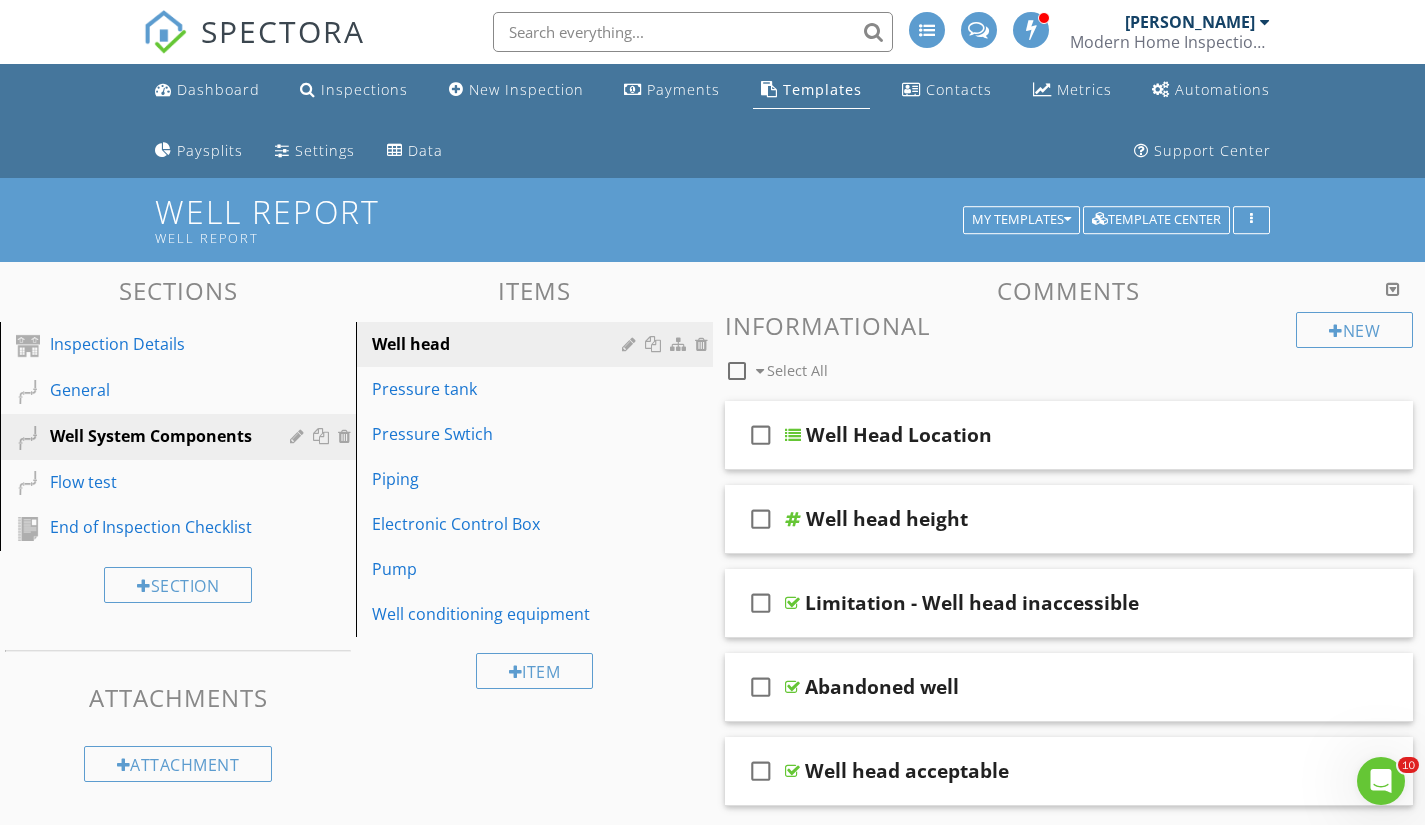 click at bounding box center [299, 436] 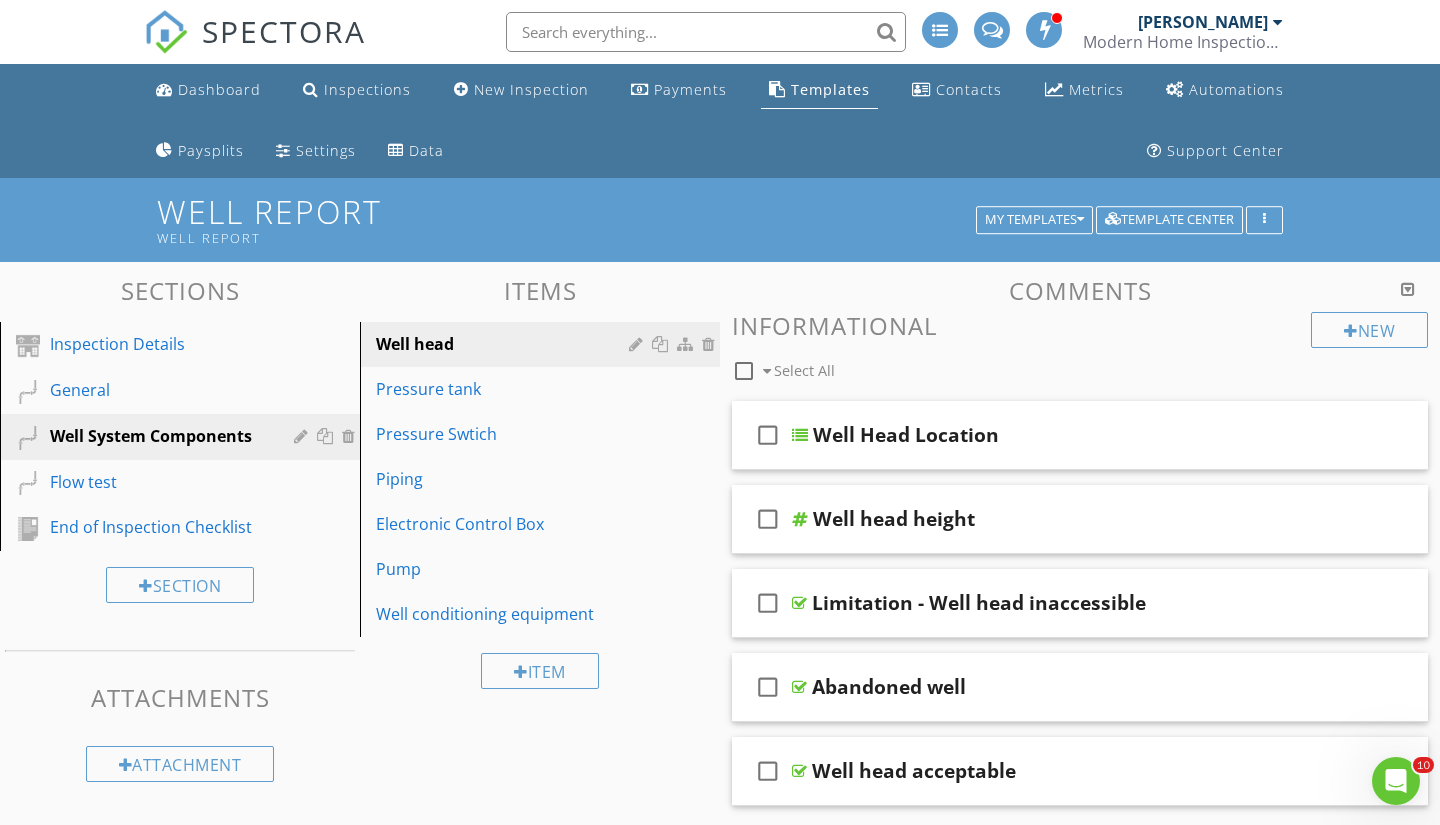 click at bounding box center [720, 412] 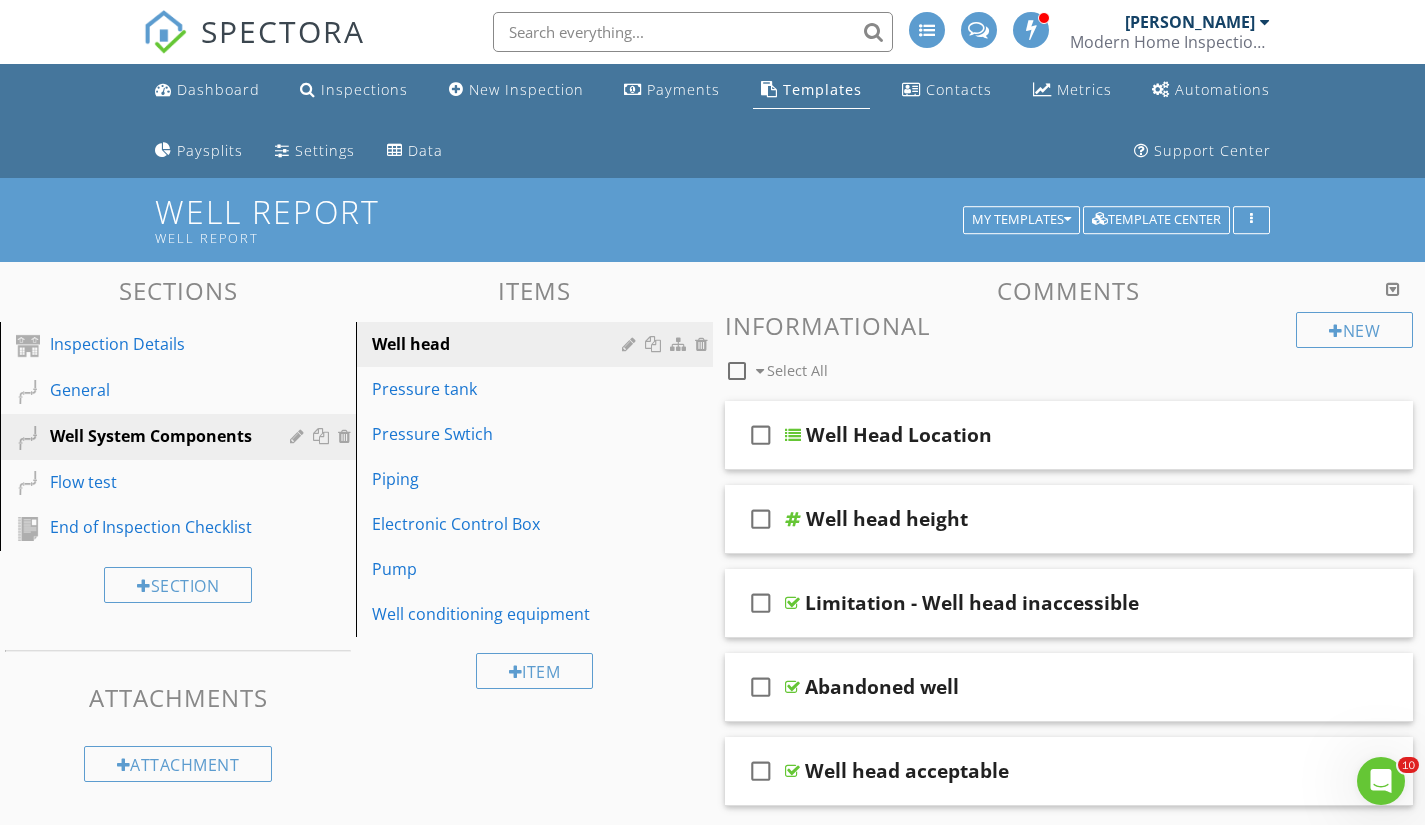 click at bounding box center [631, 344] 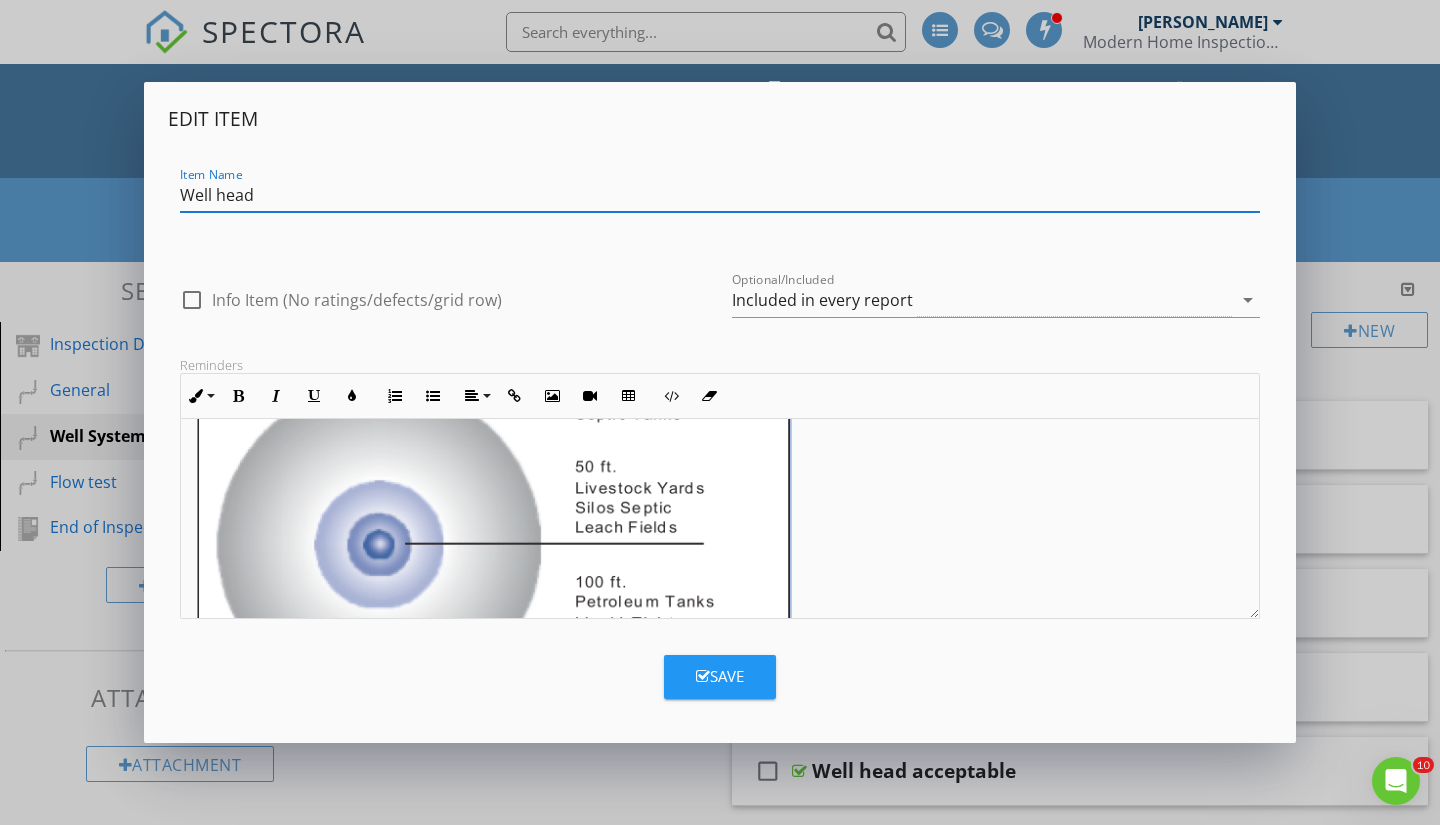 scroll, scrollTop: 776, scrollLeft: 0, axis: vertical 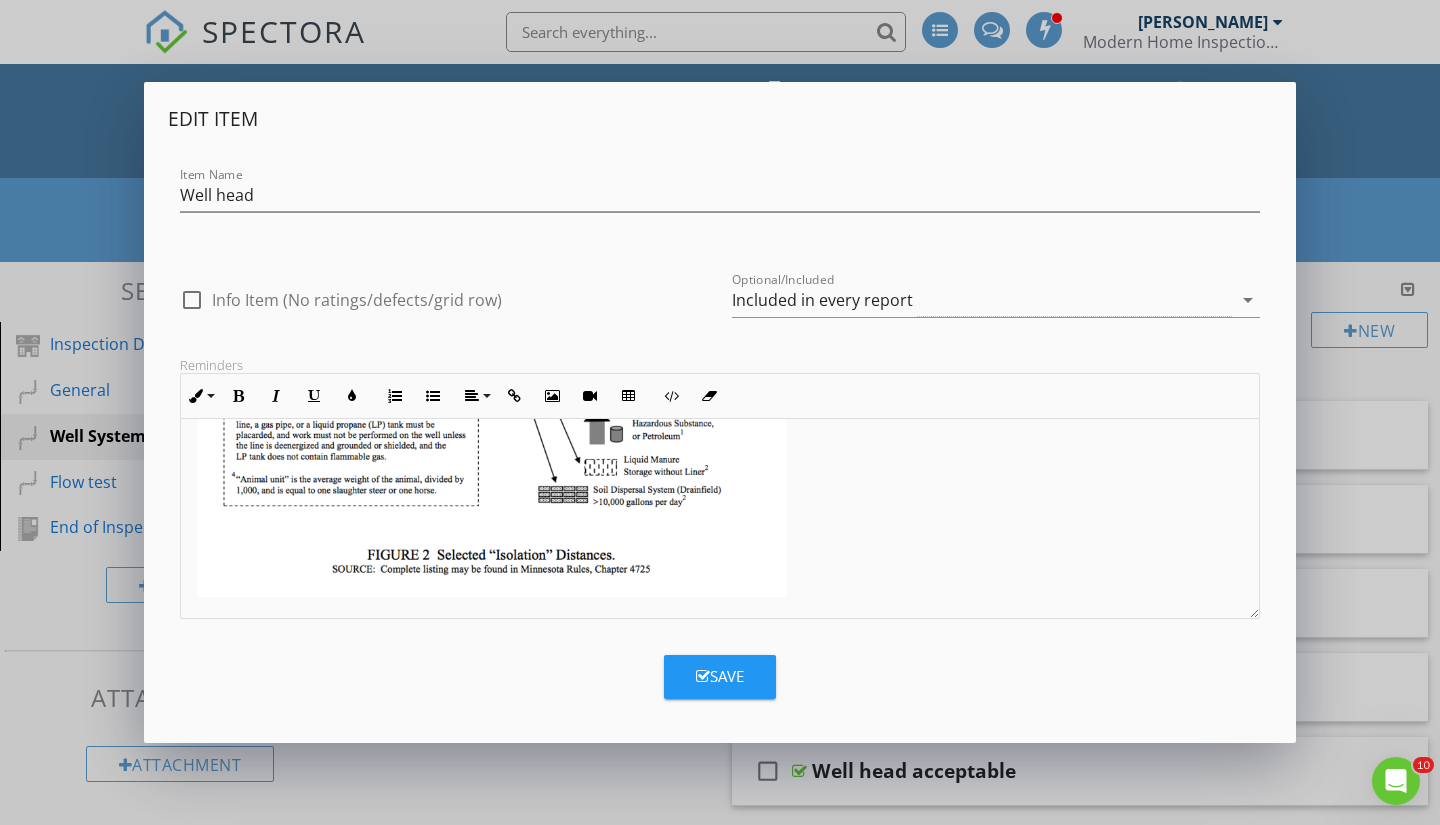 click at bounding box center (492, 258) 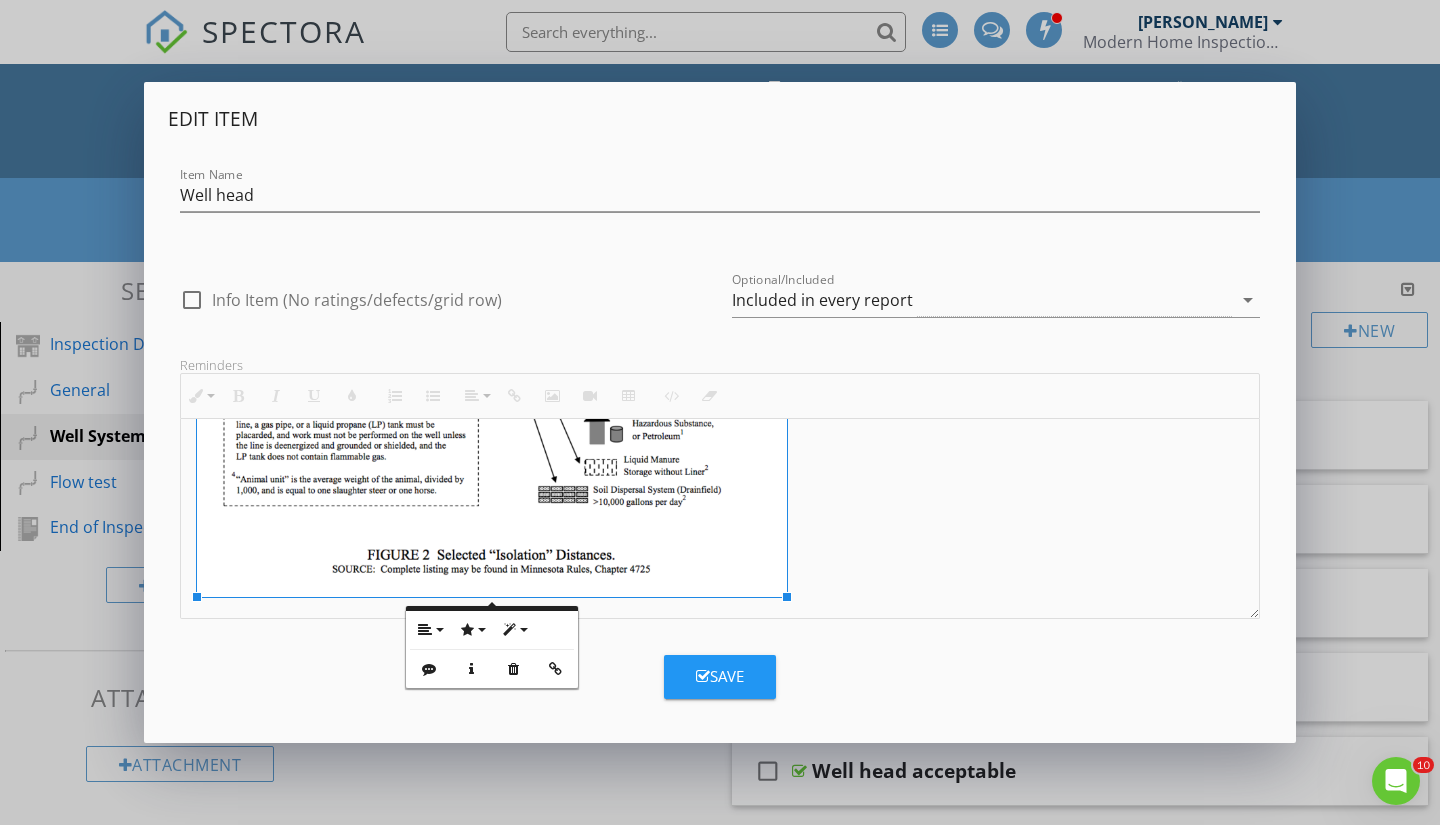 scroll, scrollTop: 1, scrollLeft: 0, axis: vertical 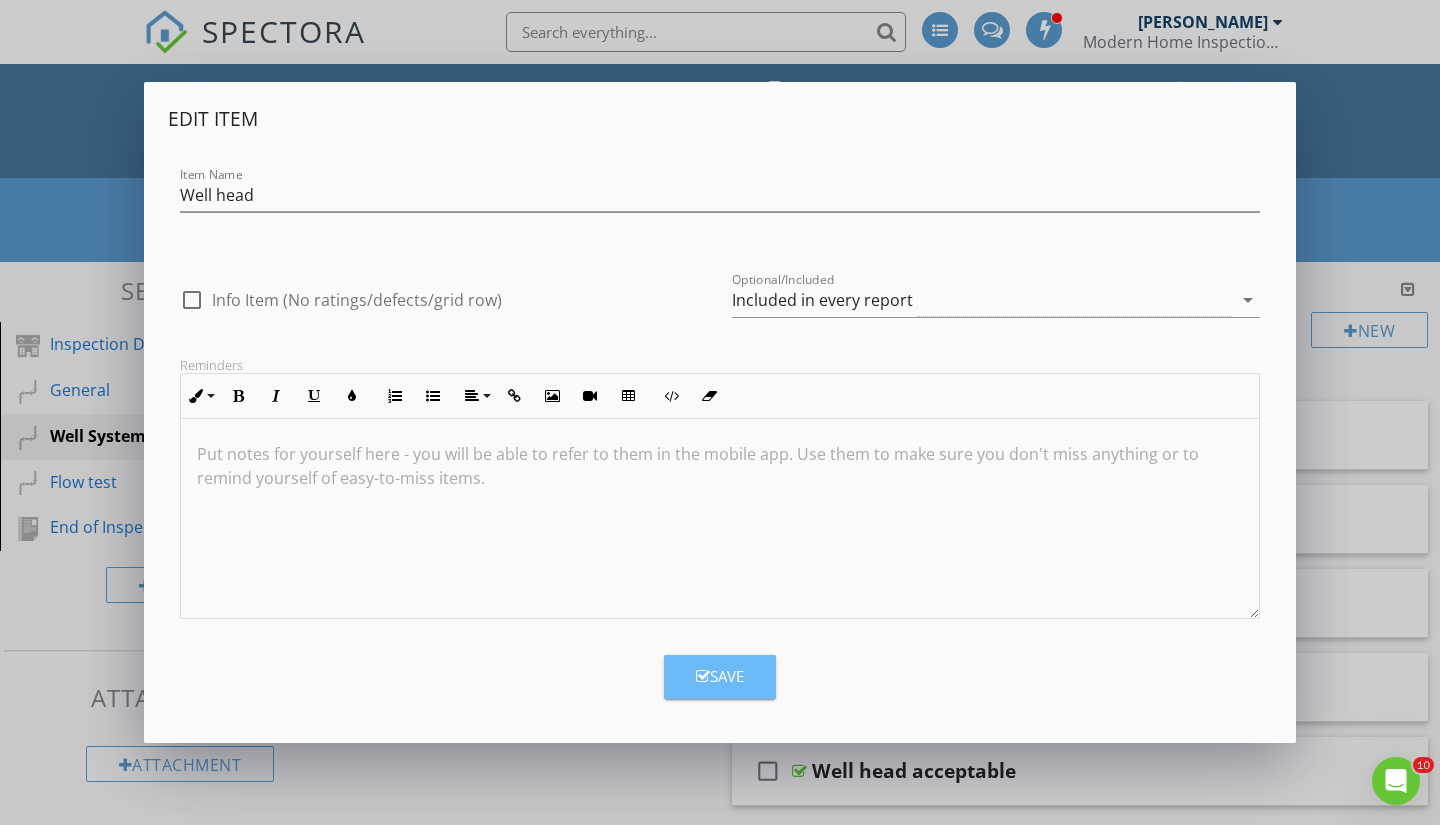click on "Save" at bounding box center (720, 677) 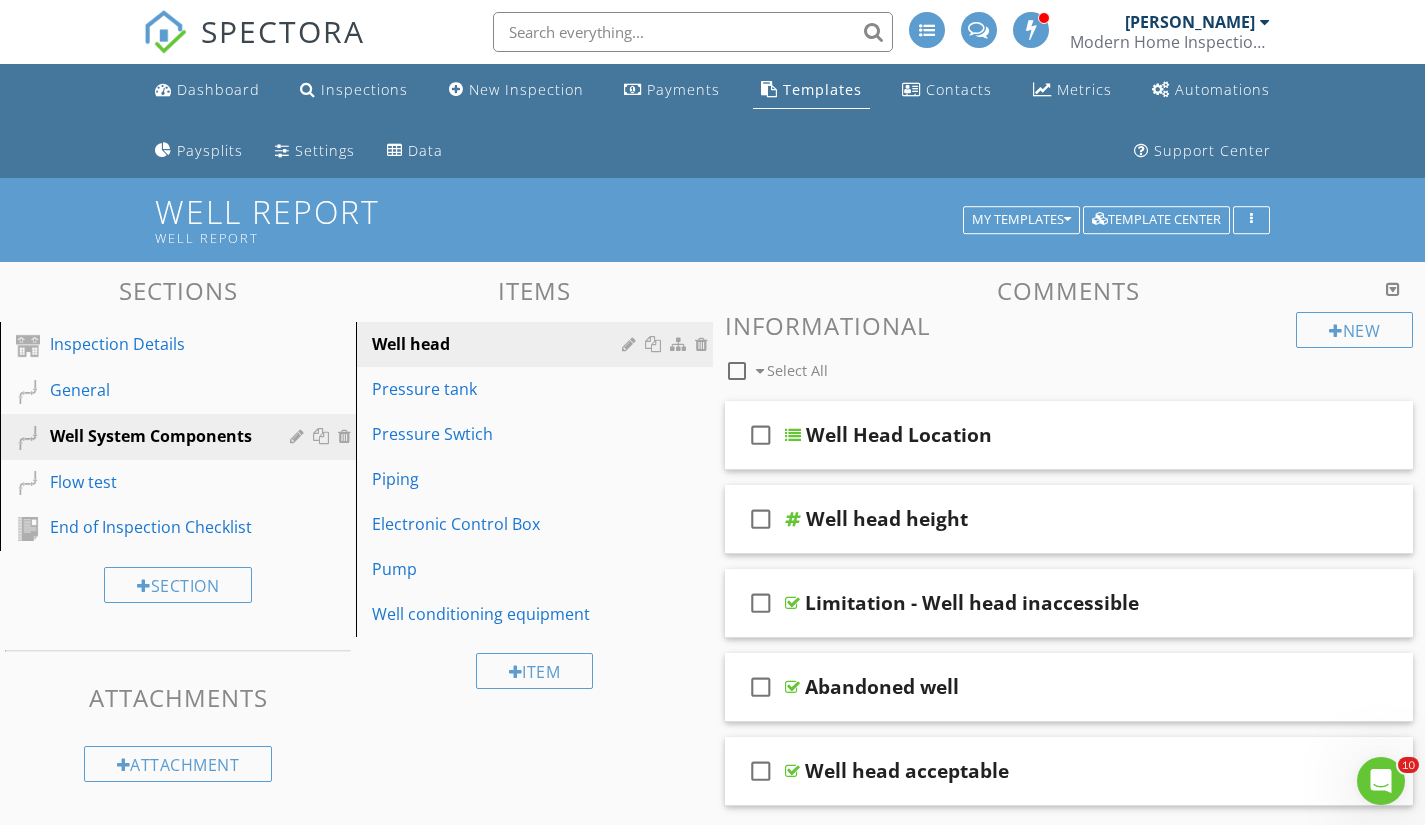 click at bounding box center [631, 344] 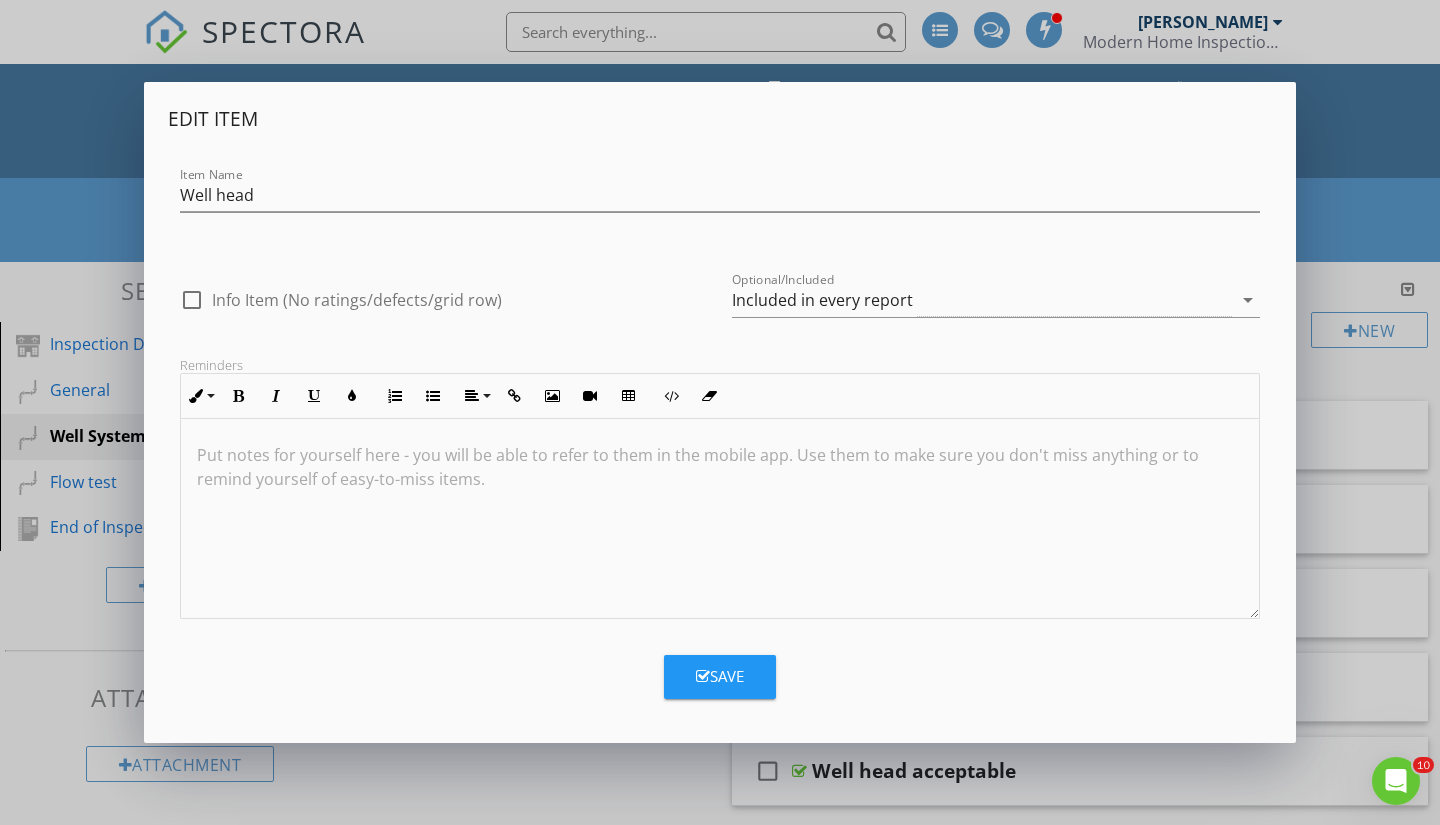 click at bounding box center [720, 519] 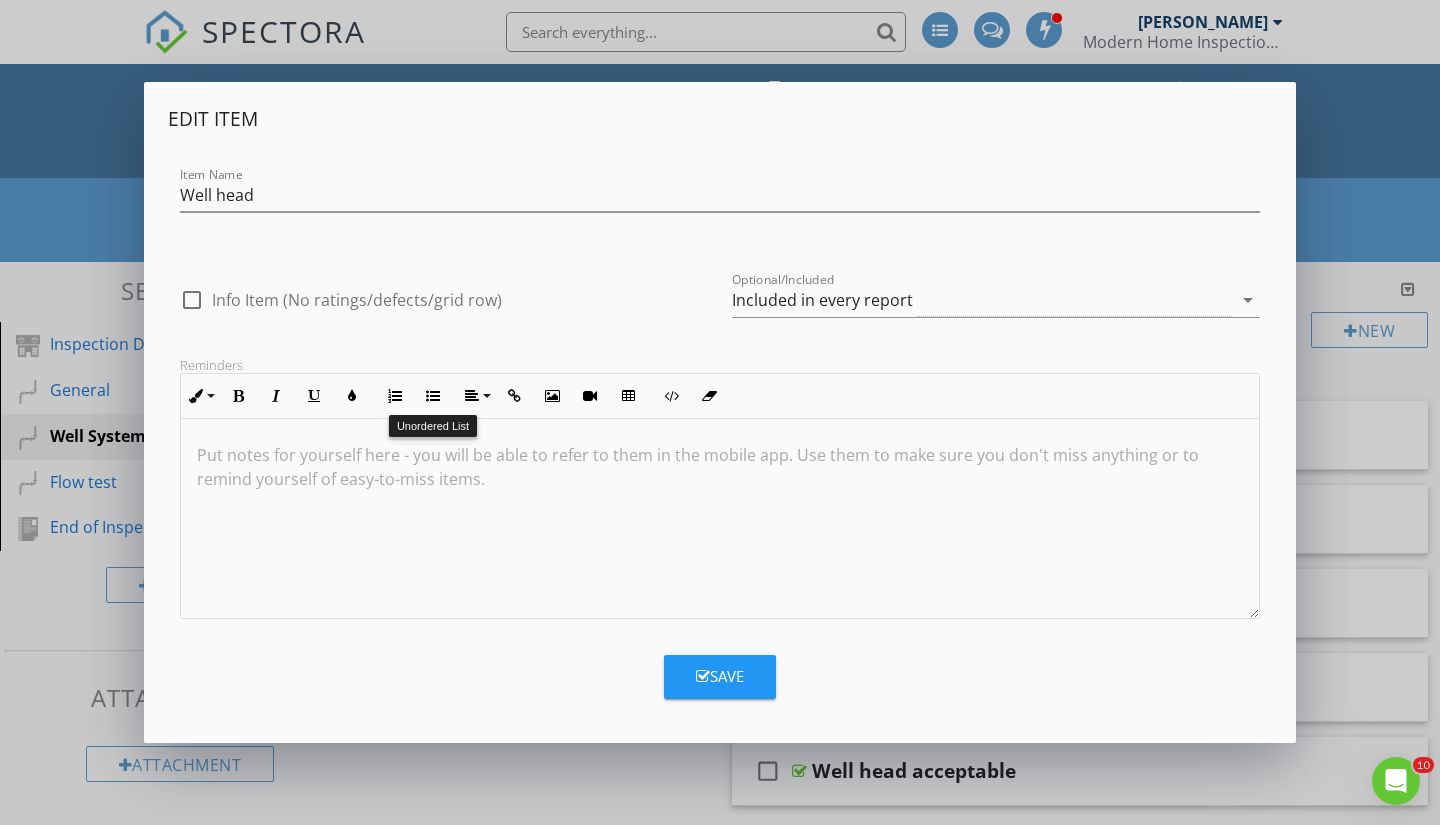 click at bounding box center (433, 396) 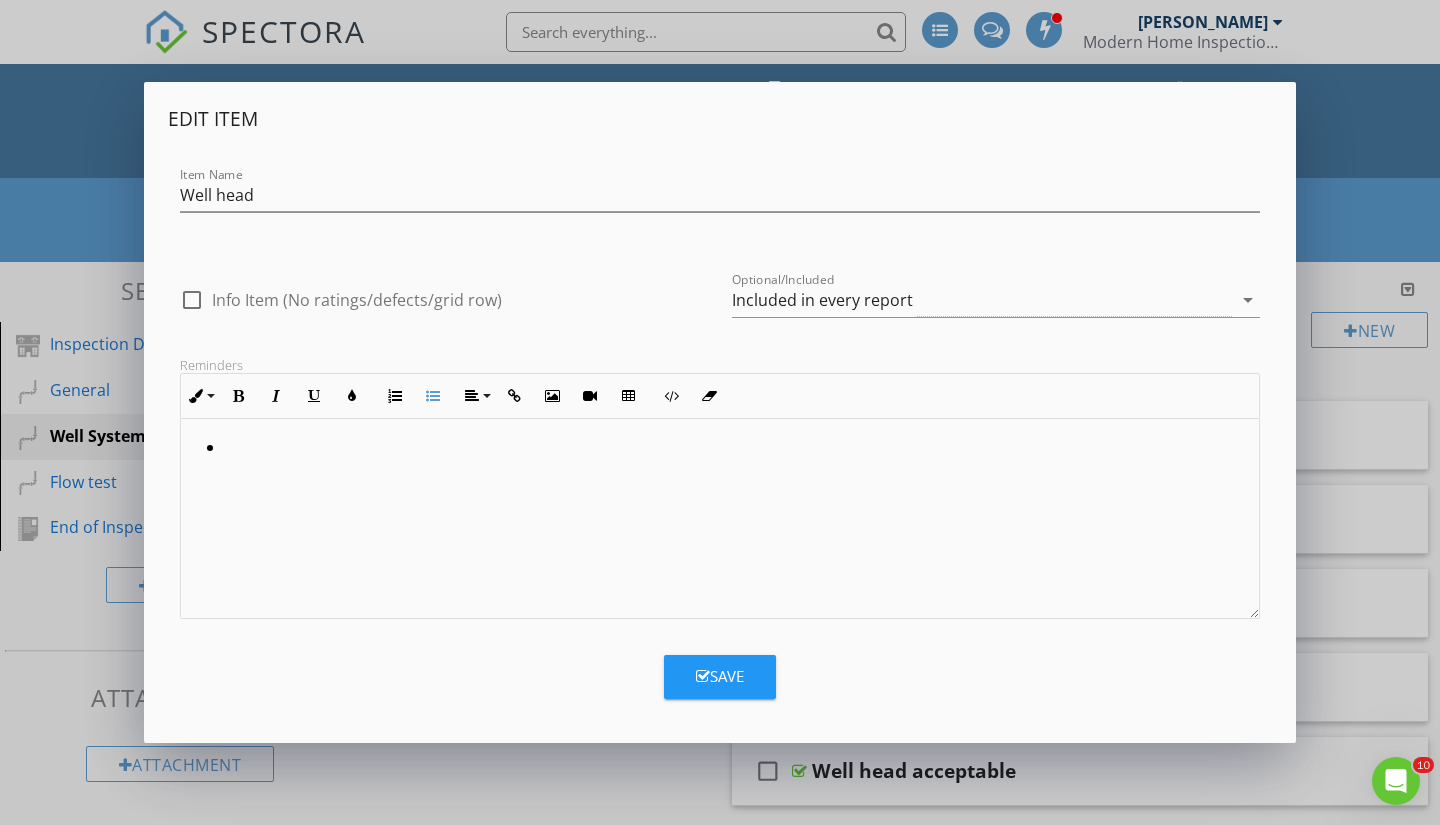 type 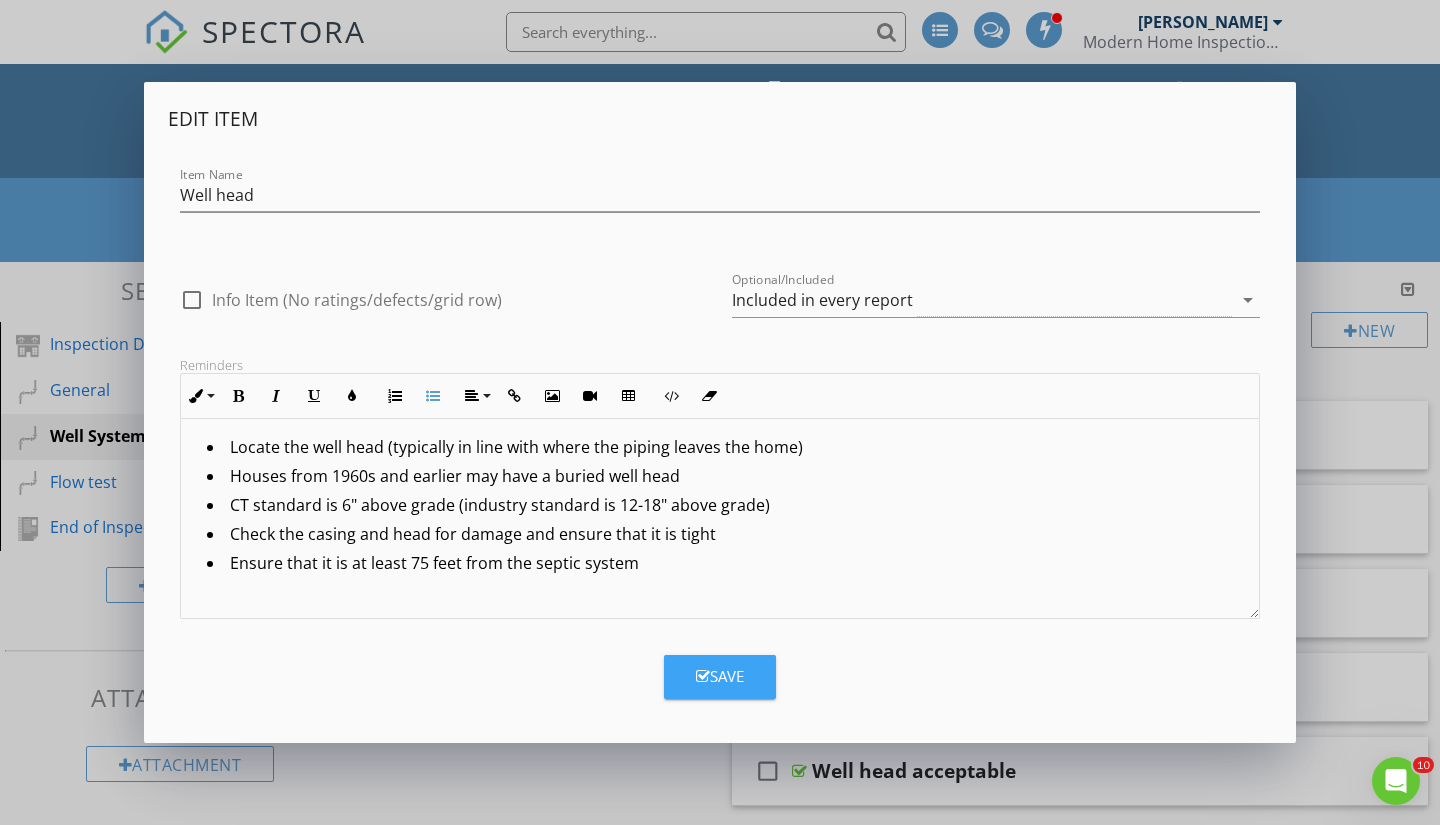 click on "Save" at bounding box center (720, 677) 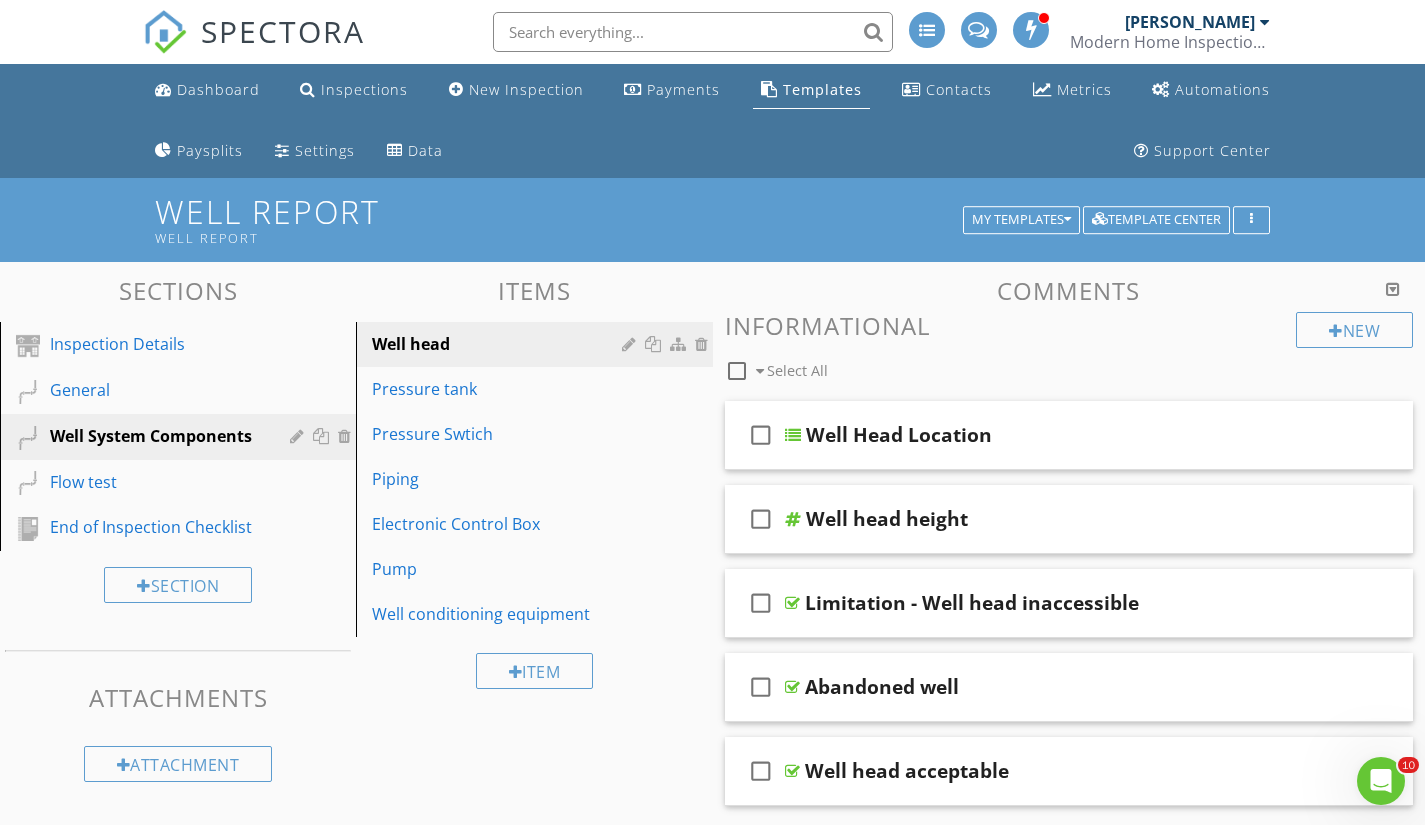 click on "Pressure tank" at bounding box center [499, 389] 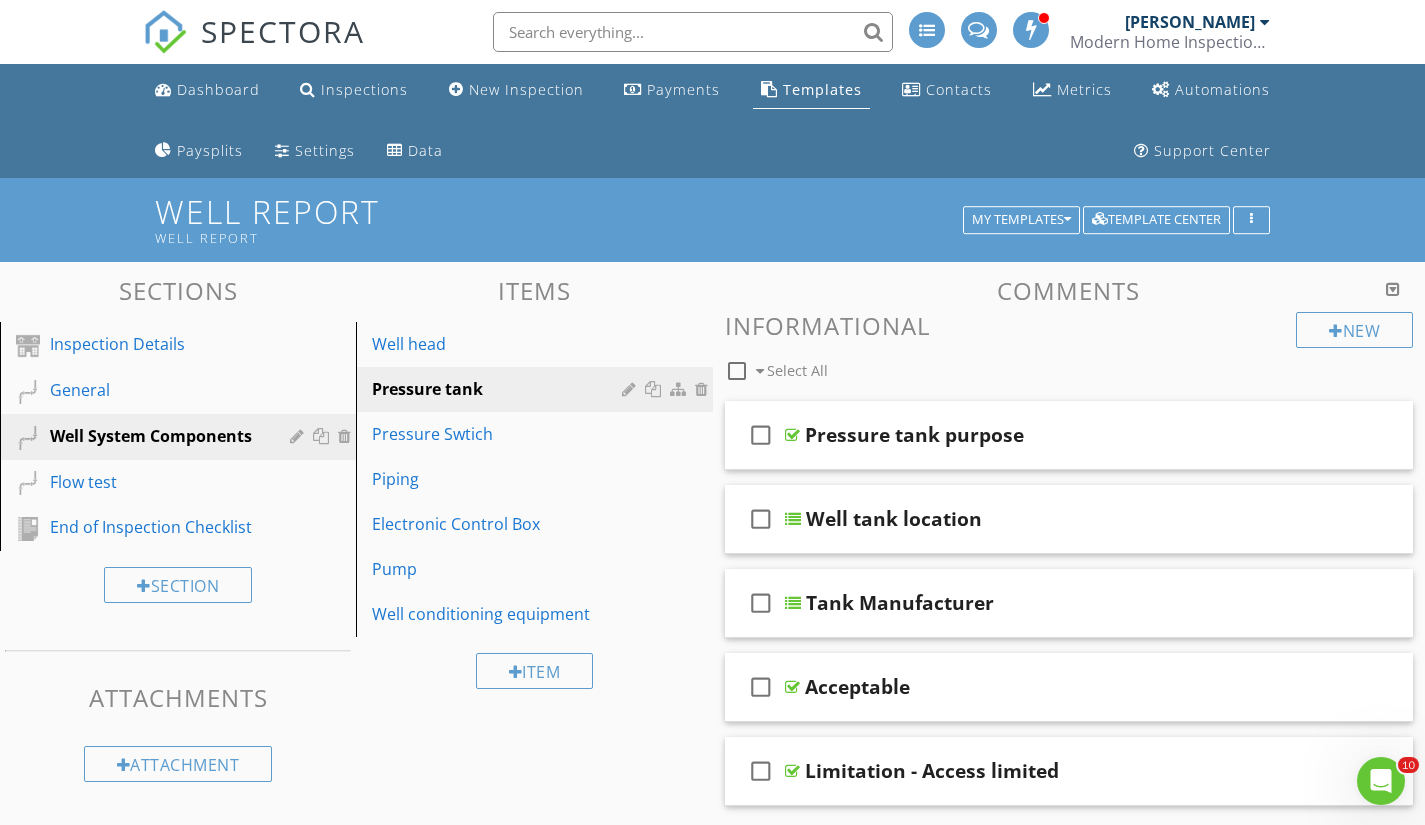 click at bounding box center [631, 389] 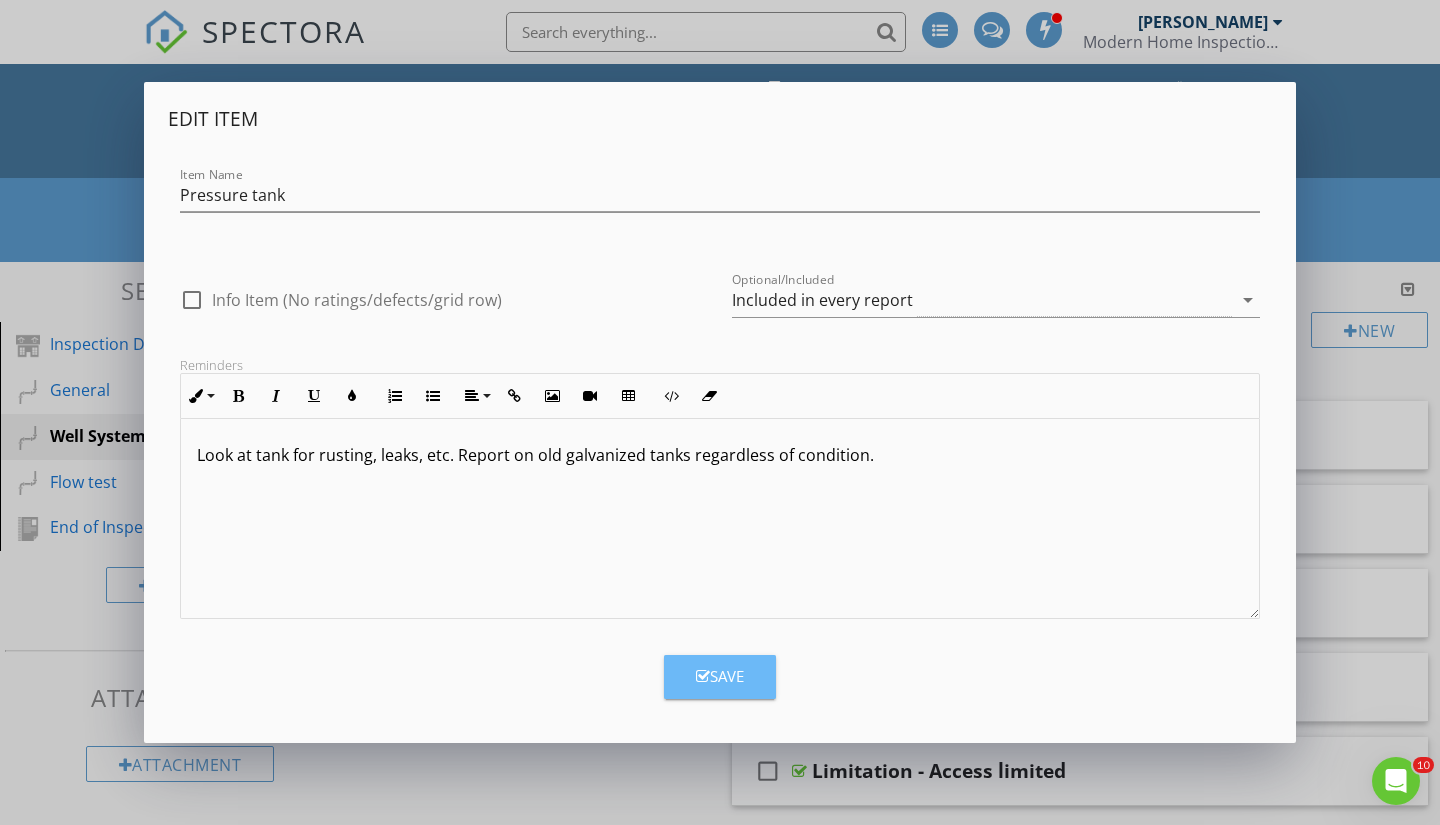 click on "Save" at bounding box center [720, 676] 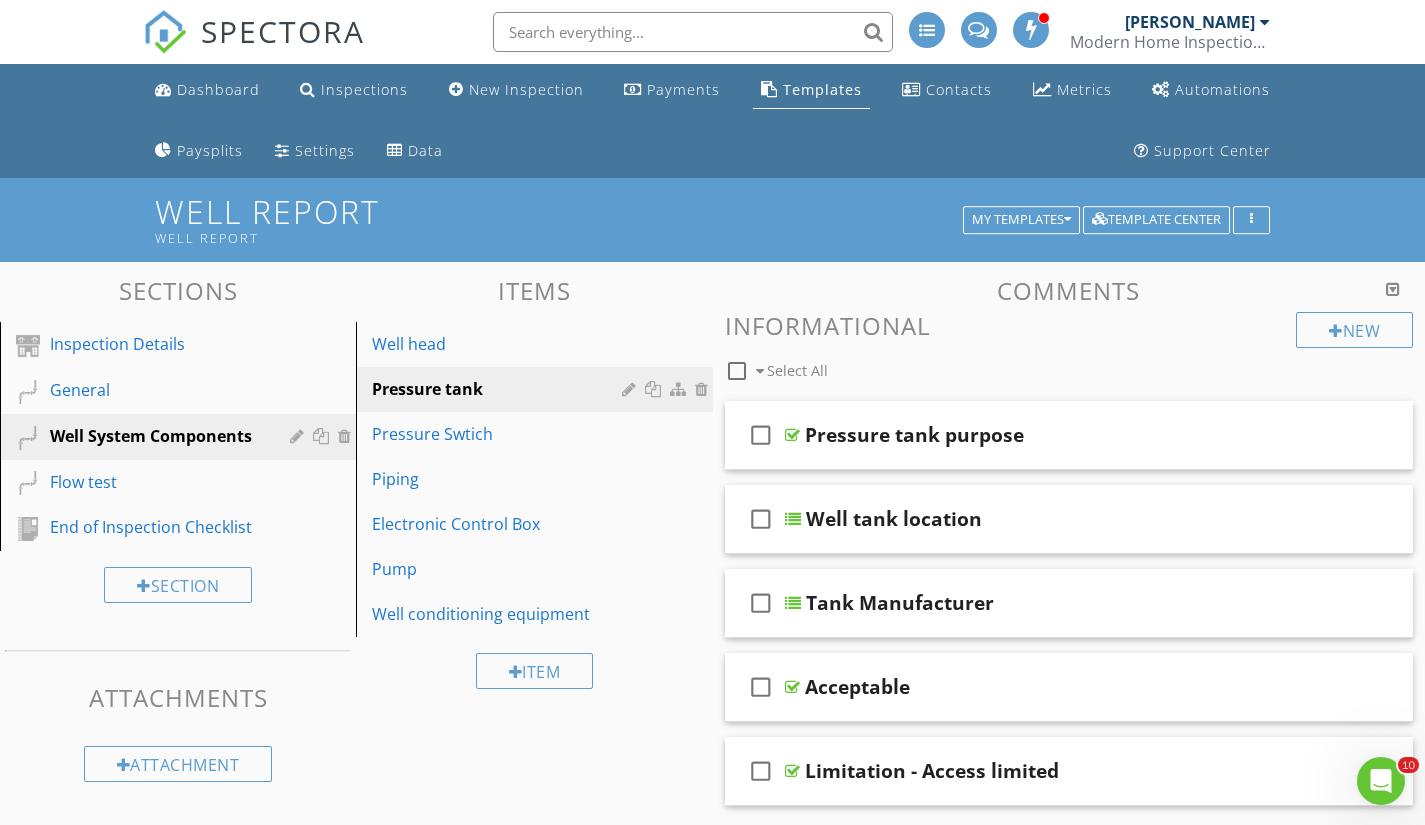 click at bounding box center (631, 389) 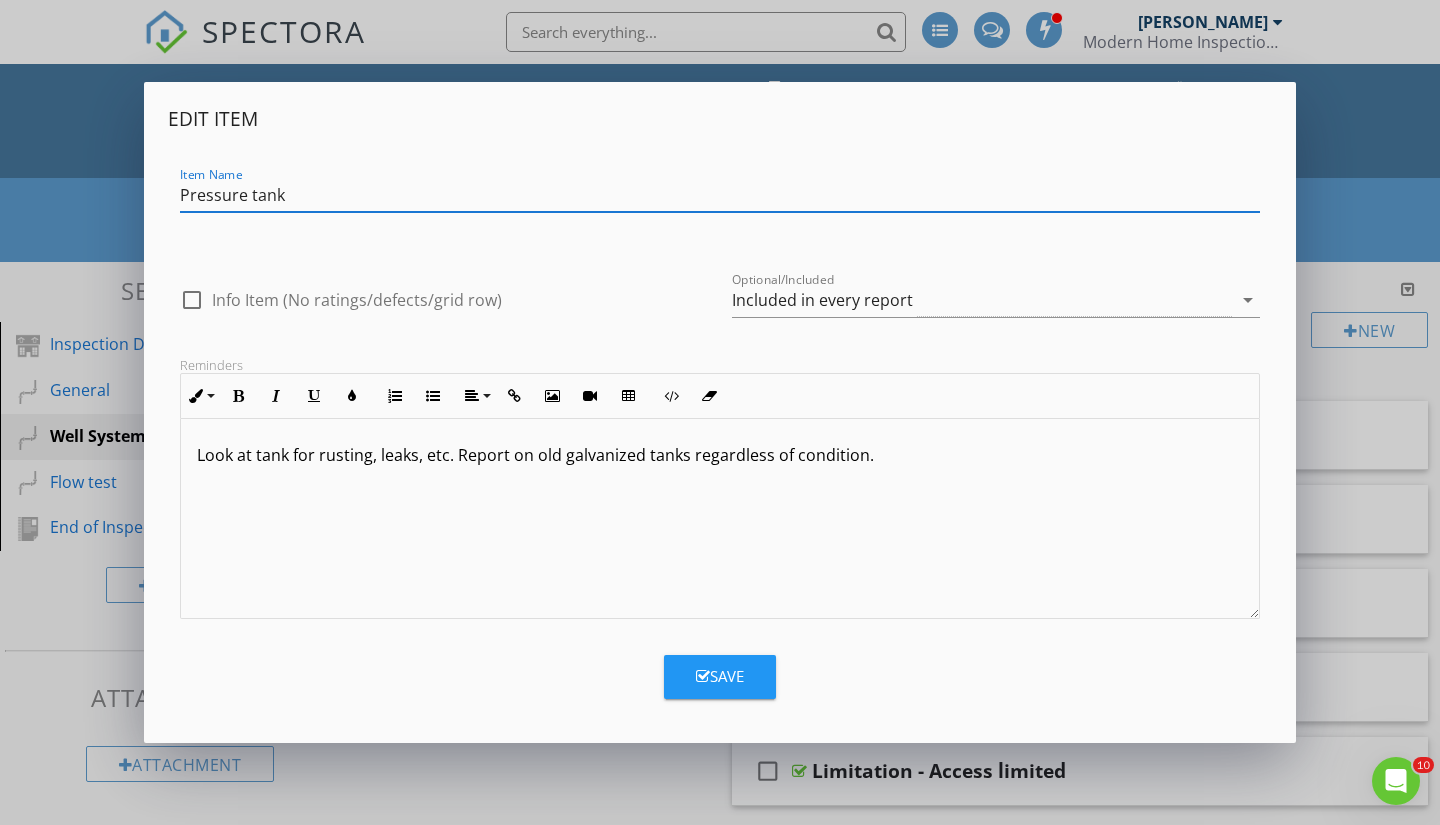 click on "Look at tank for rusting, leaks, etc. Report on old galvanized tanks regardless of condition." at bounding box center [720, 455] 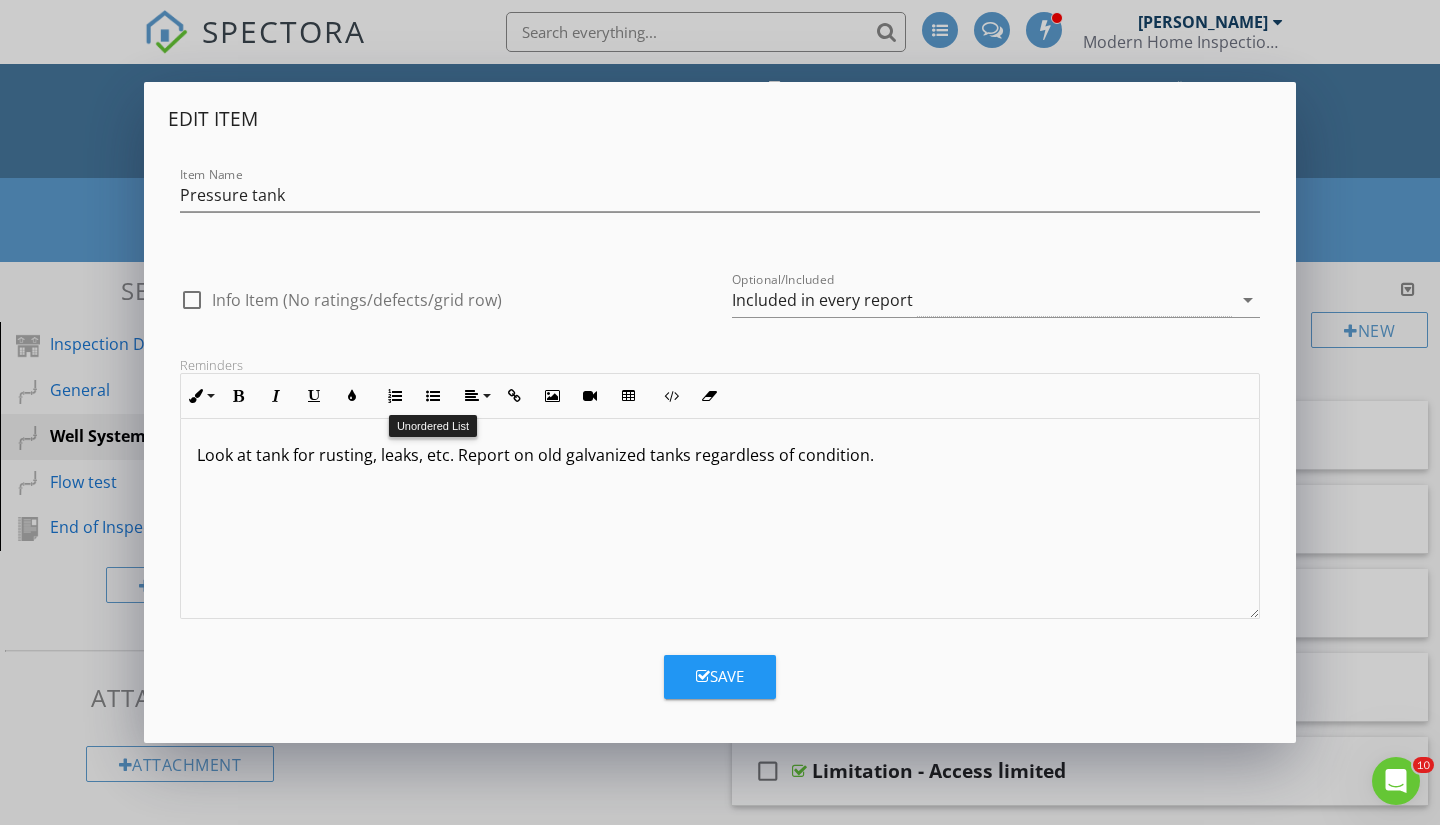 click at bounding box center [433, 396] 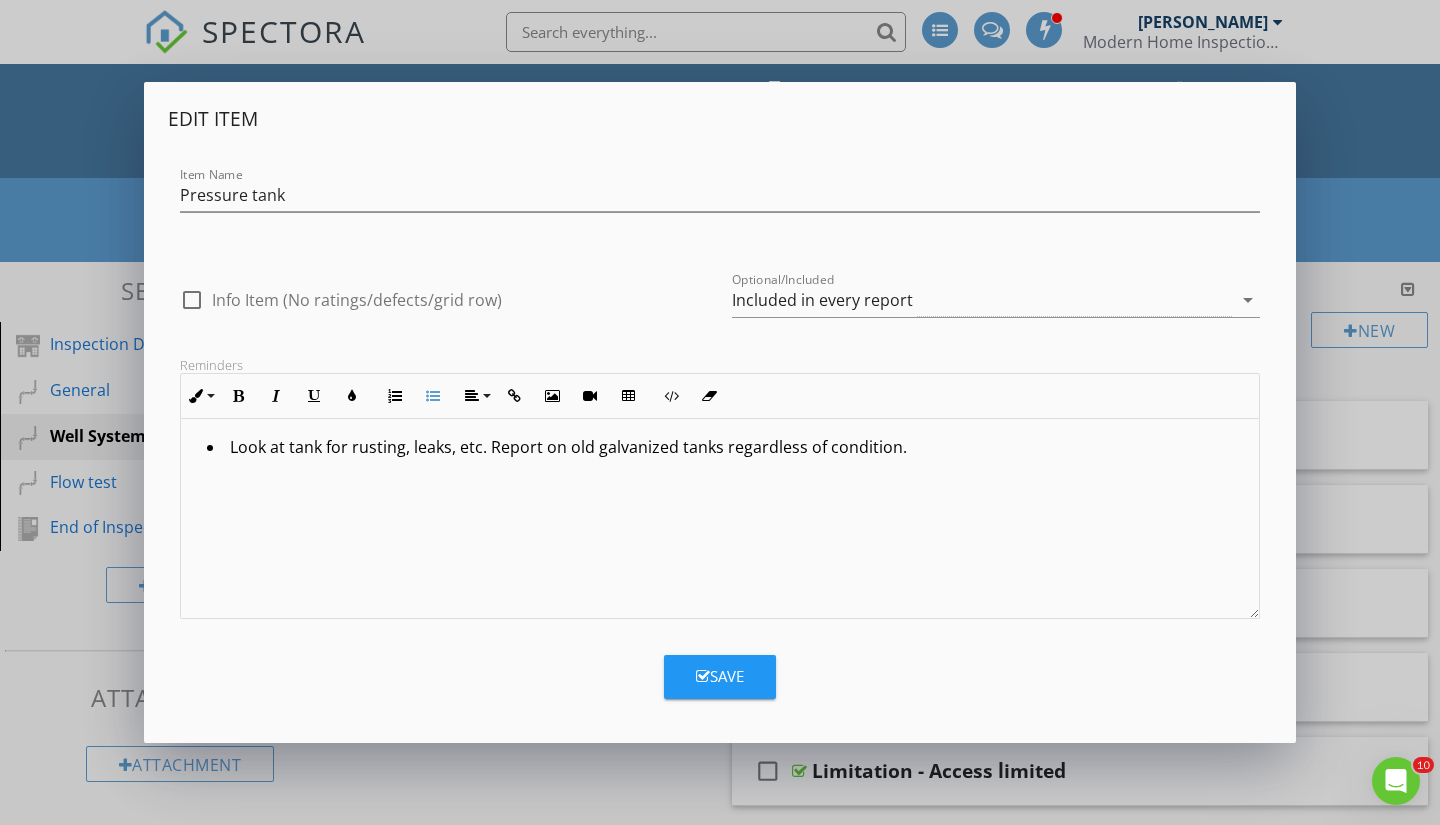 click on "Look at tank for rusting, leaks, etc. Report on old galvanized tanks regardless of condition." at bounding box center (725, 449) 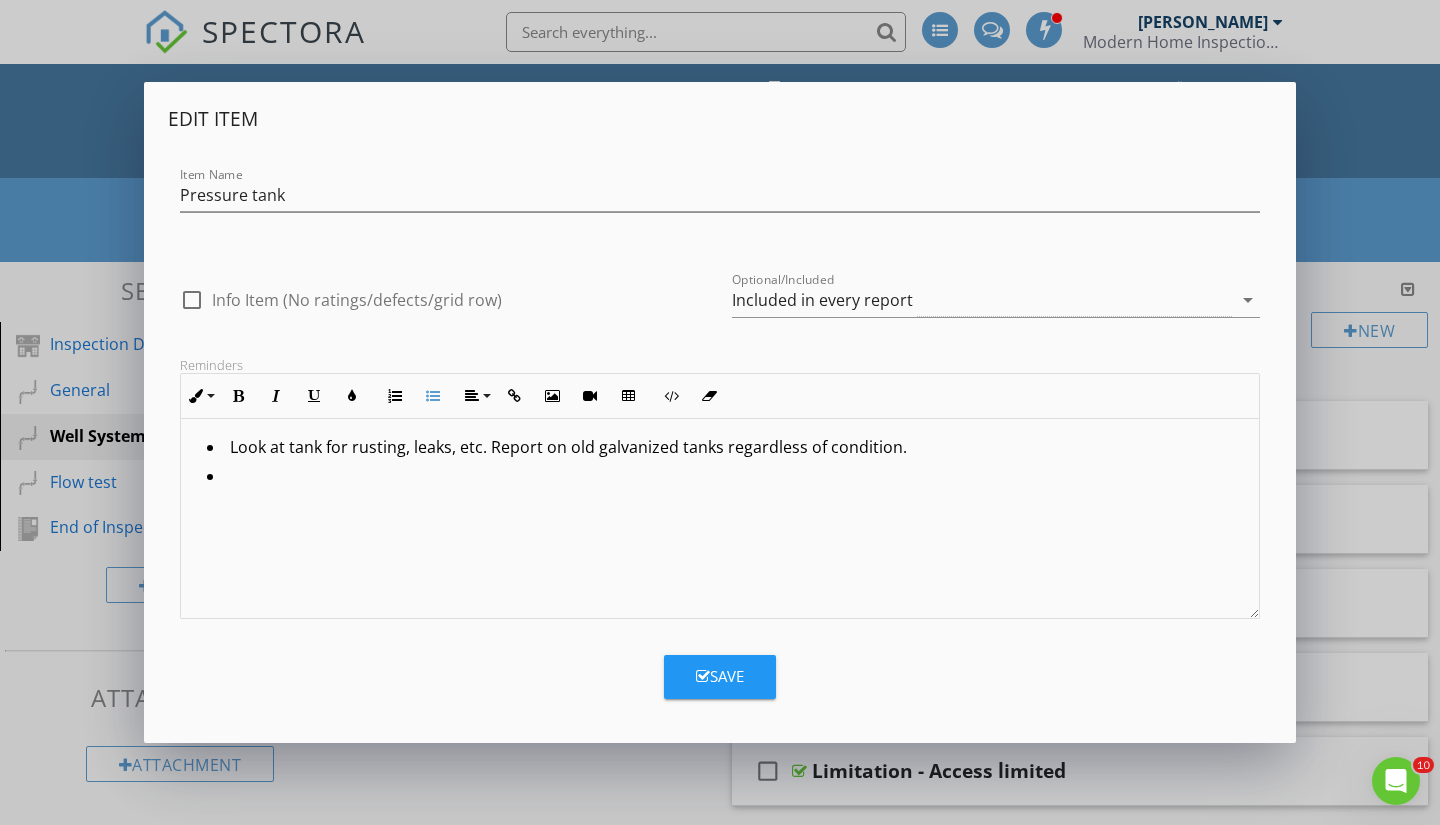 type 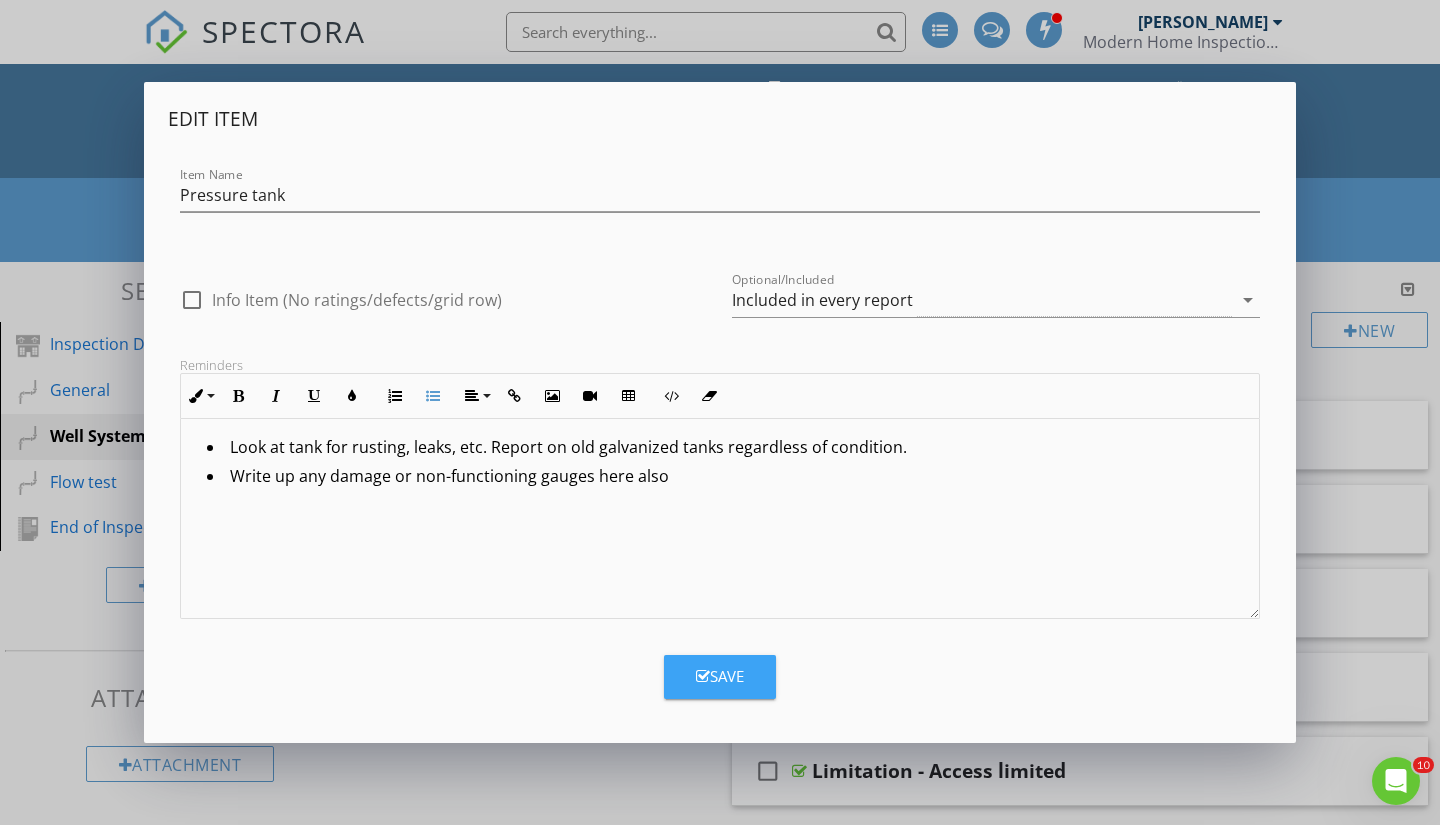 click at bounding box center (703, 676) 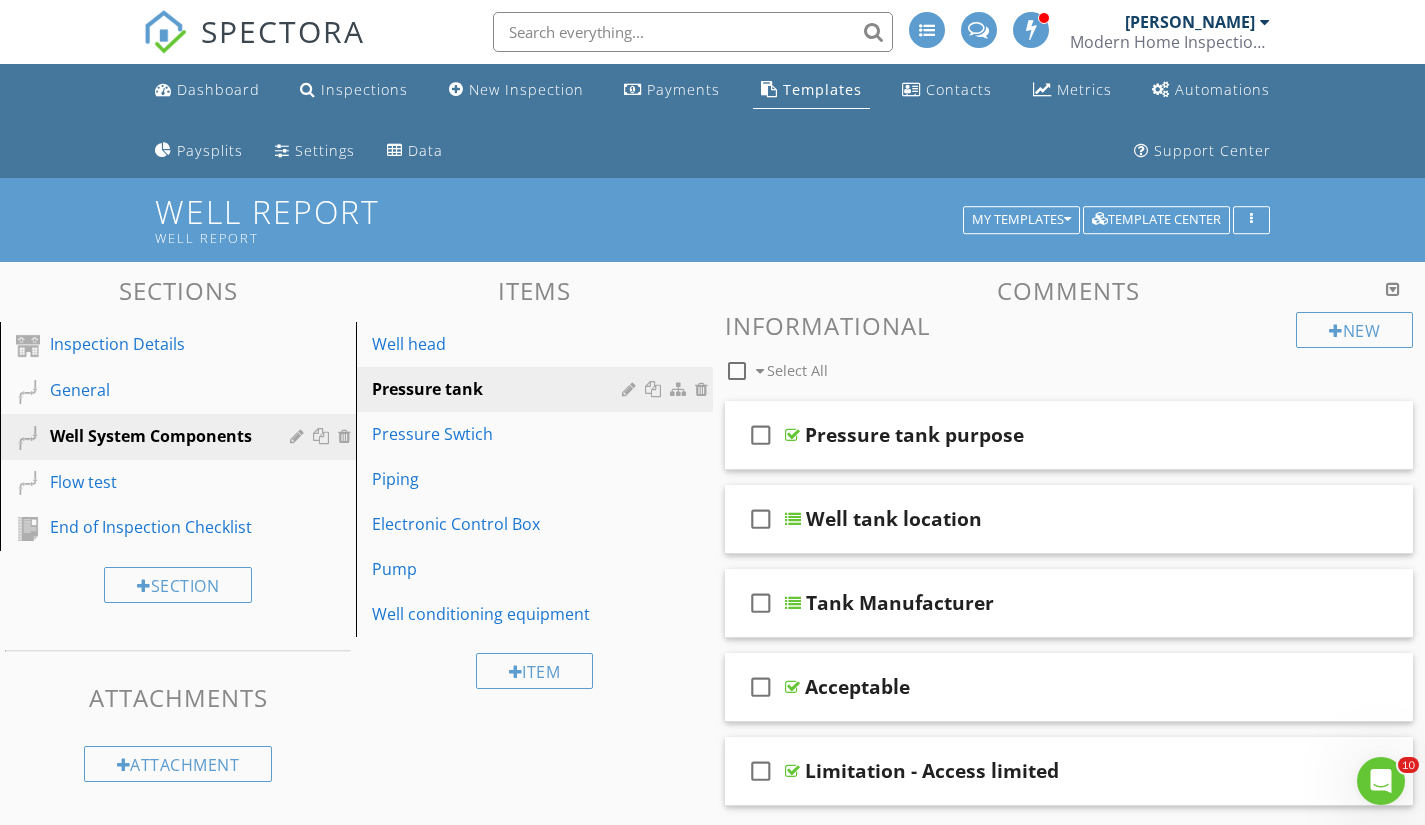 click on "Pressure Swtich" at bounding box center [499, 434] 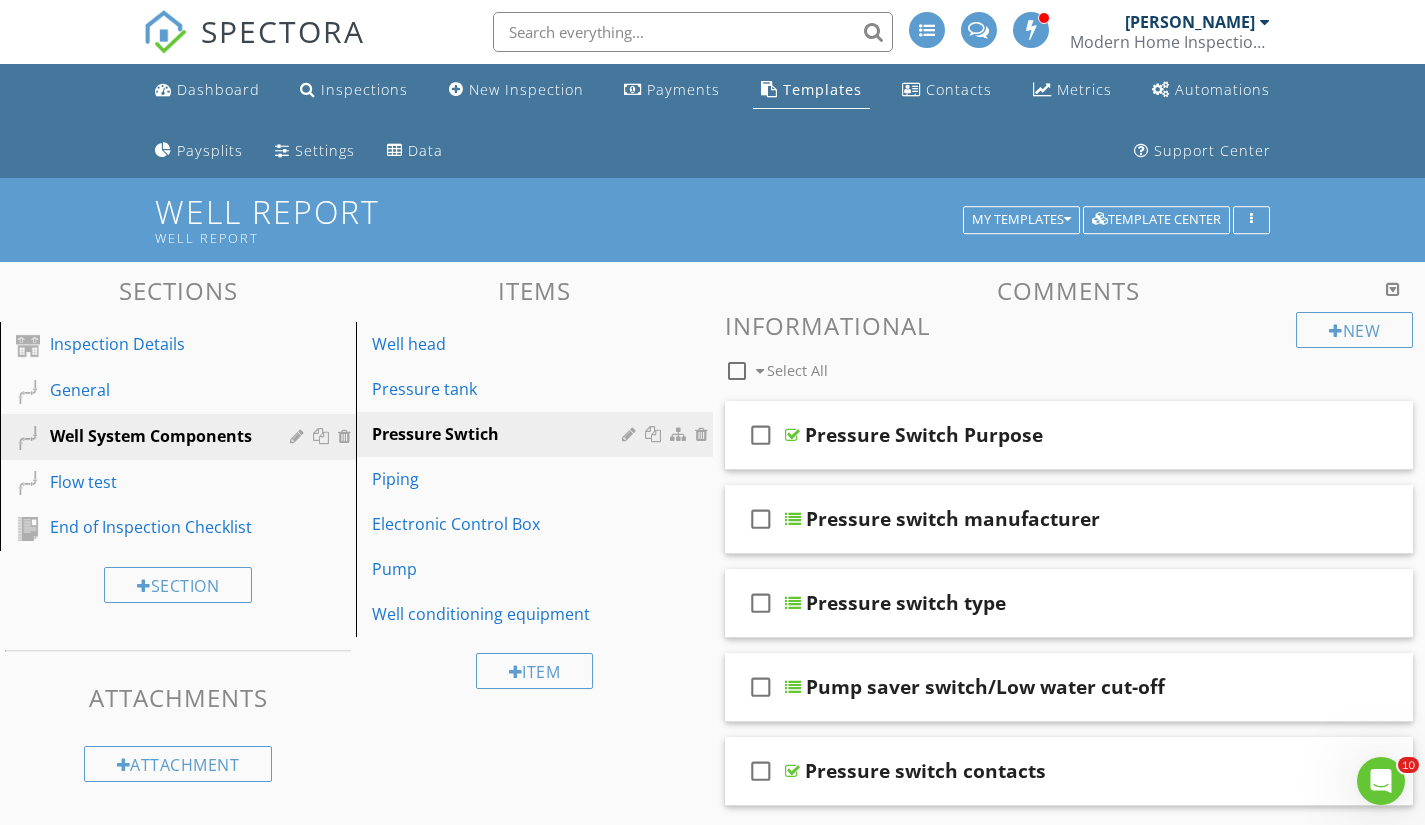 click at bounding box center (631, 434) 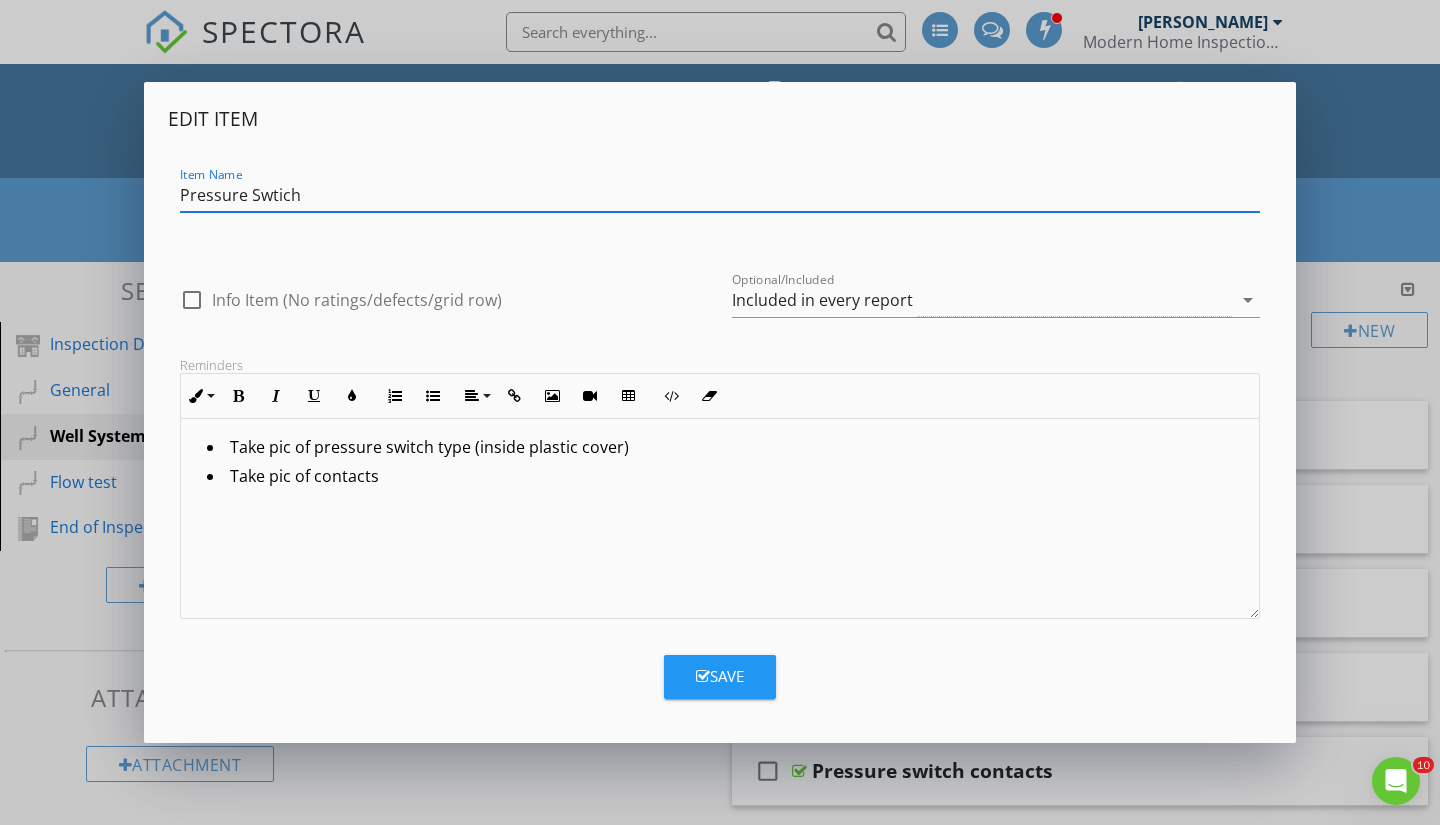click on "Take pic of contacts" at bounding box center [725, 478] 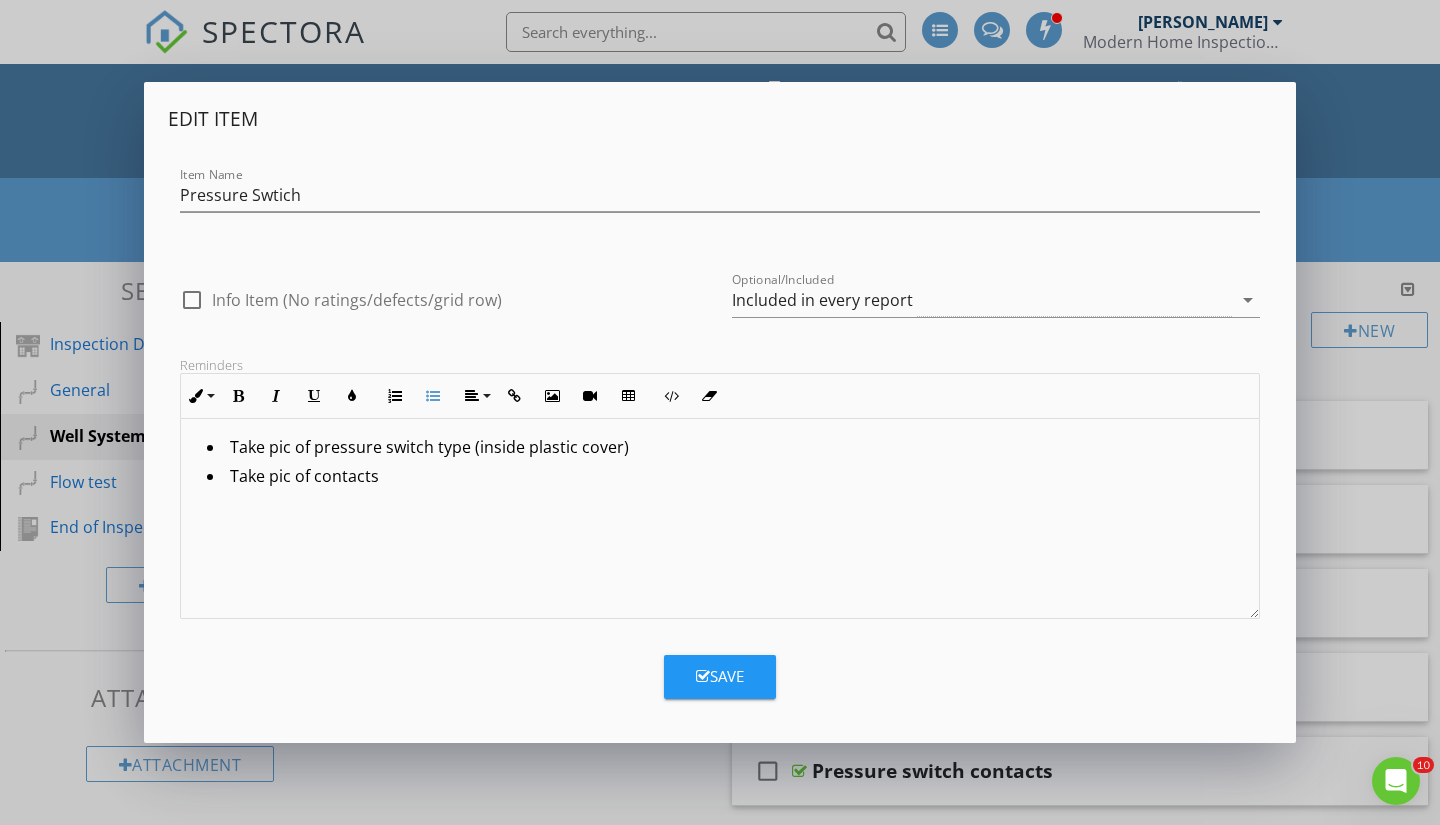 type 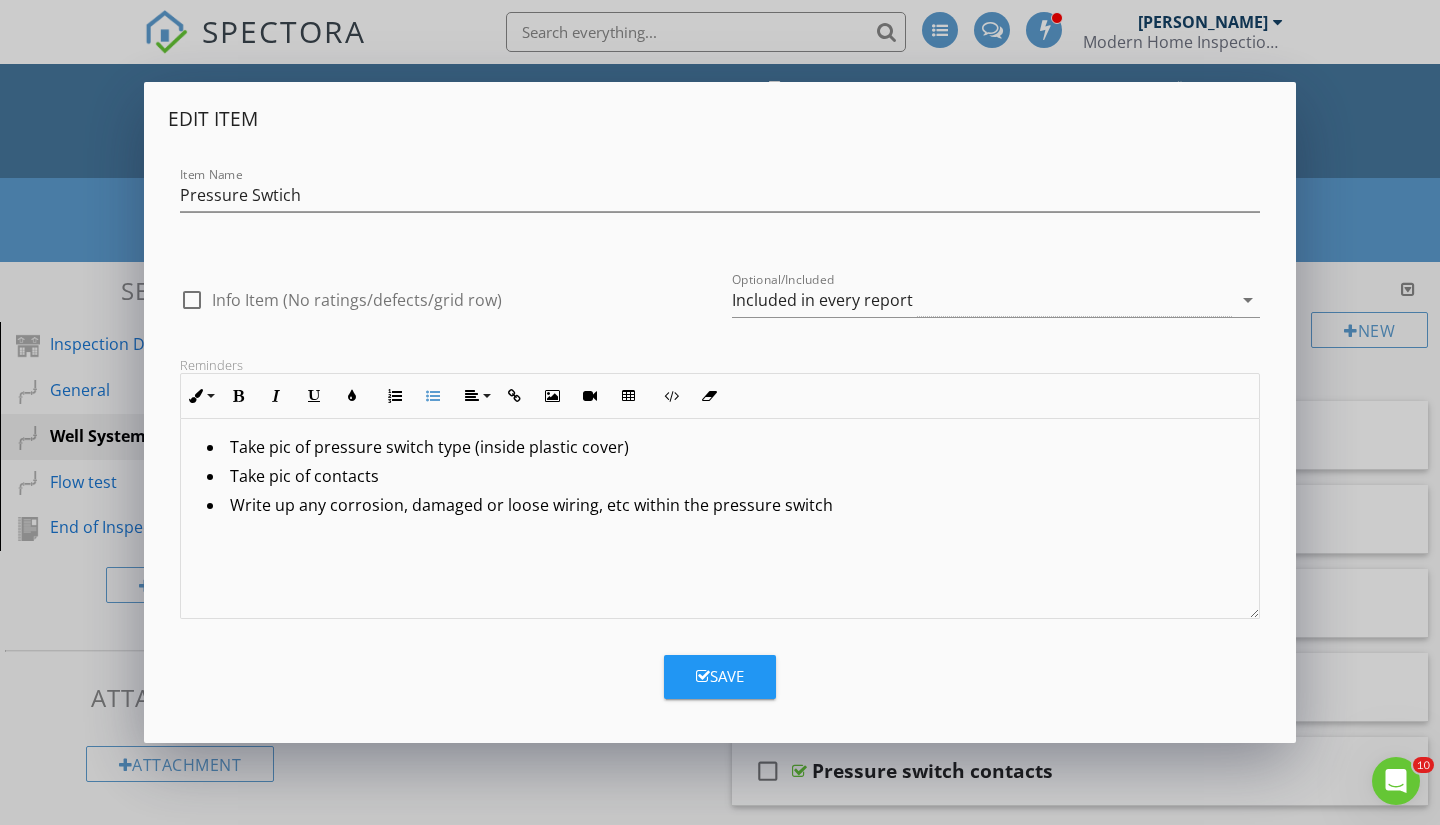 click on "Take pic of pressure switch type (inside plastic cover)" at bounding box center [725, 449] 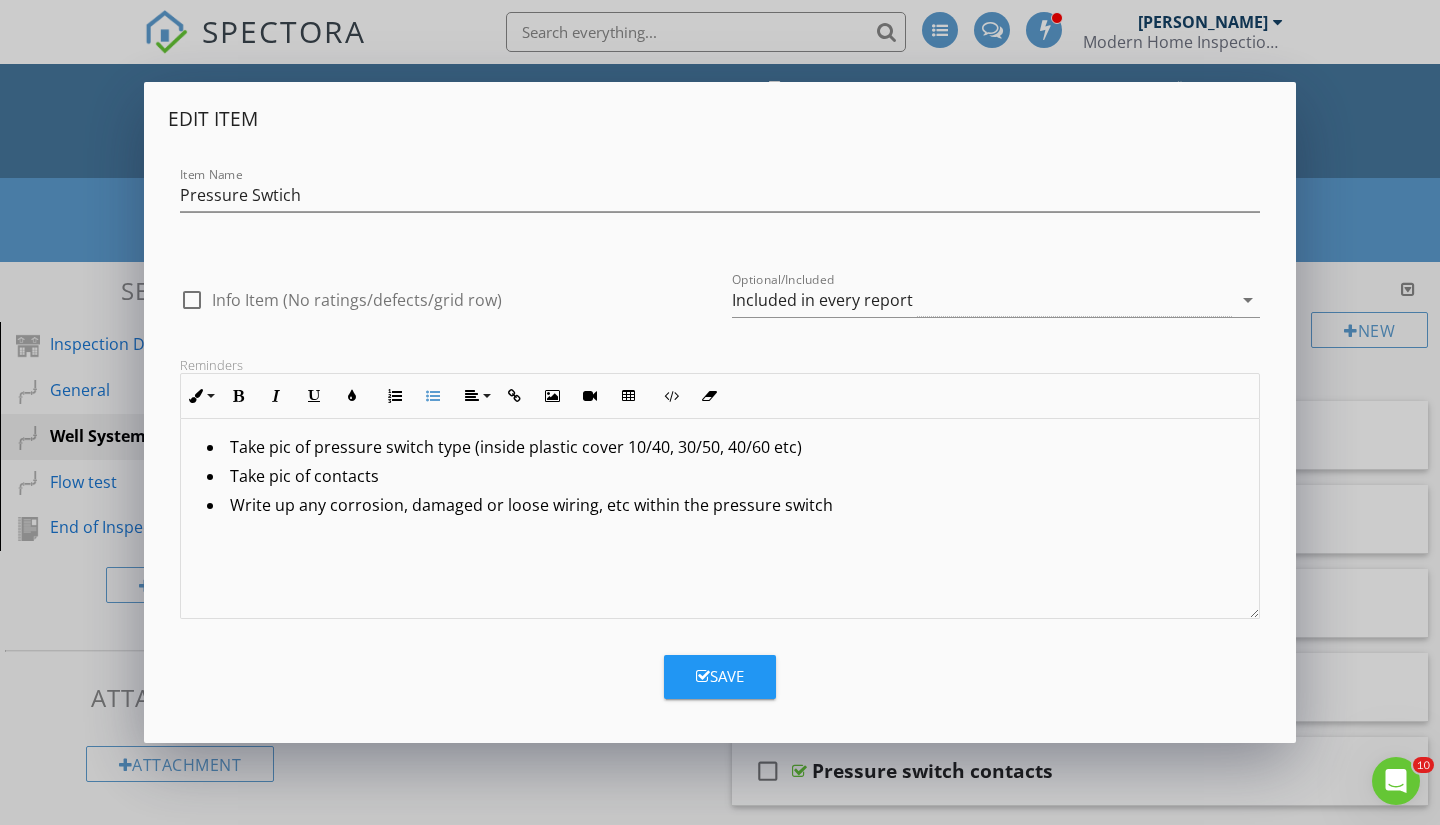 click on "Take pic of pressure switch type (inside plastic cover 10/40, 30/50, 40/60 etc)" at bounding box center [725, 449] 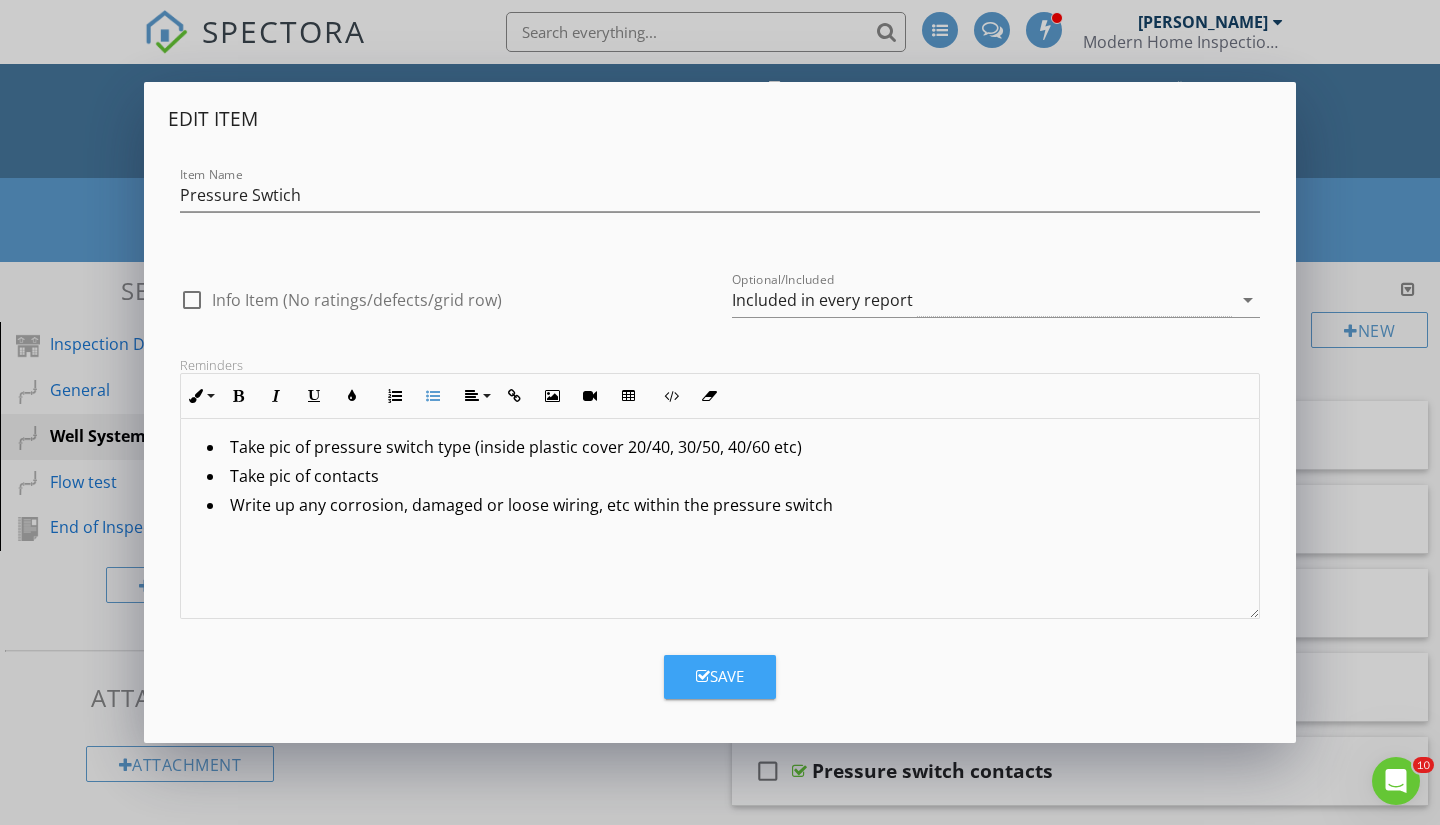 click on "Save" at bounding box center [720, 676] 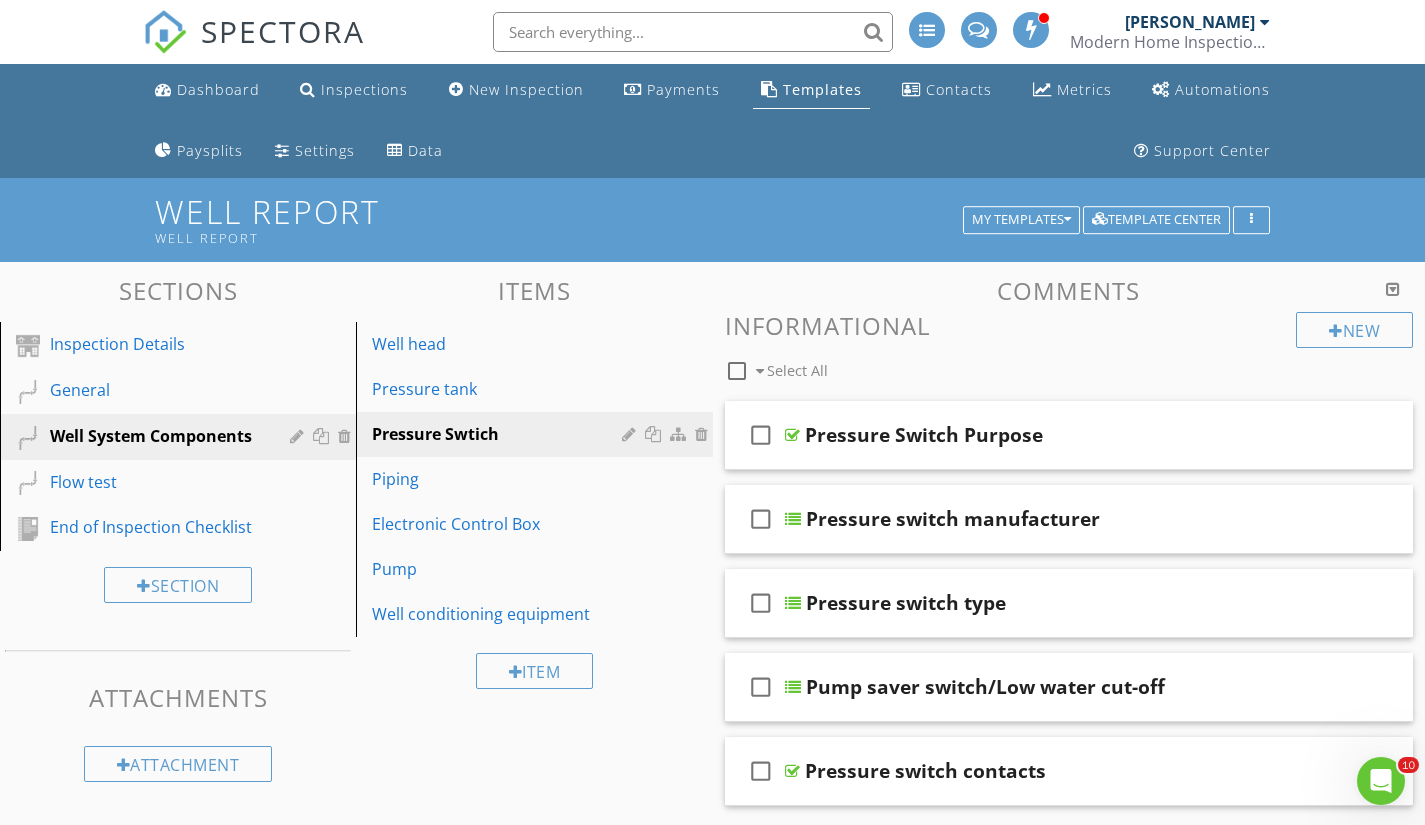click on "Piping" at bounding box center [499, 479] 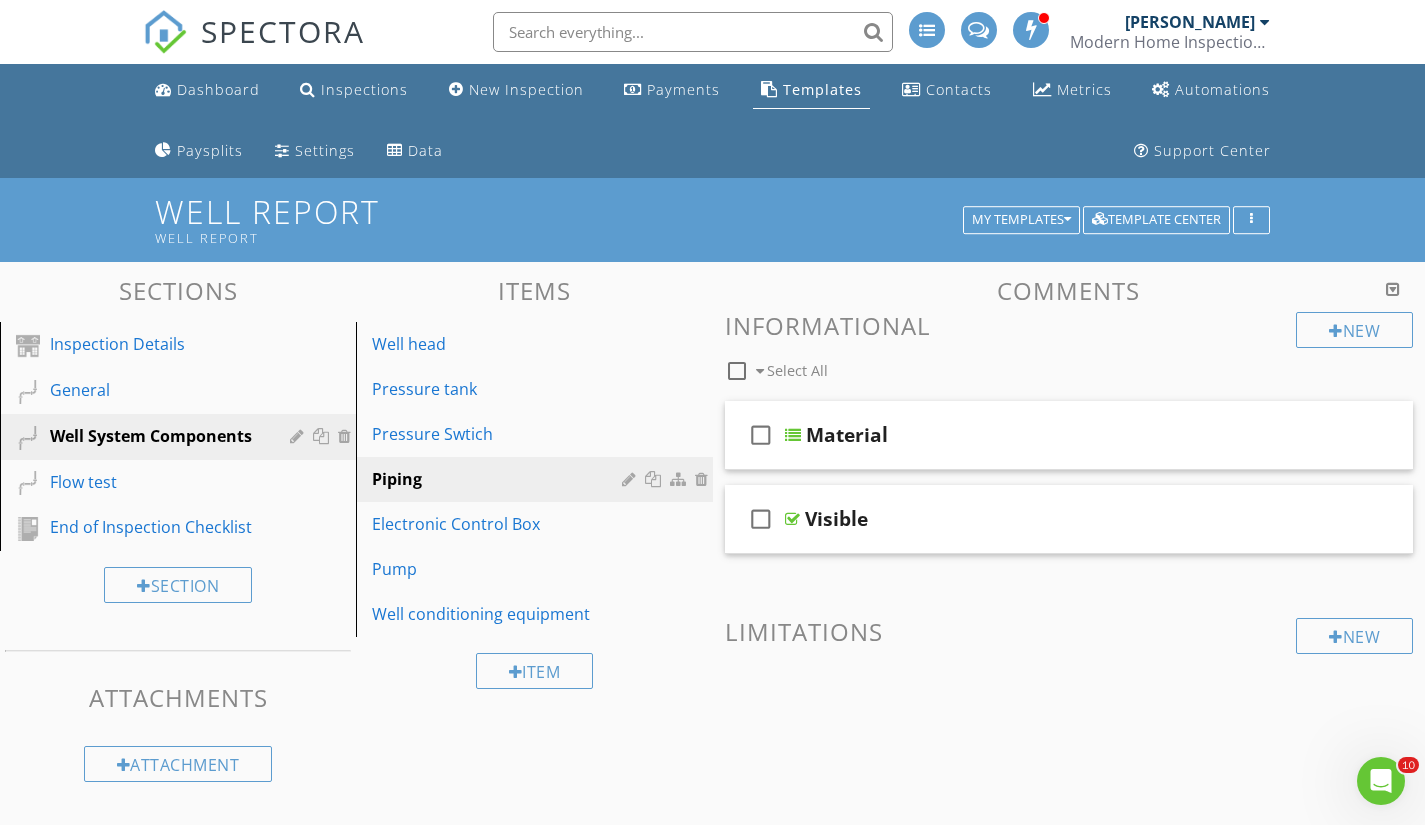 click at bounding box center [631, 479] 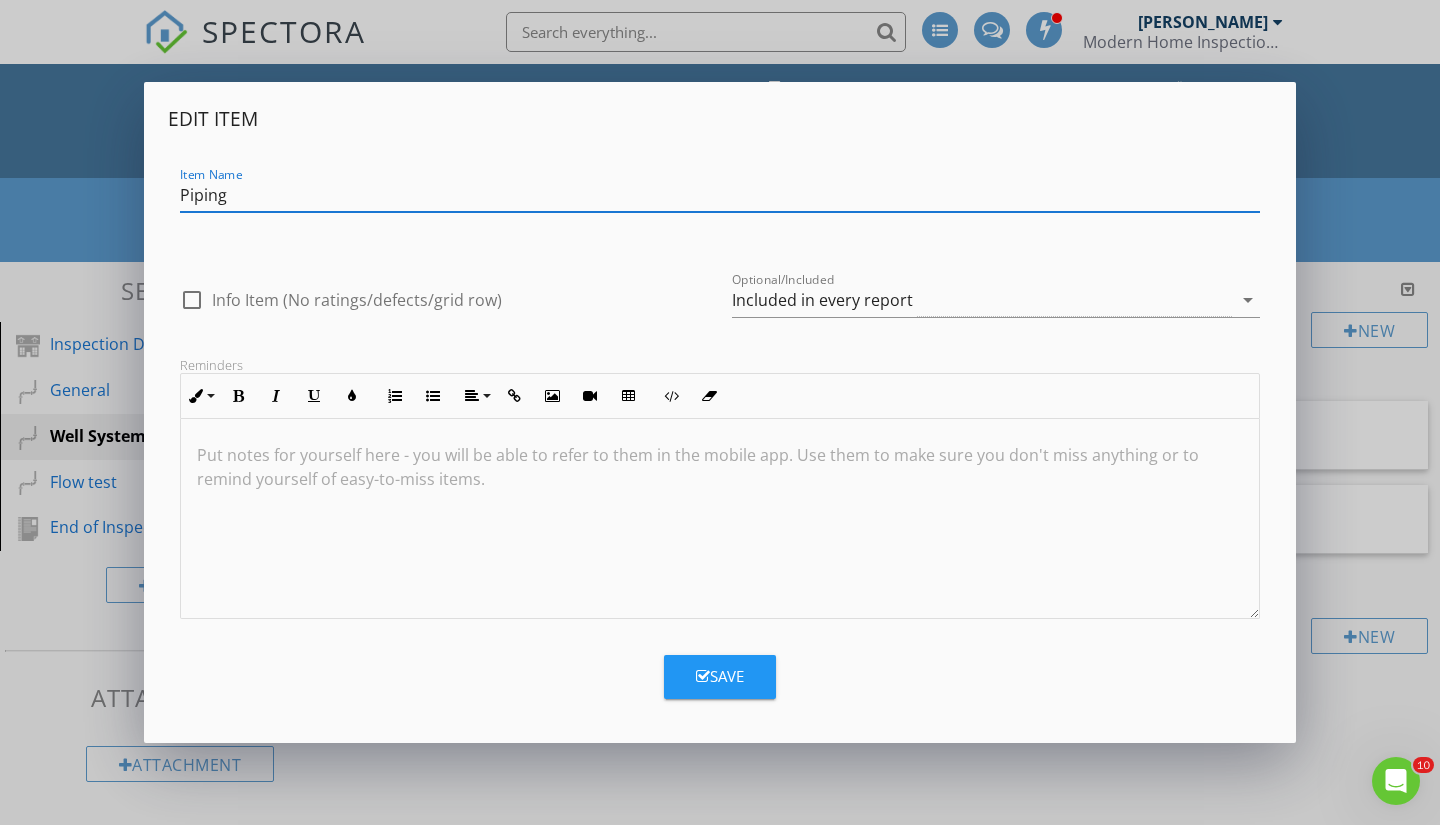 click at bounding box center (720, 455) 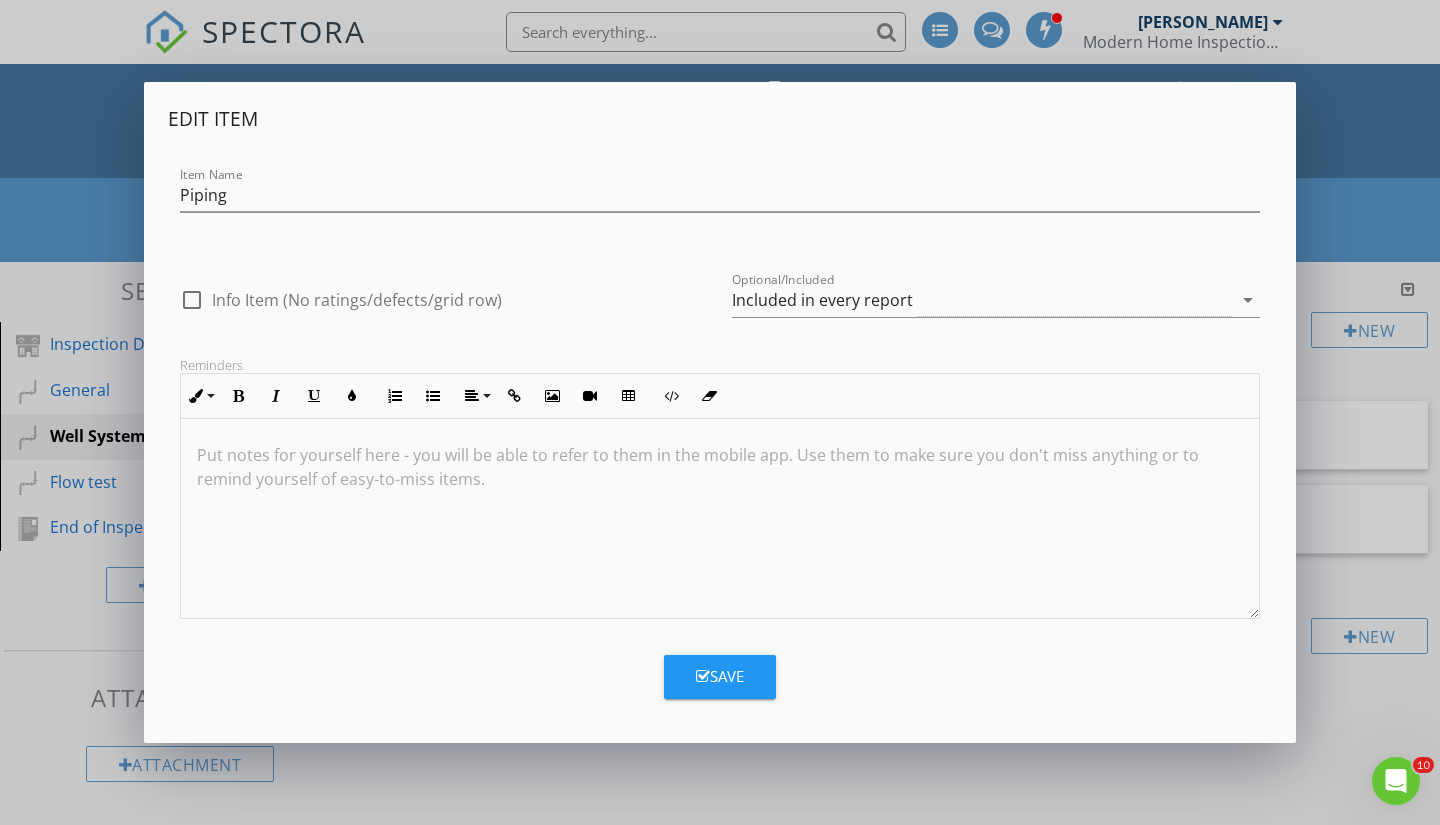 type 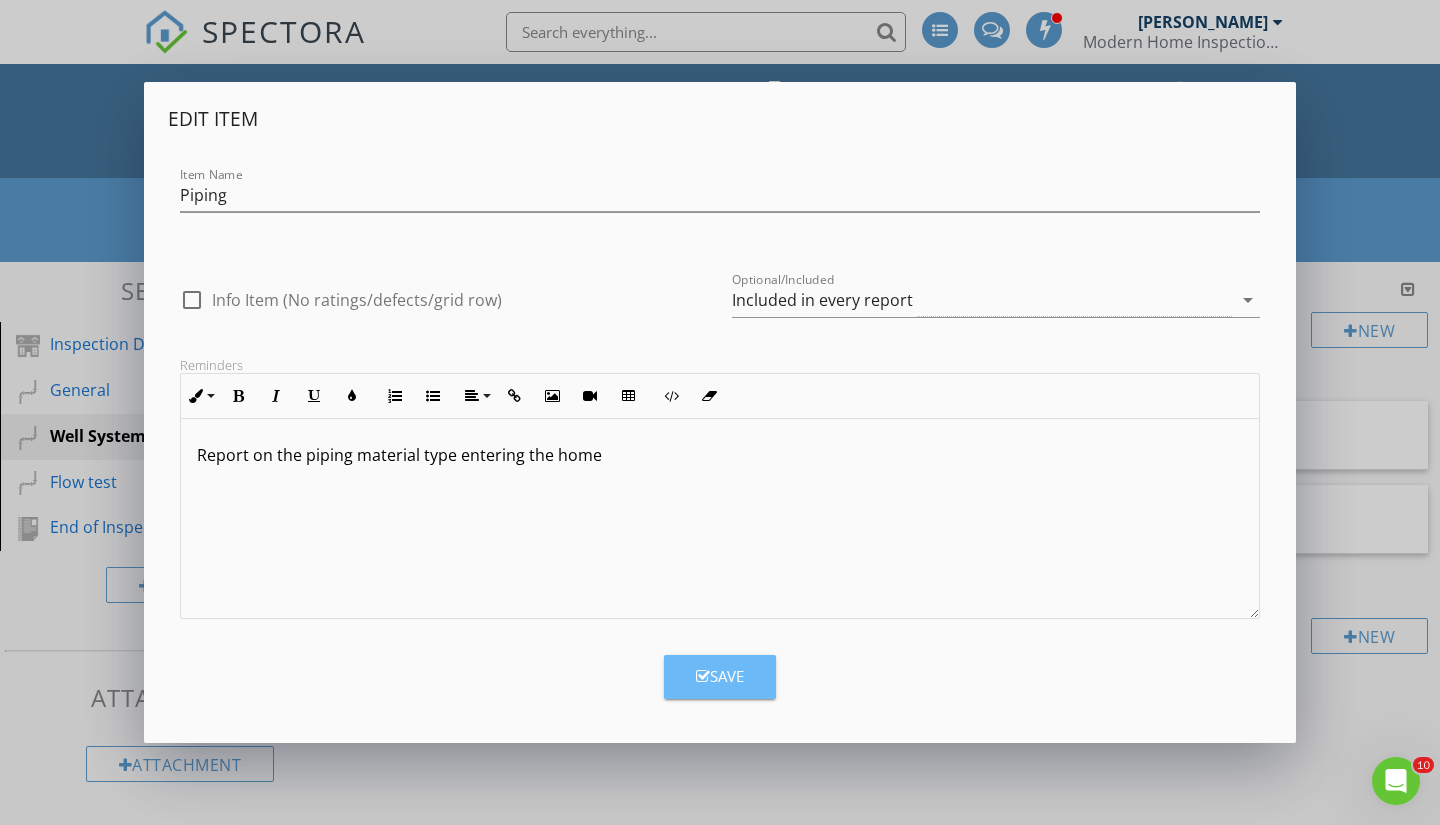 click on "Save" at bounding box center (720, 676) 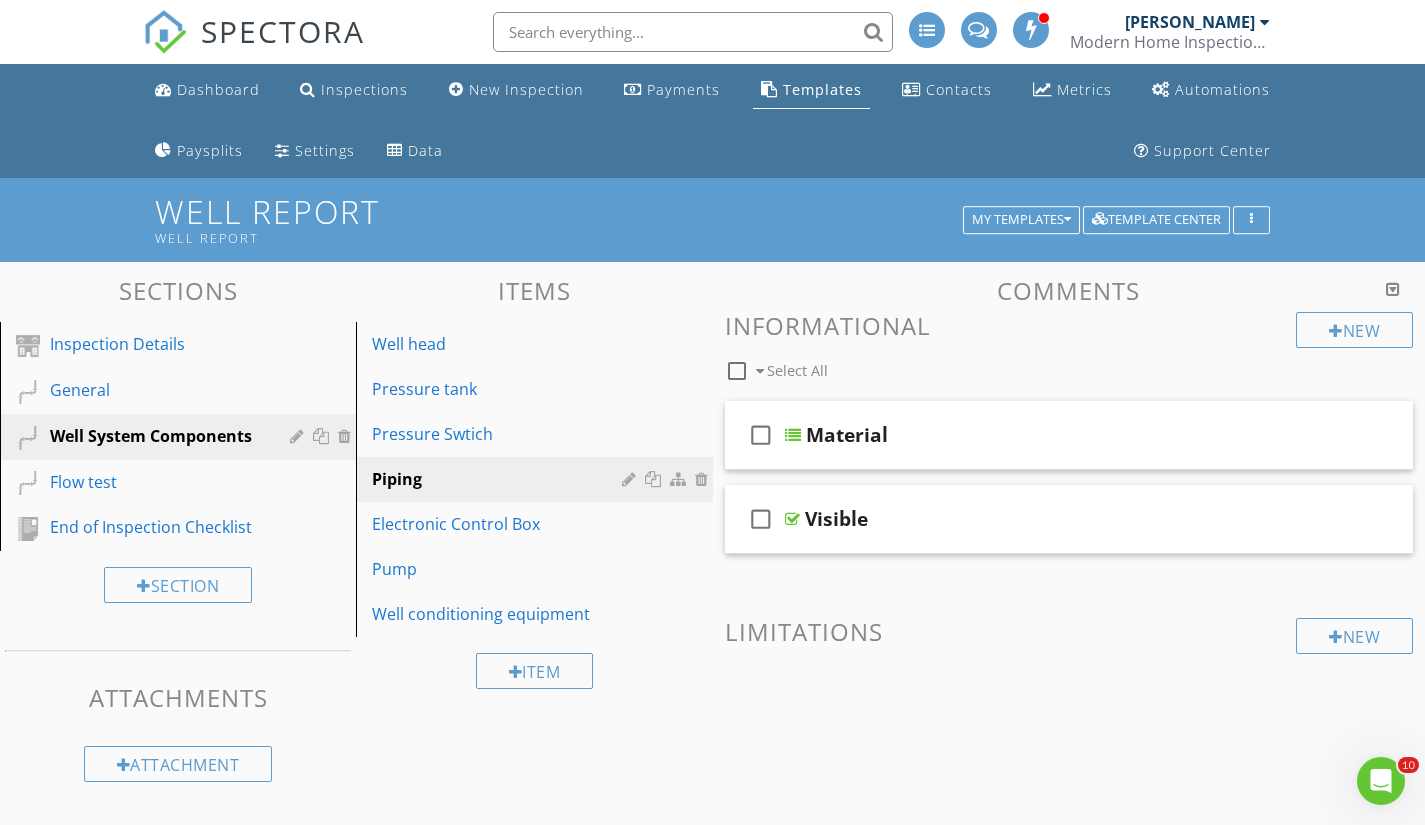click on "Electronic Control Box" at bounding box center (499, 524) 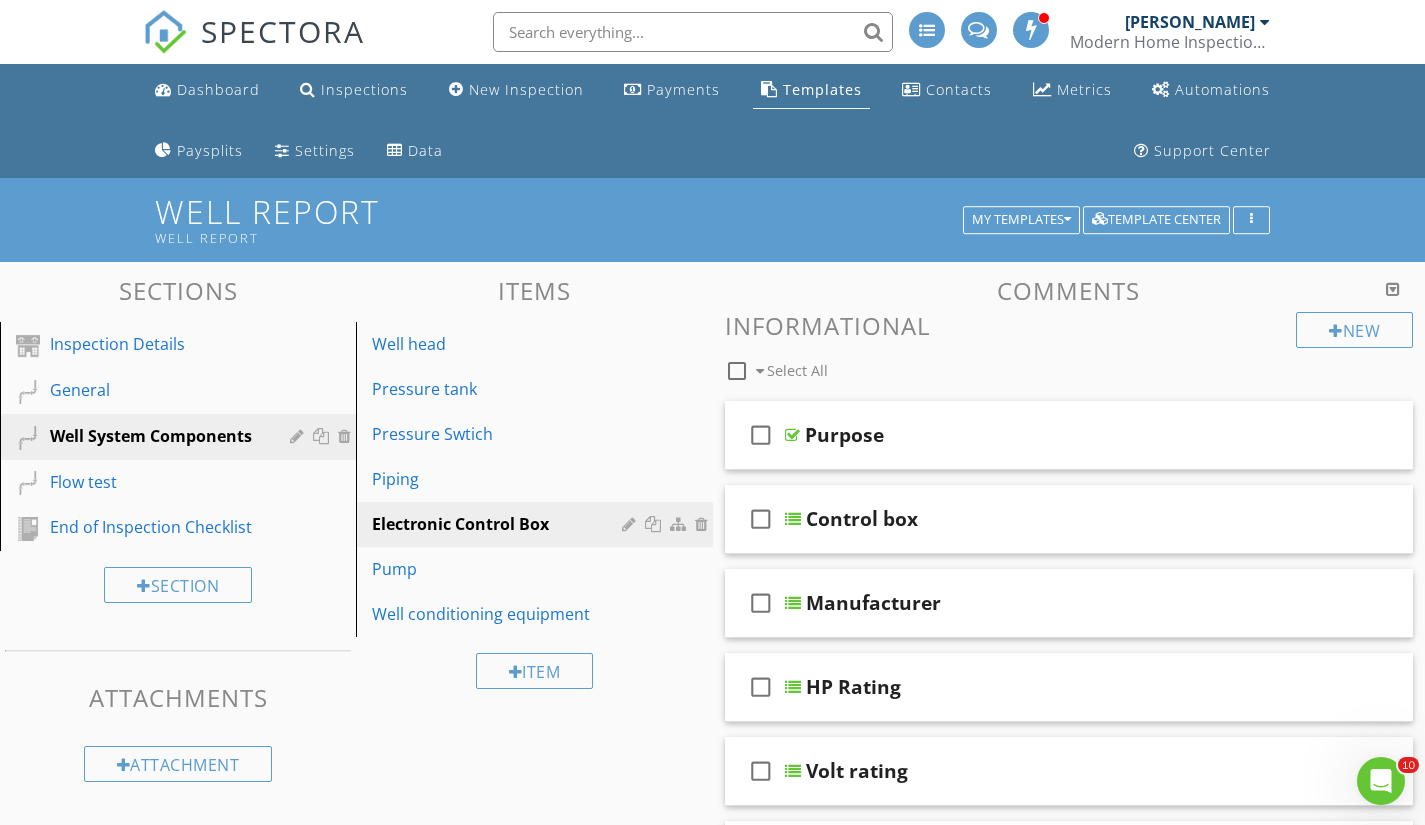 click at bounding box center (631, 524) 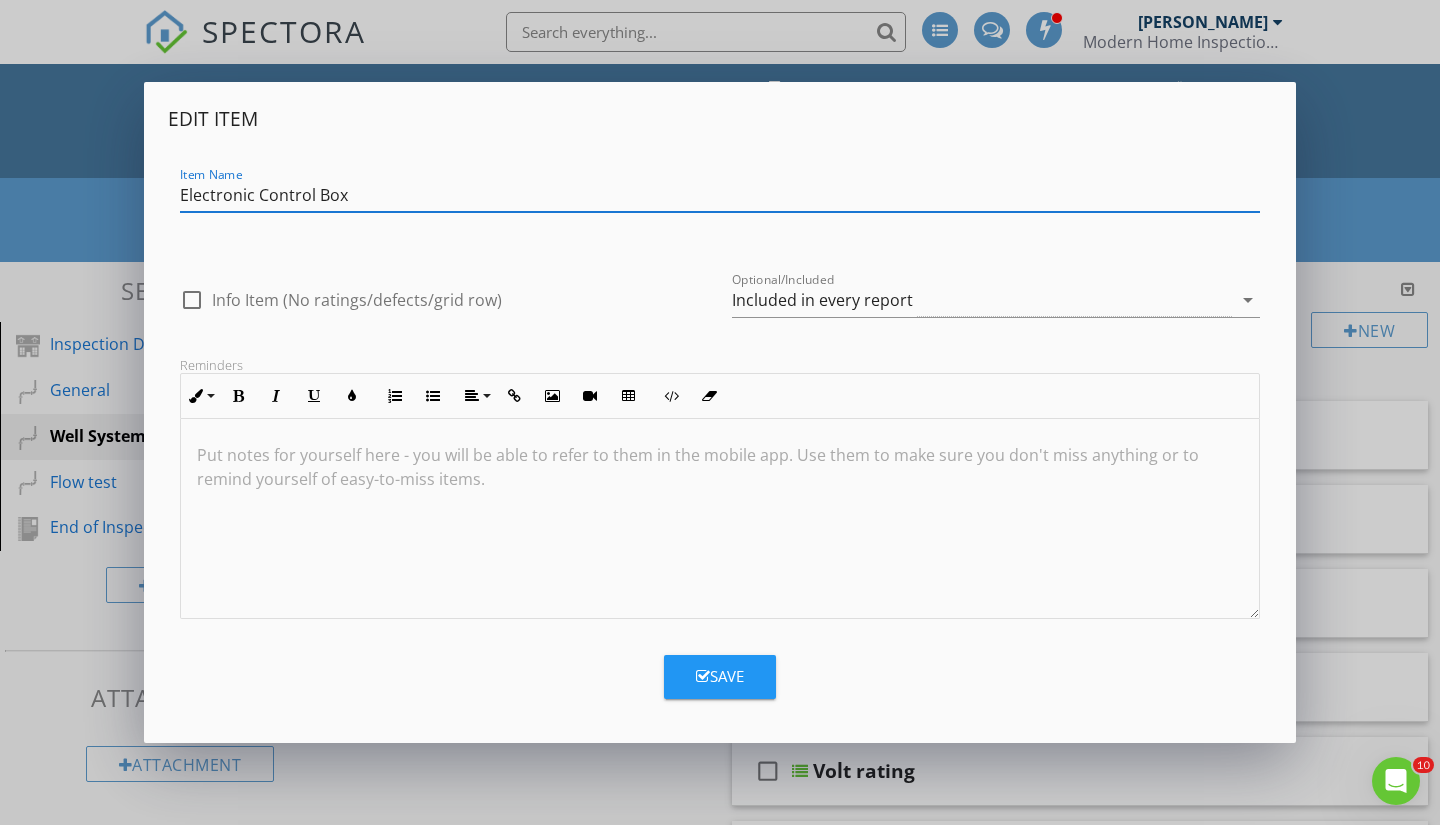click at bounding box center (720, 455) 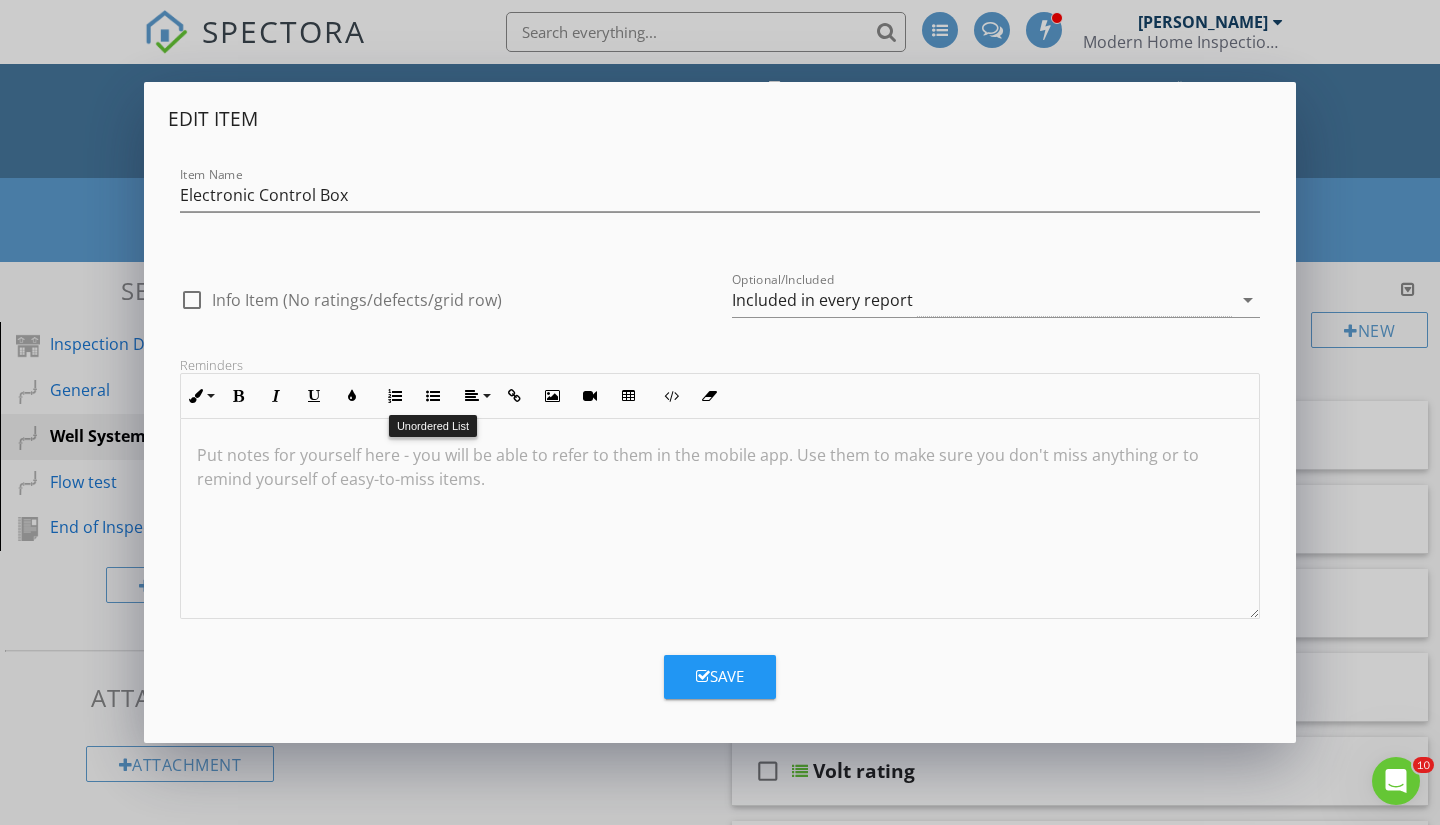 click at bounding box center [433, 396] 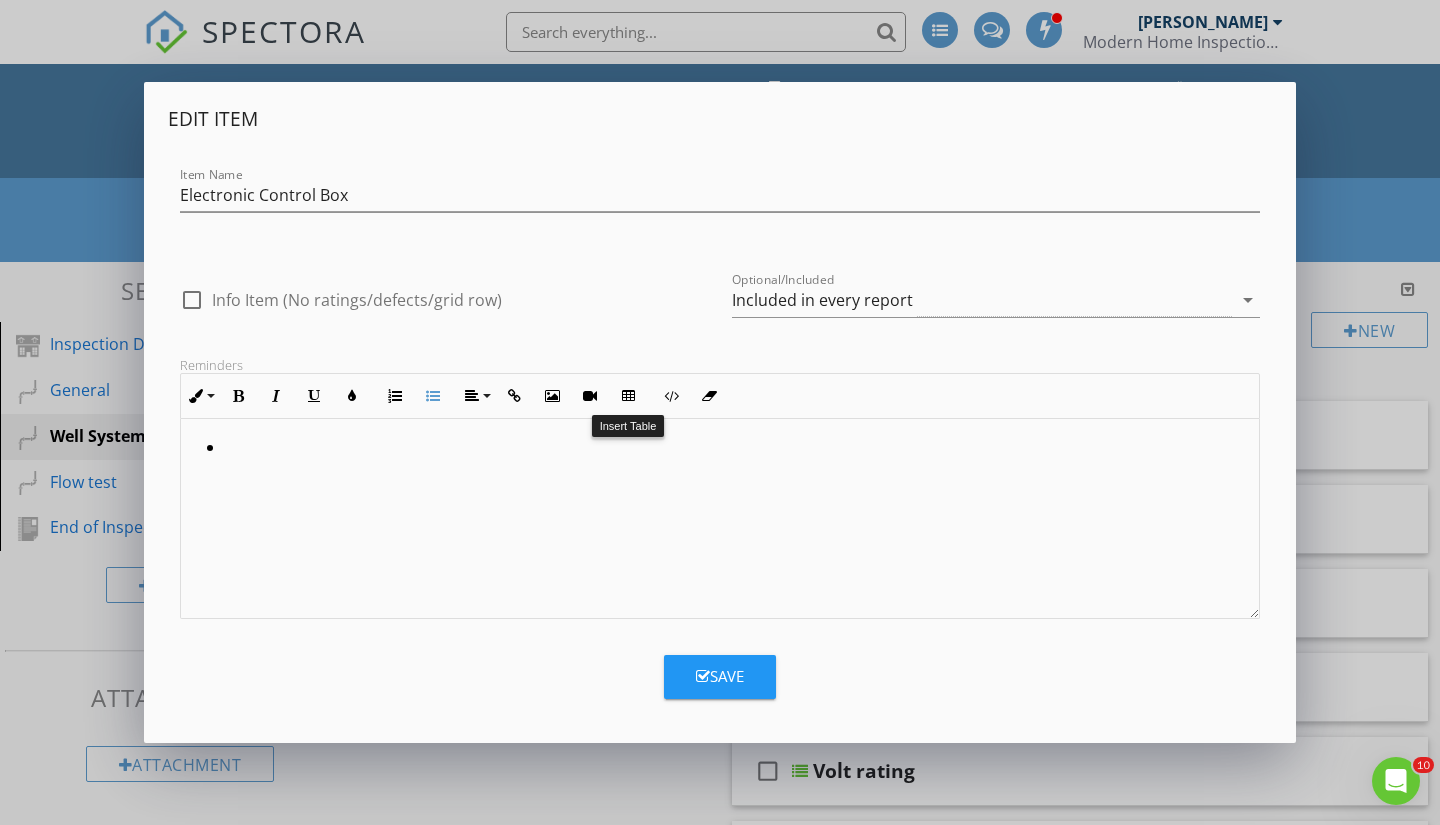 type 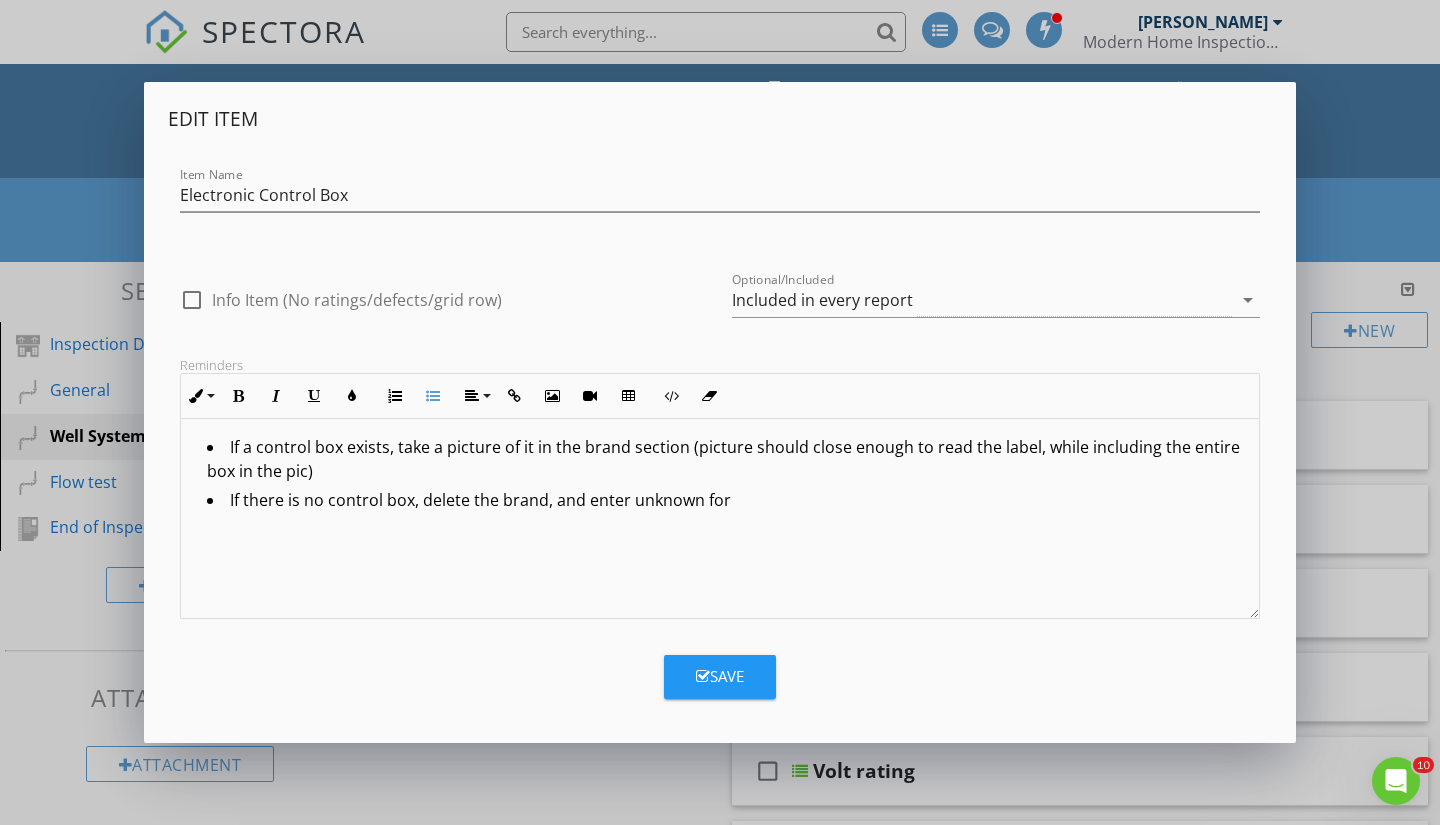 click on "If there is no control box, delete the brand, and enter unknown for" at bounding box center (725, 502) 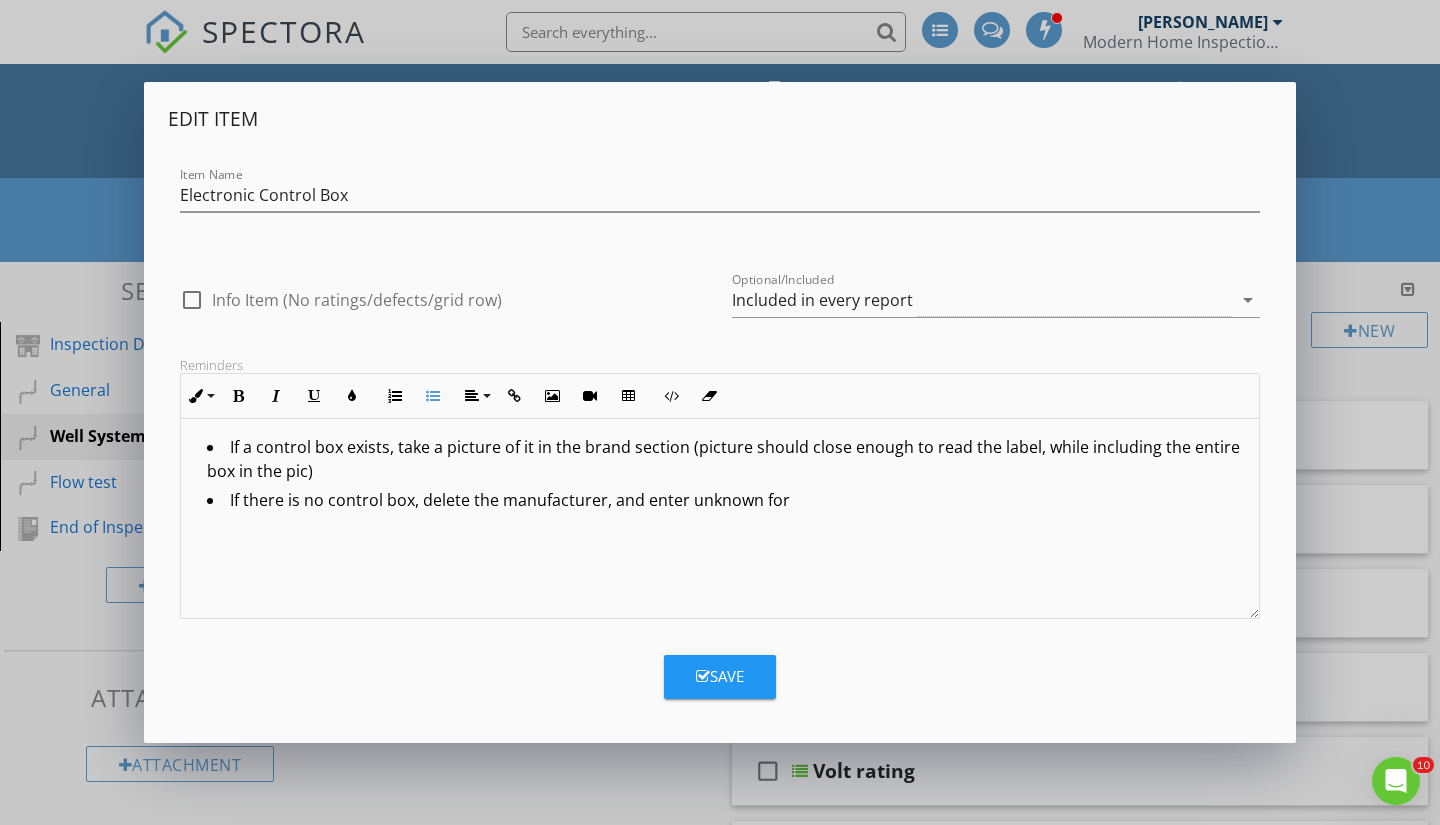 drag, startPoint x: 623, startPoint y: 445, endPoint x: 662, endPoint y: 433, distance: 40.804413 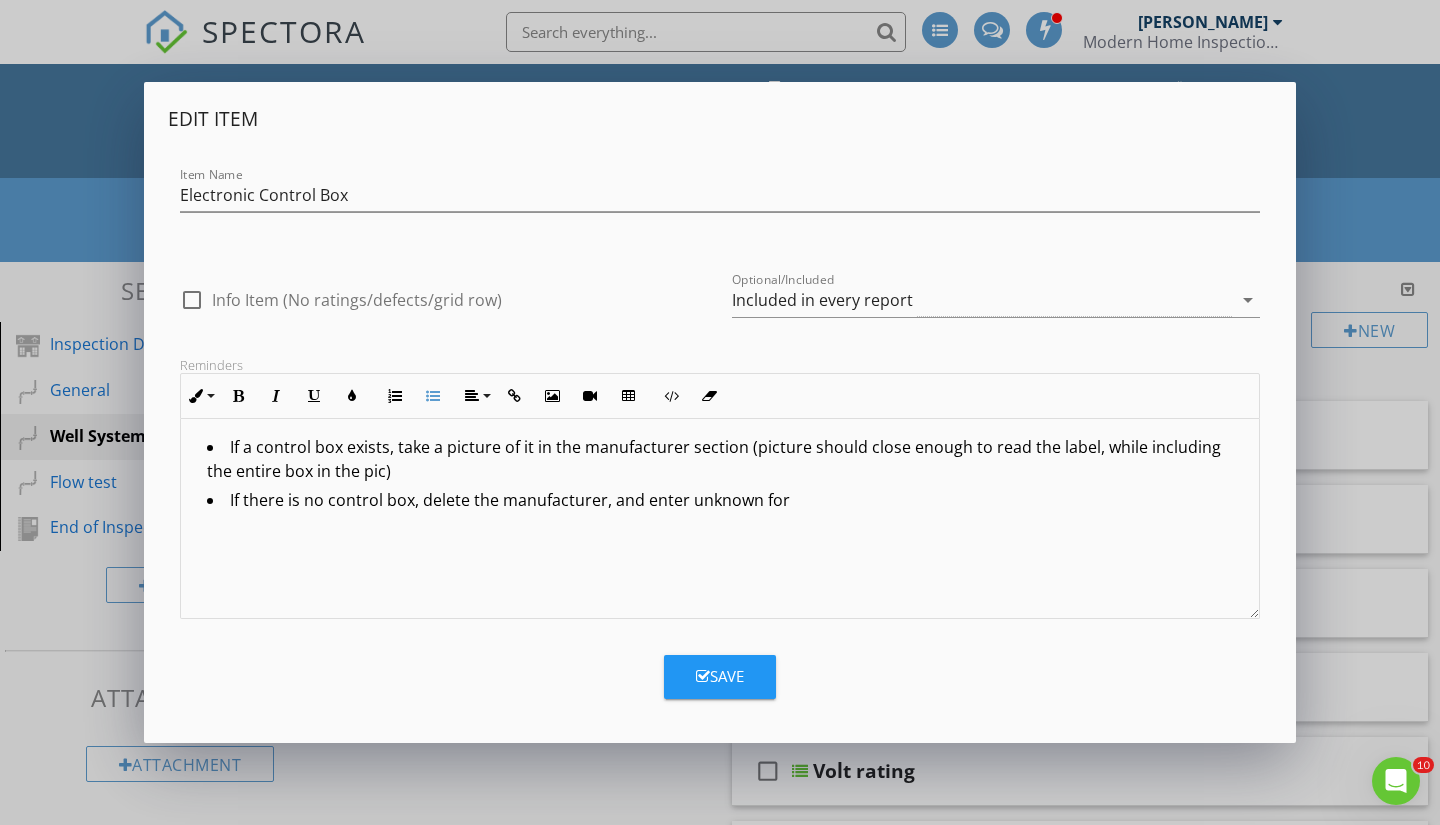 click on "If there is no control box, delete the manufacturer, and enter unknown for" at bounding box center (725, 502) 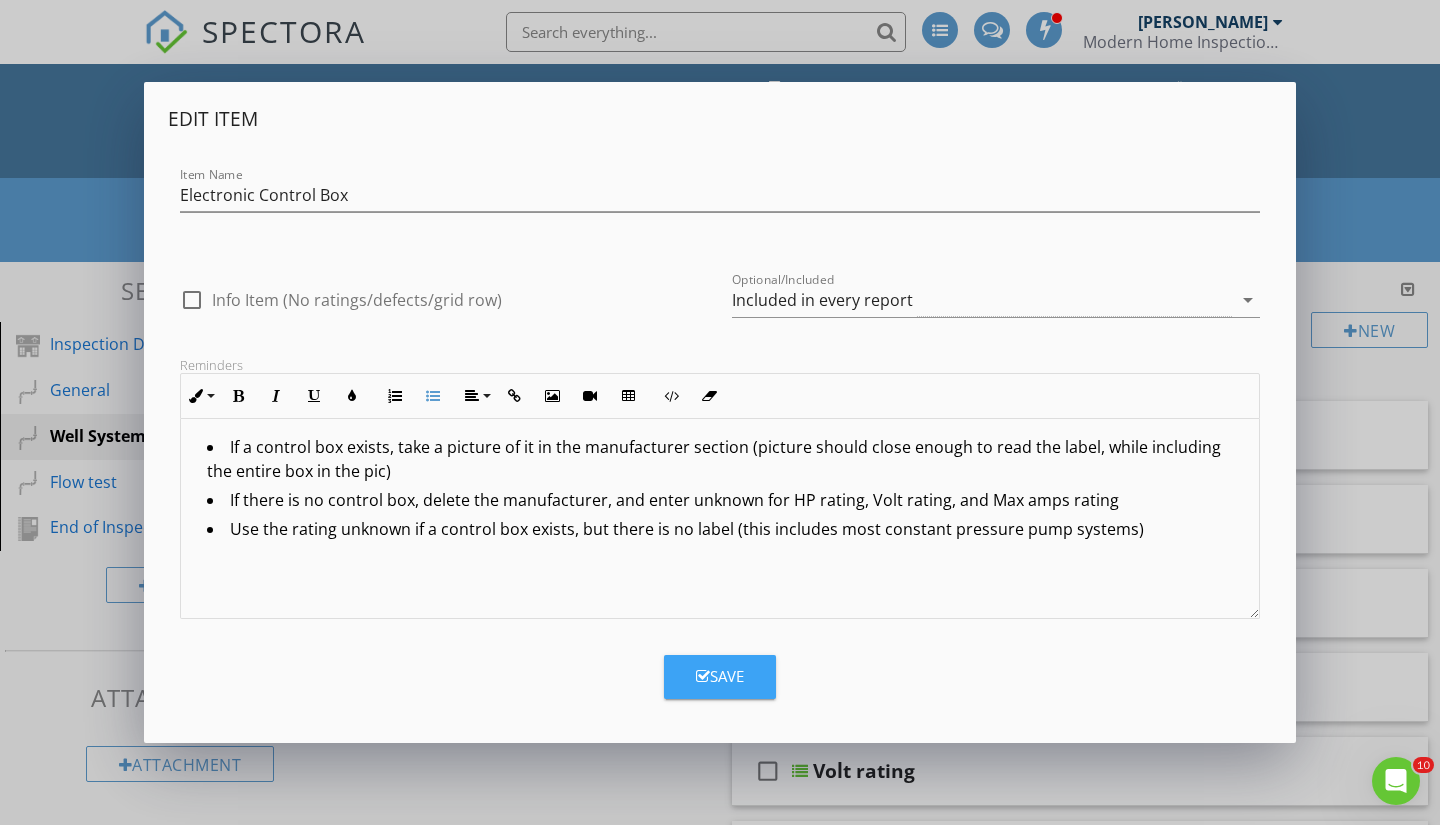 click on "Save" at bounding box center (720, 676) 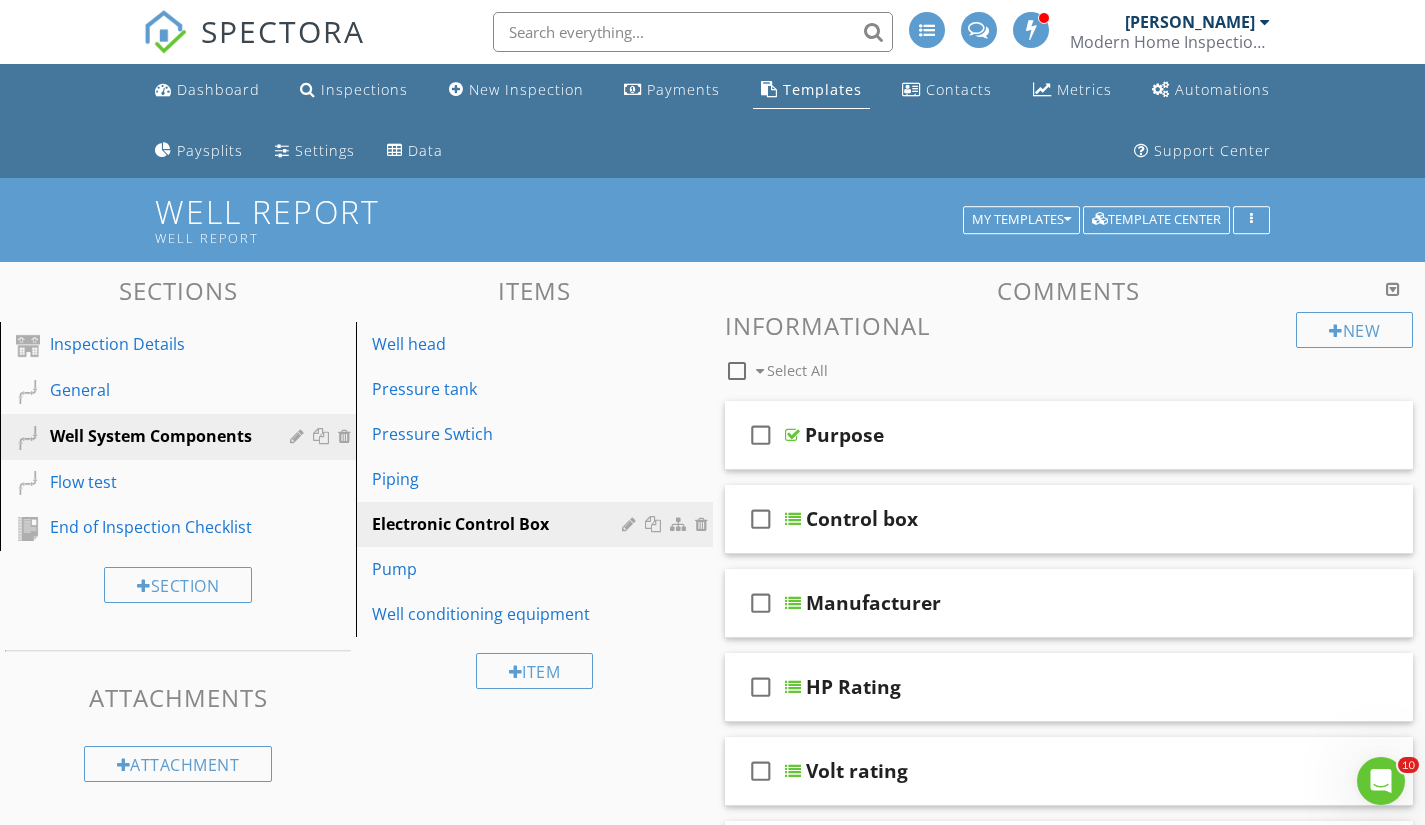 click on "Pressure Swtich" at bounding box center [499, 434] 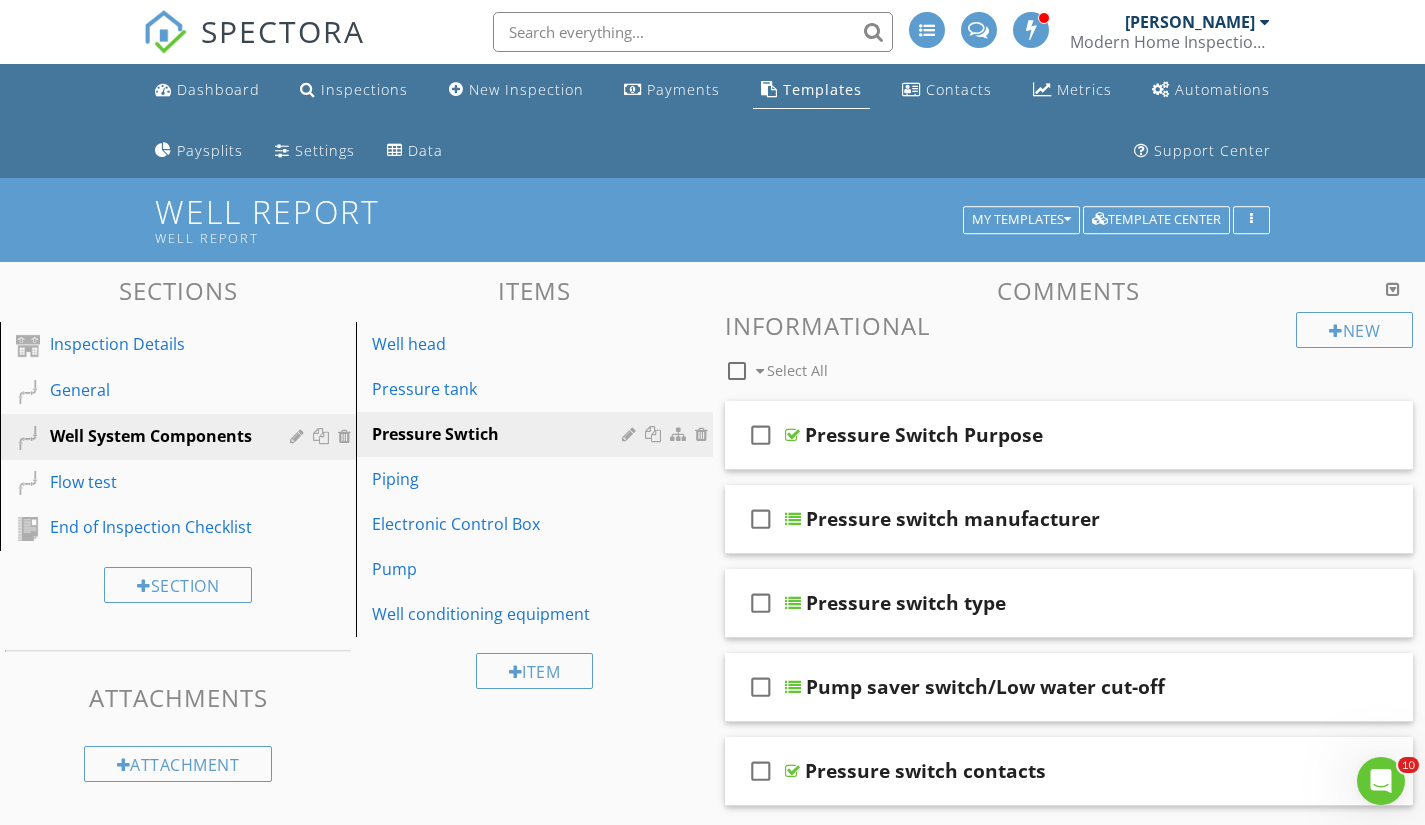 click at bounding box center (631, 434) 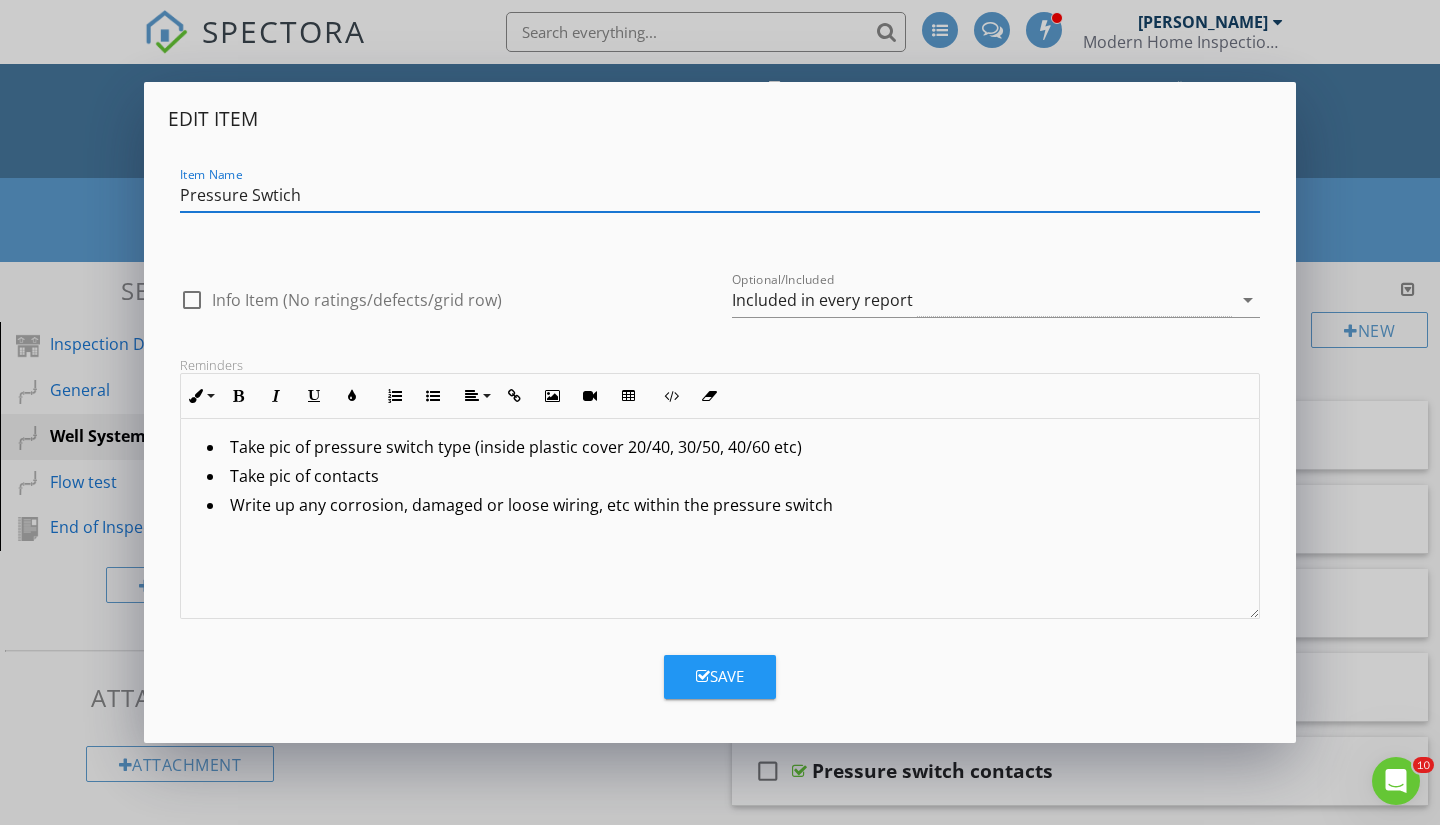 click on "Write up any corrosion, damaged or loose wiring, etc within the pressure switch" at bounding box center (725, 507) 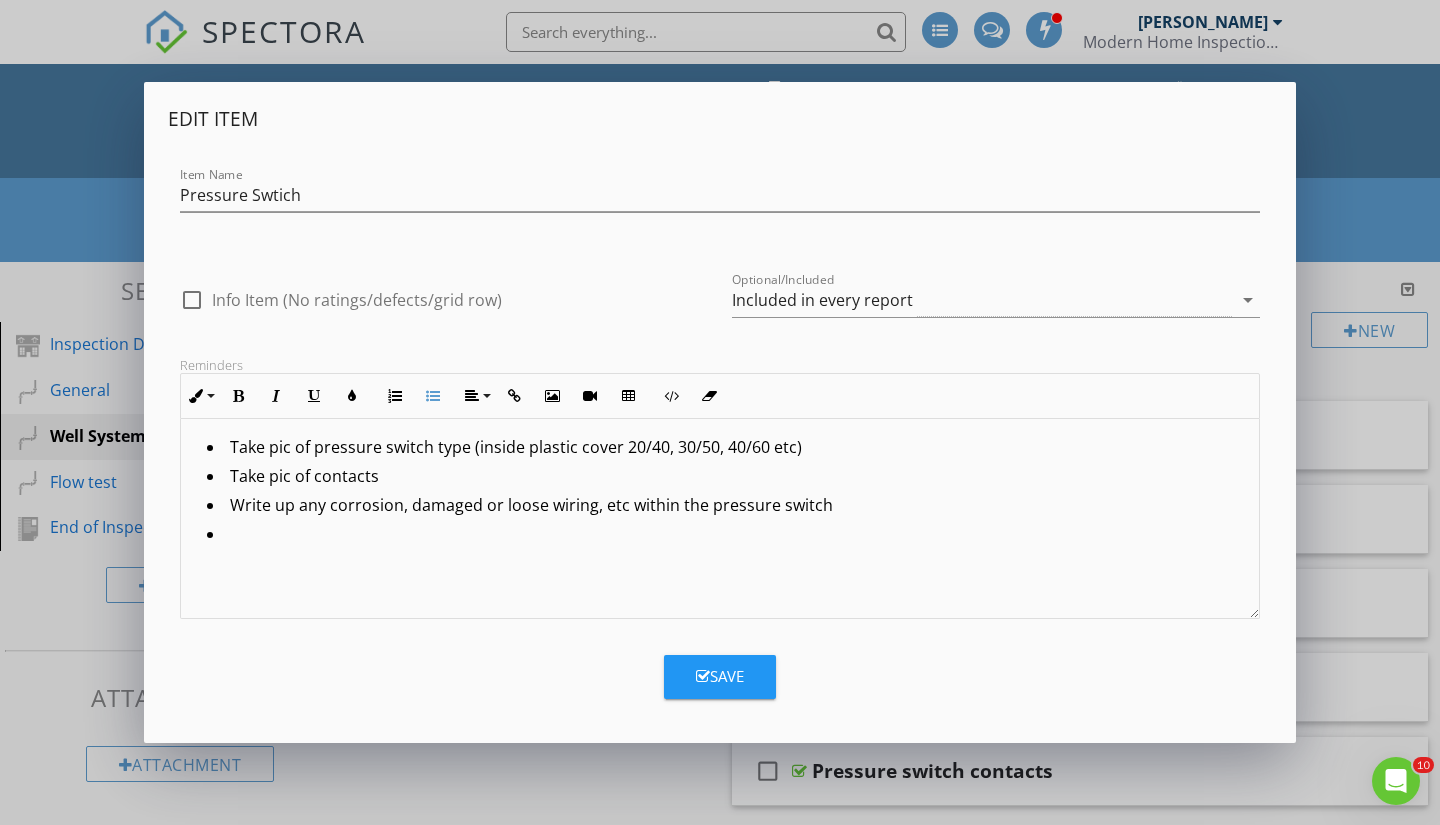 type 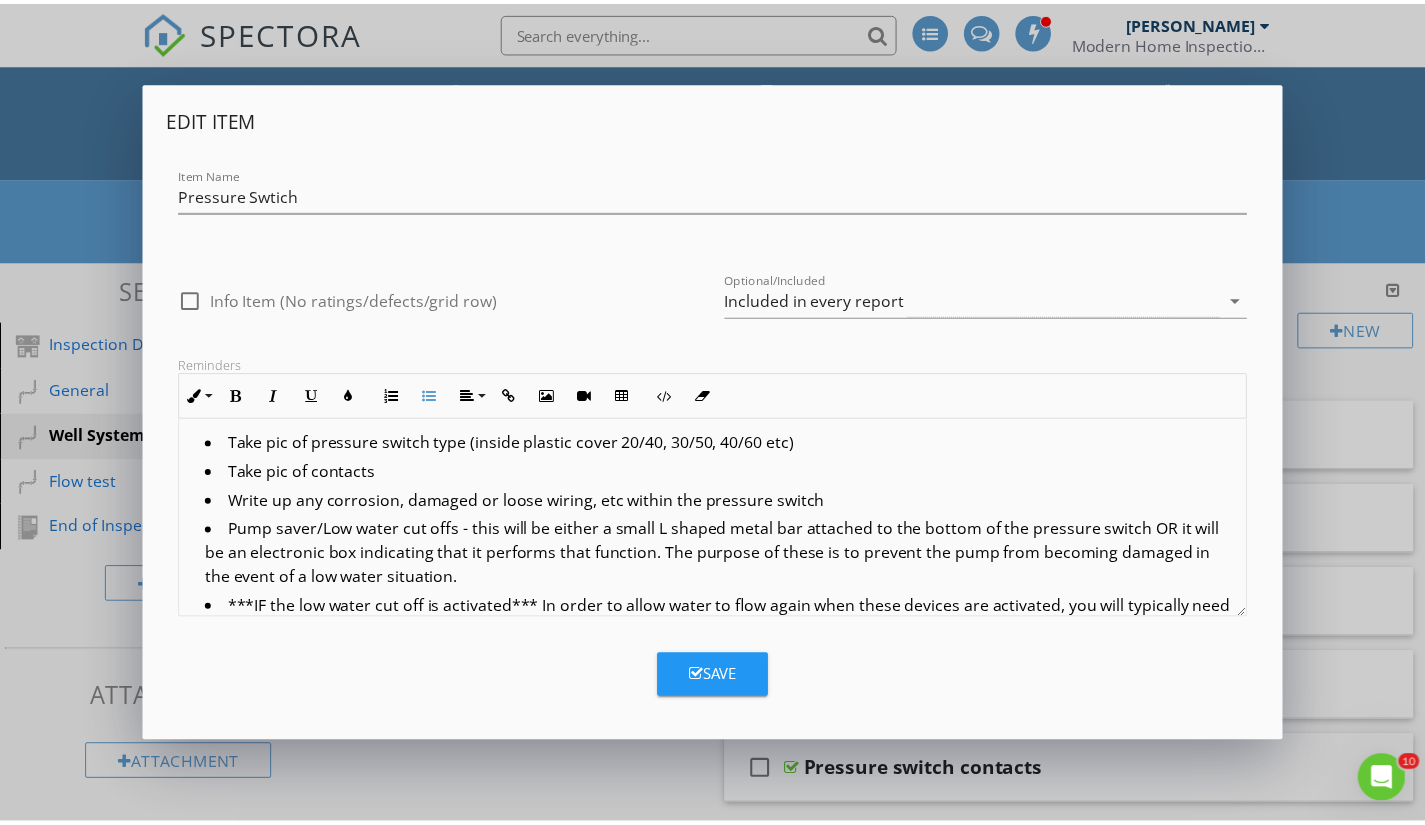 scroll, scrollTop: 28, scrollLeft: 0, axis: vertical 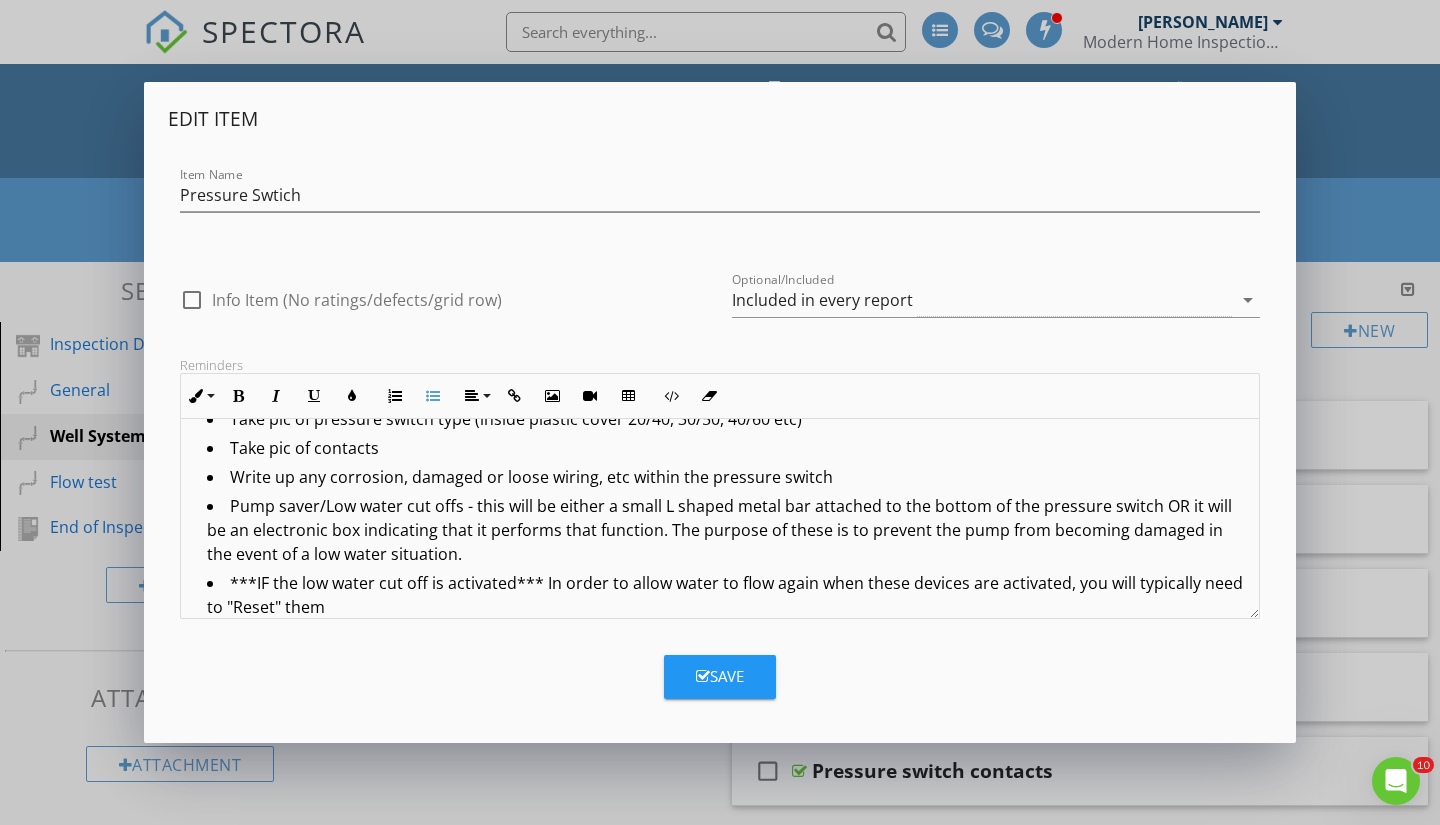 click on "***IF the low water cut off is activated*** In order to allow water to flow again when these devices are activated, you will typically need to "Reset" them" at bounding box center [725, 597] 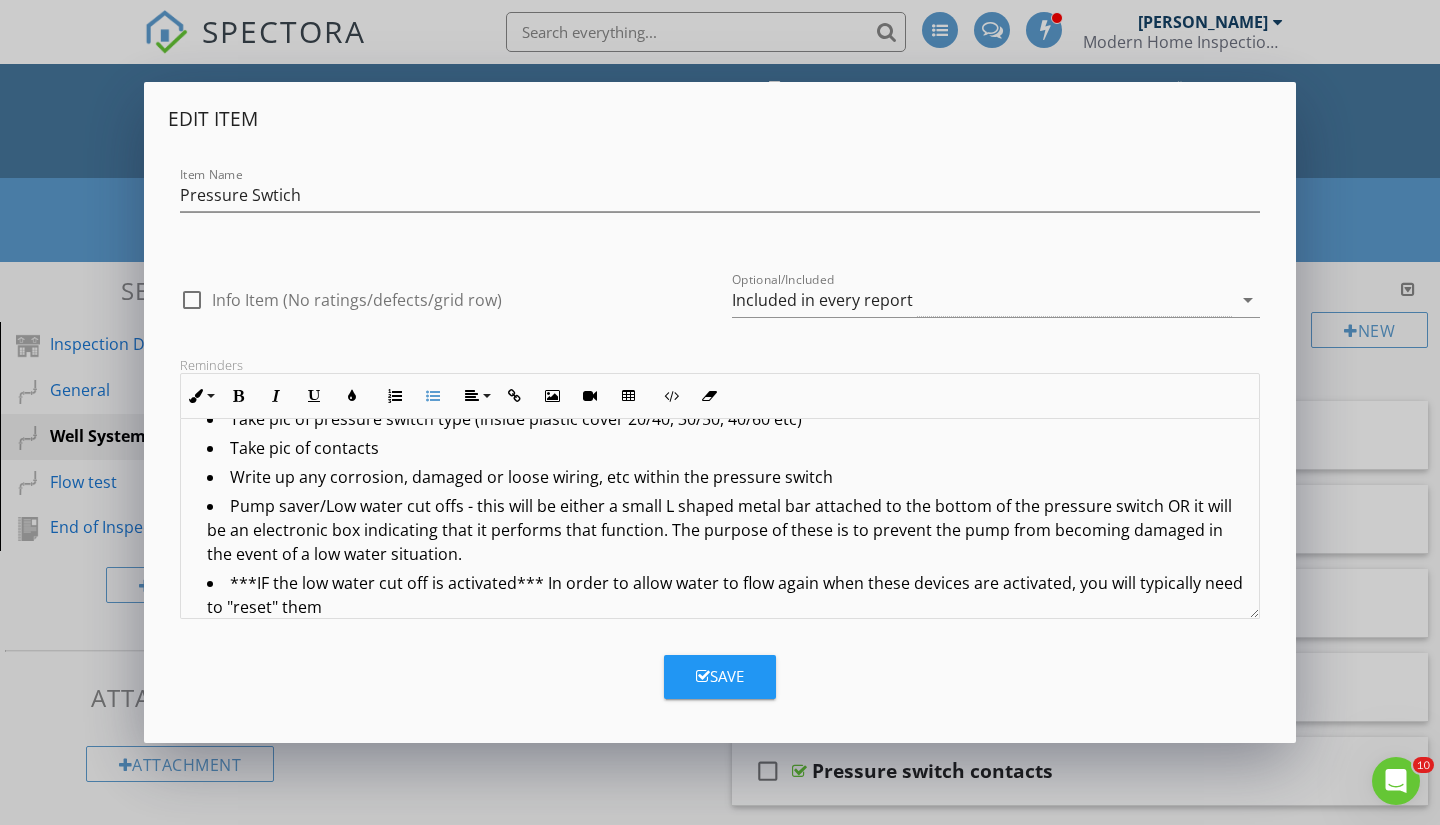 click on "***IF the low water cut off is activated*** In order to allow water to flow again when these devices are activated, you will typically need to "reset" them" at bounding box center [725, 597] 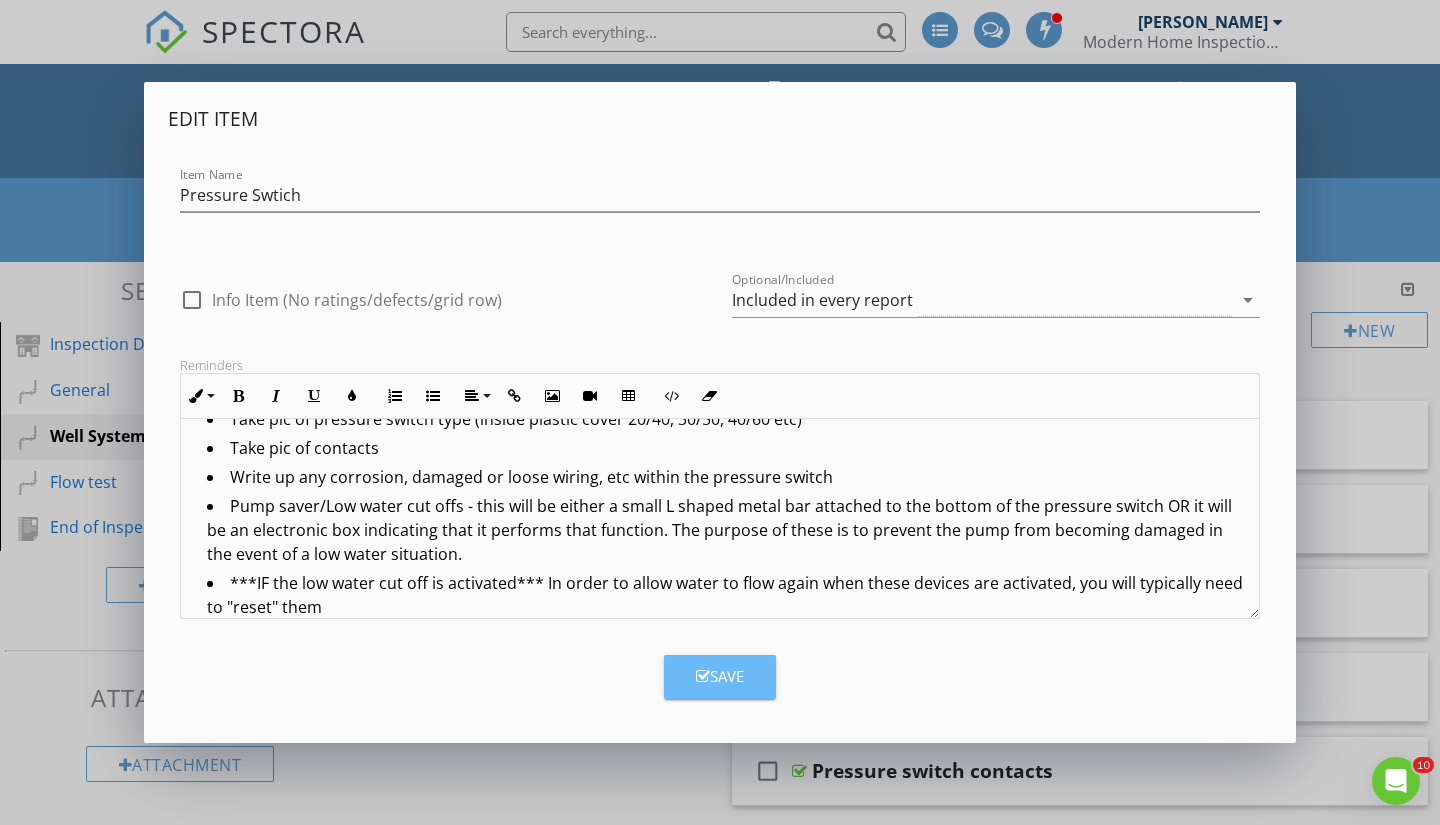 click on "Save" at bounding box center (720, 676) 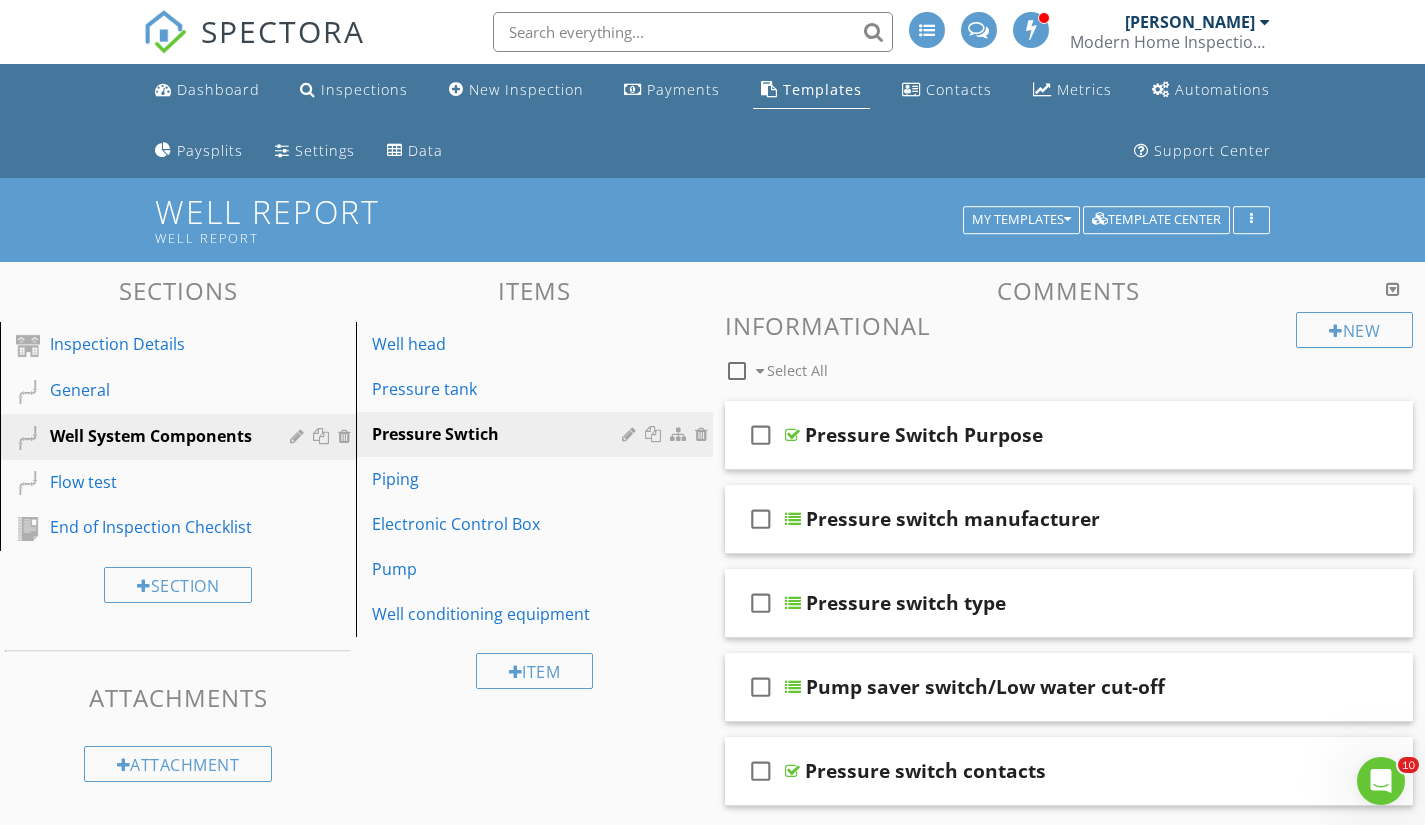 click on "Metrics" at bounding box center (1084, 89) 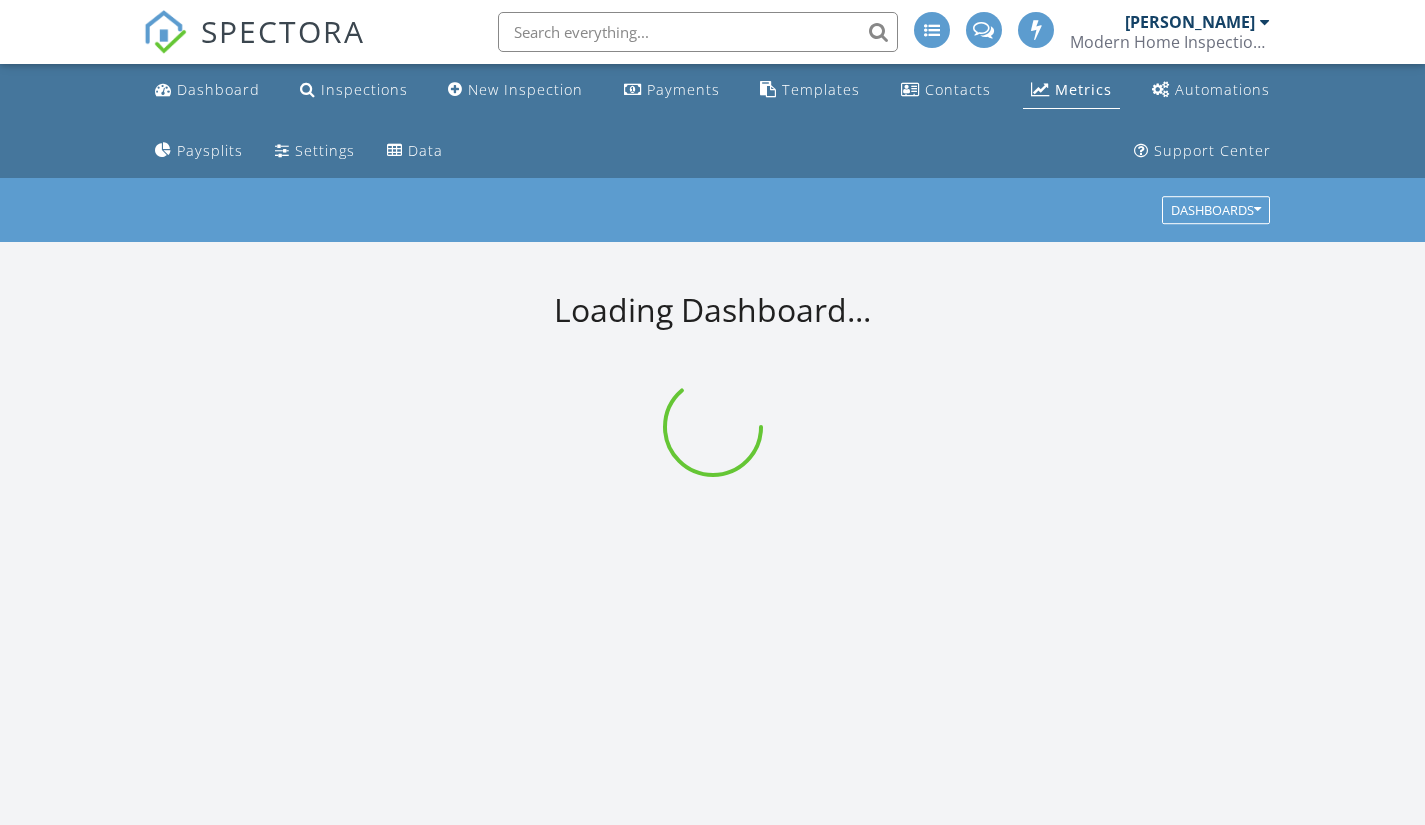 scroll, scrollTop: 0, scrollLeft: 0, axis: both 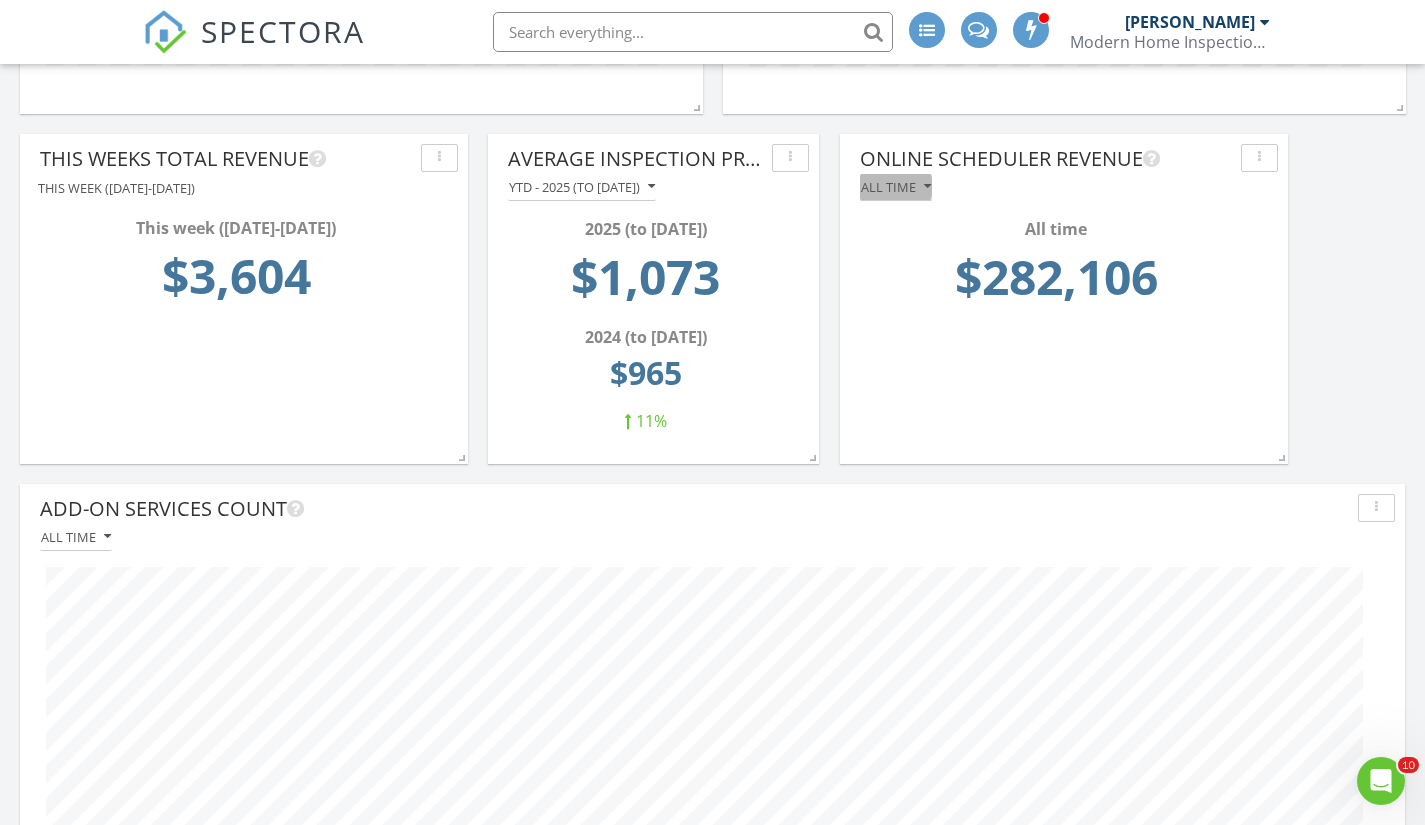click on "All time" at bounding box center (896, 187) 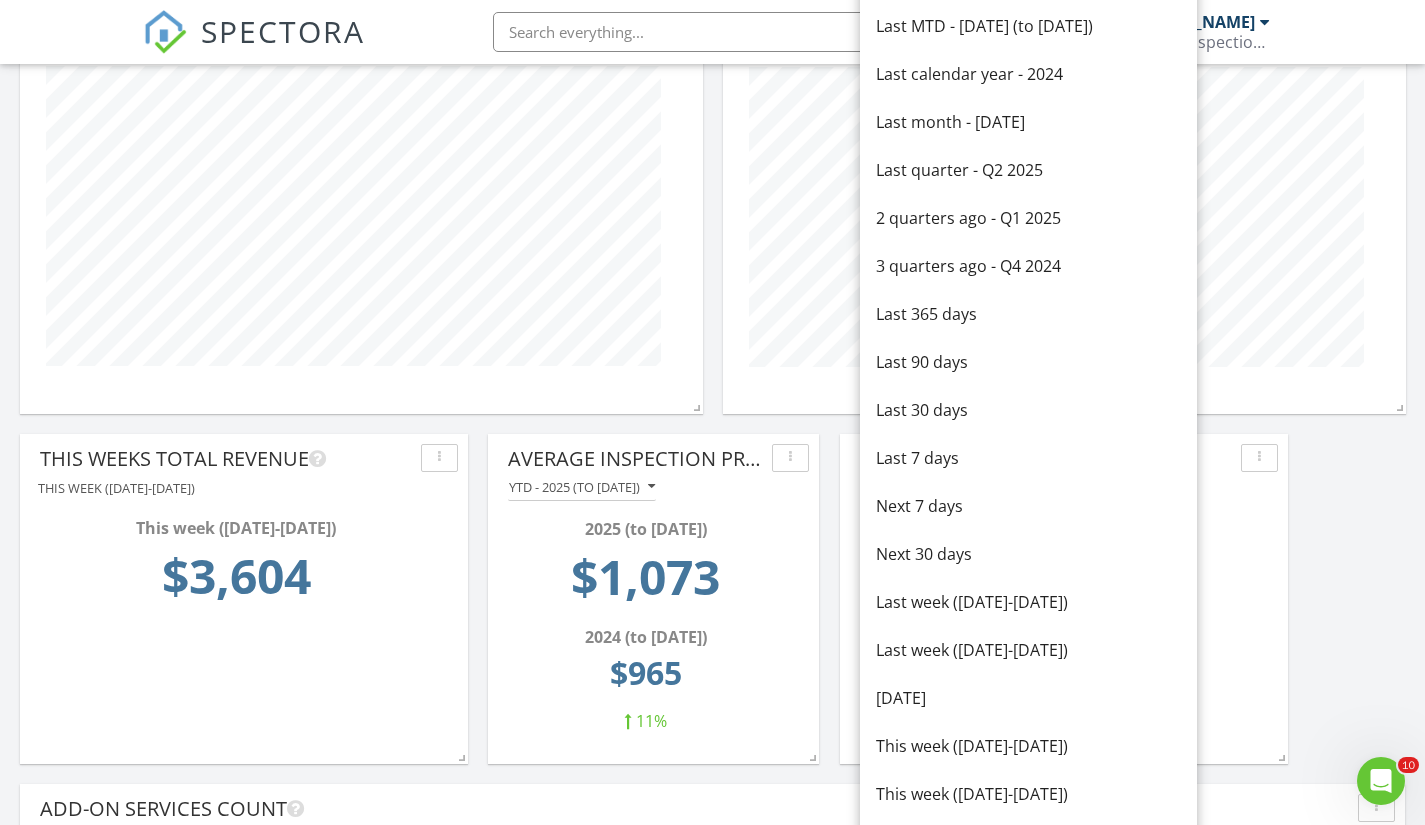 scroll, scrollTop: 1707, scrollLeft: 0, axis: vertical 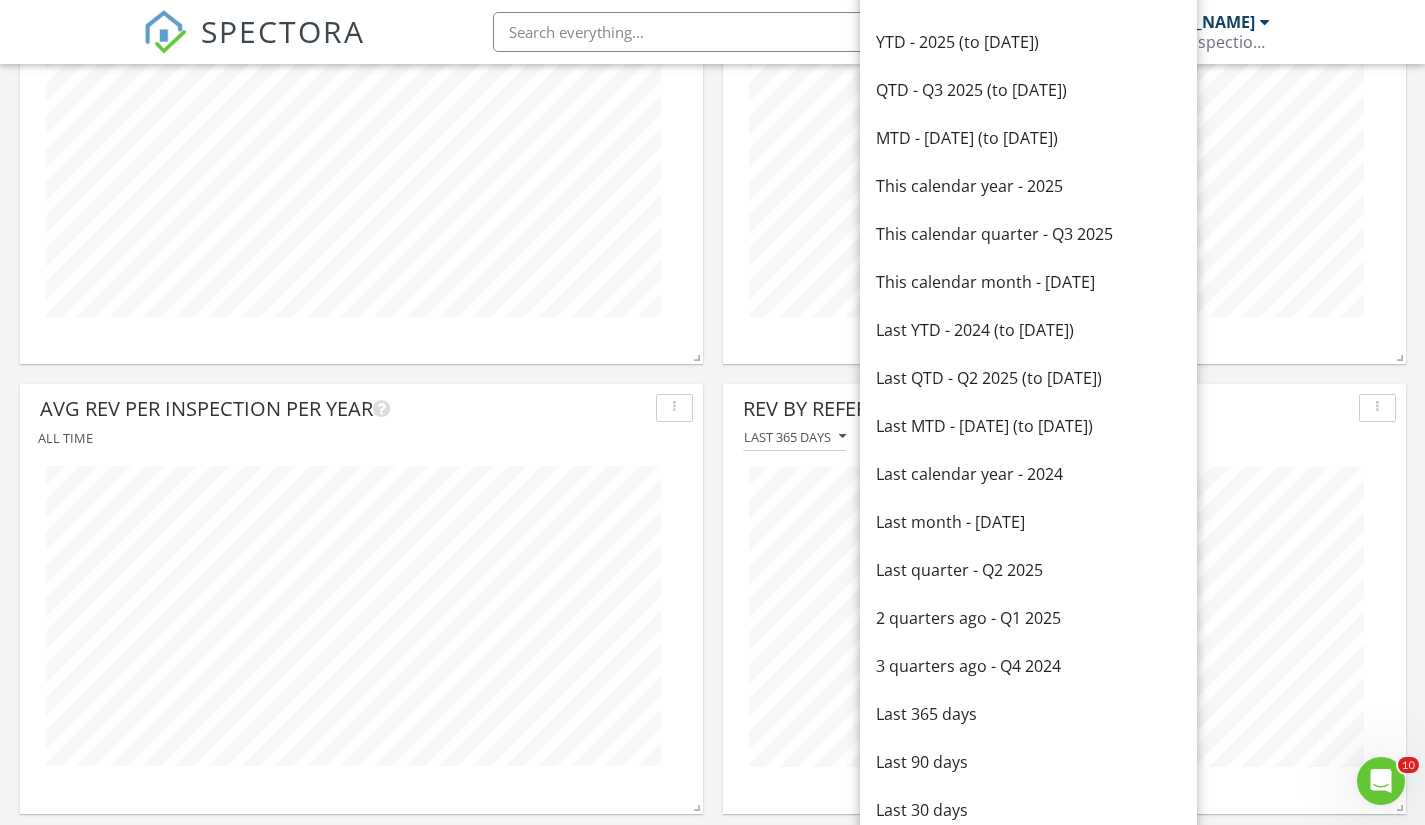 click on "YTD - 2025 (to [DATE])" at bounding box center (1028, 42) 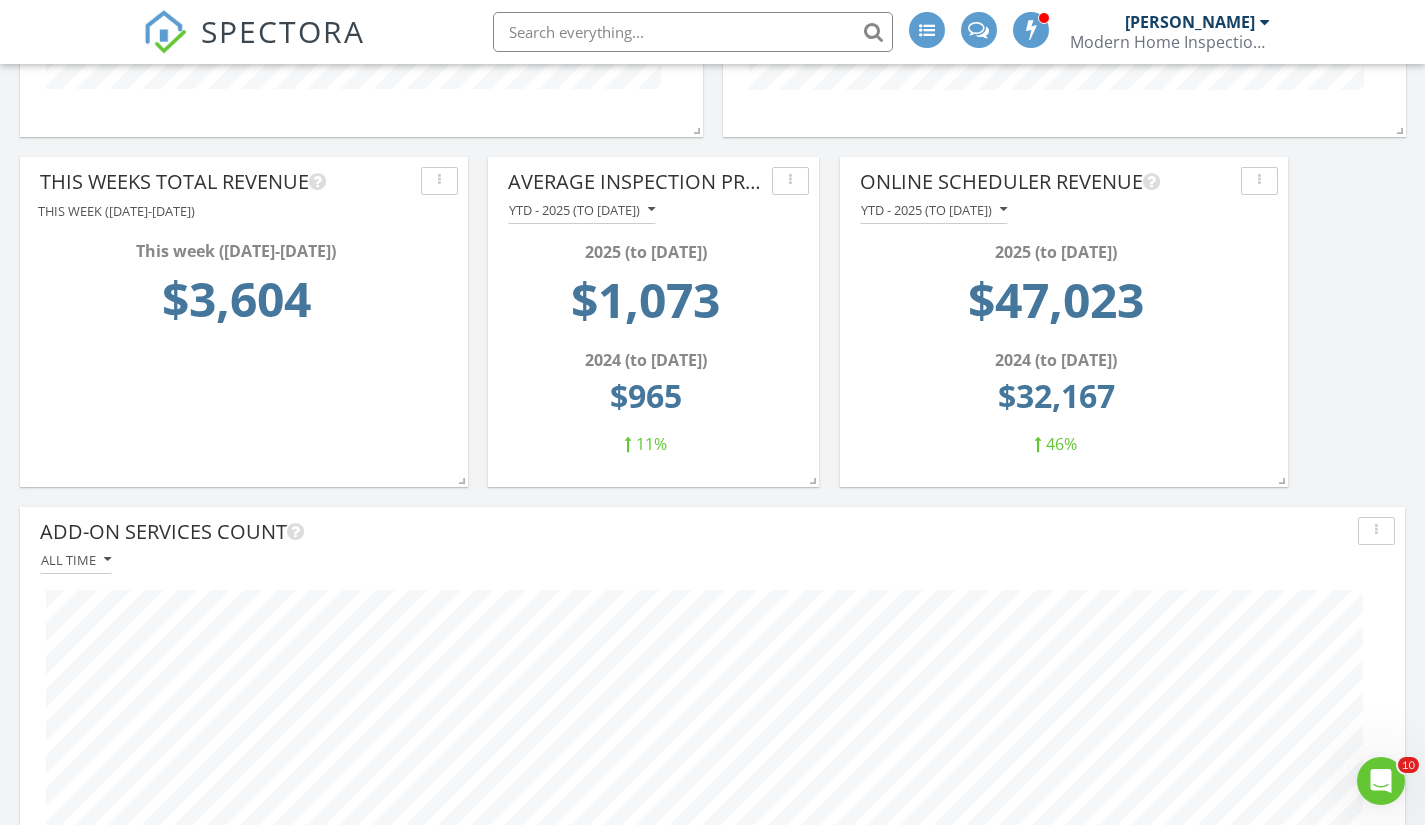 scroll, scrollTop: 2407, scrollLeft: 0, axis: vertical 